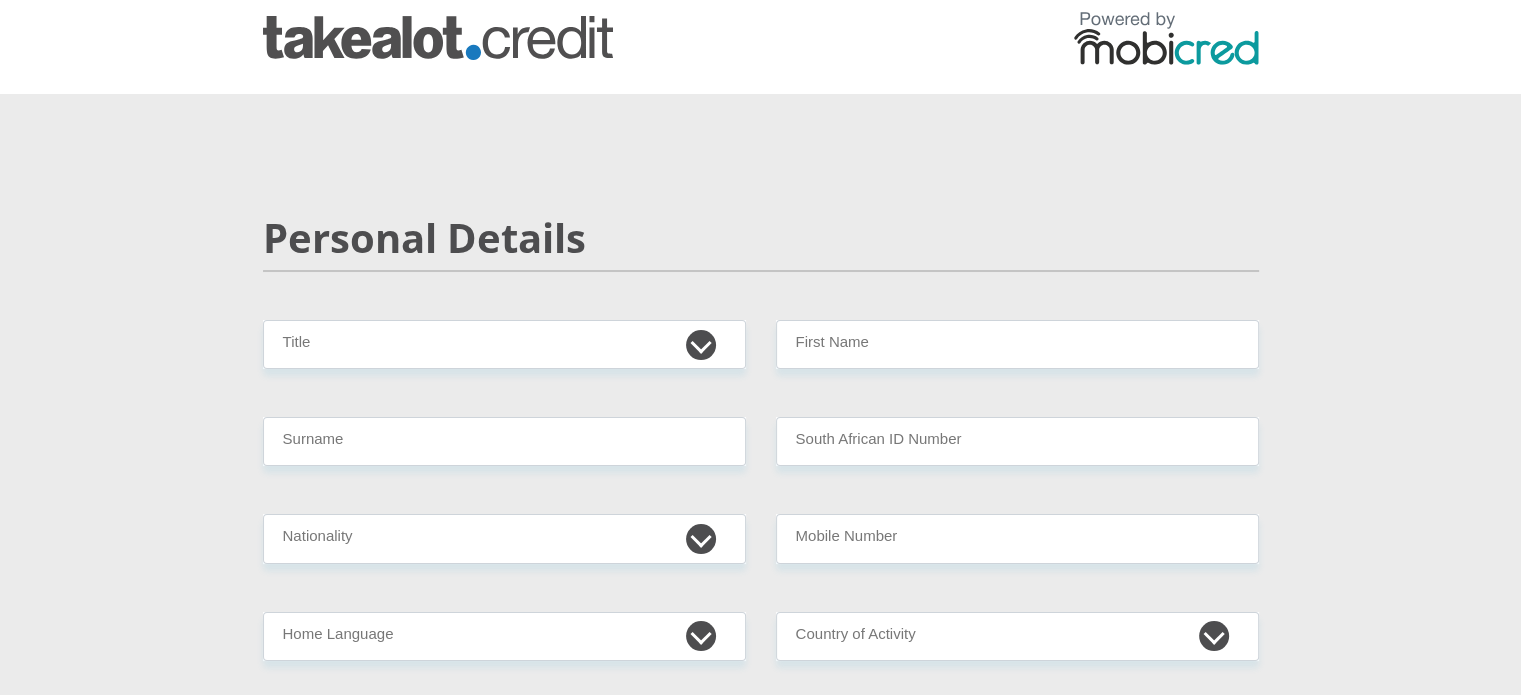 scroll, scrollTop: 0, scrollLeft: 0, axis: both 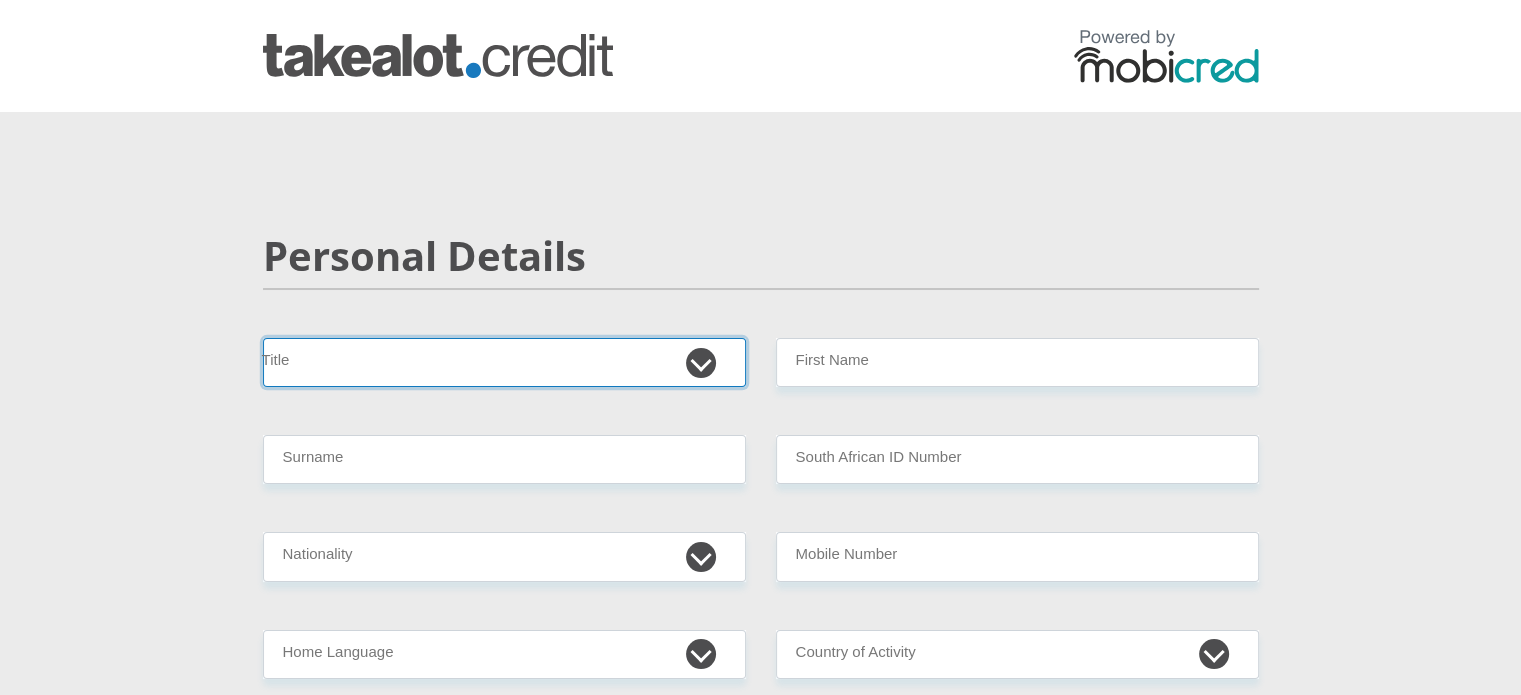 click on "Mr
Ms
Mrs
Dr
Other" at bounding box center [504, 362] 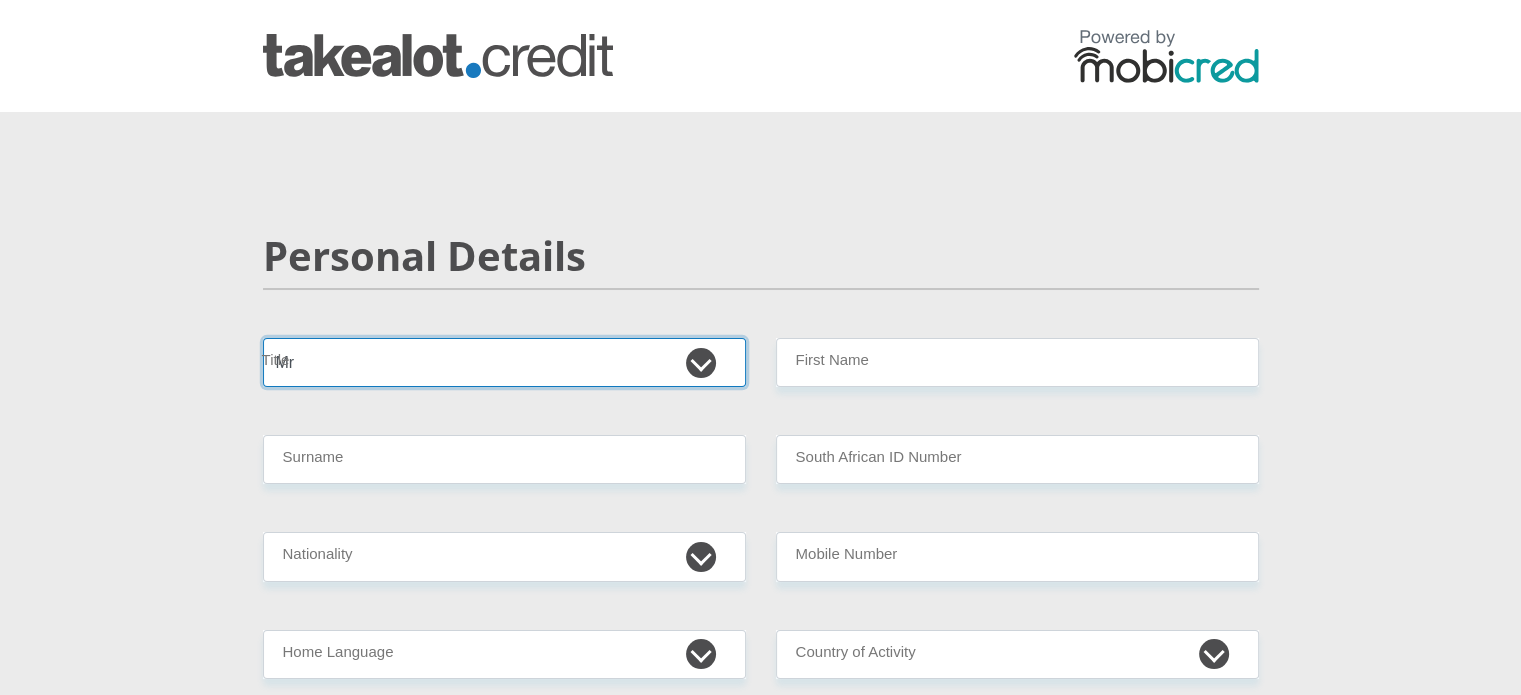 click on "Mr
Ms
Mrs
Dr
Other" at bounding box center (504, 362) 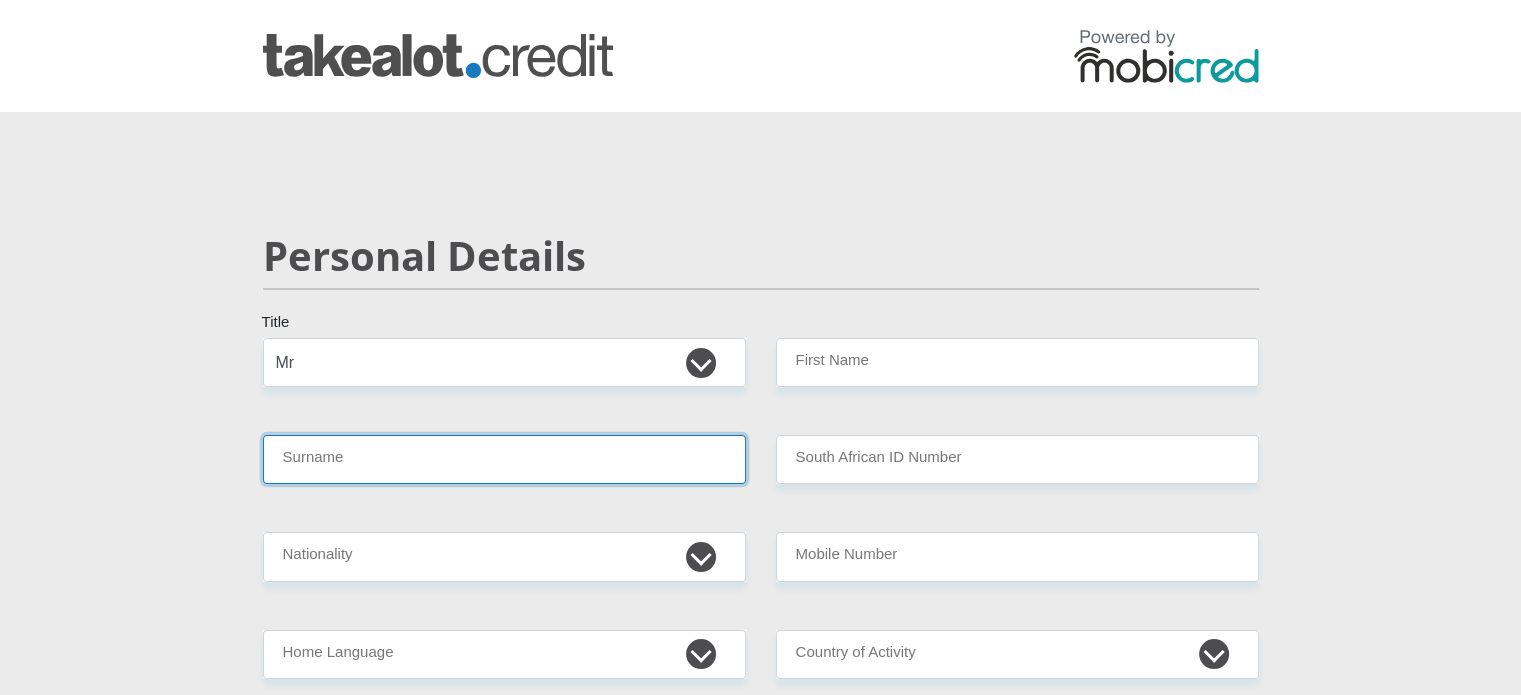 click on "Surname" at bounding box center [504, 459] 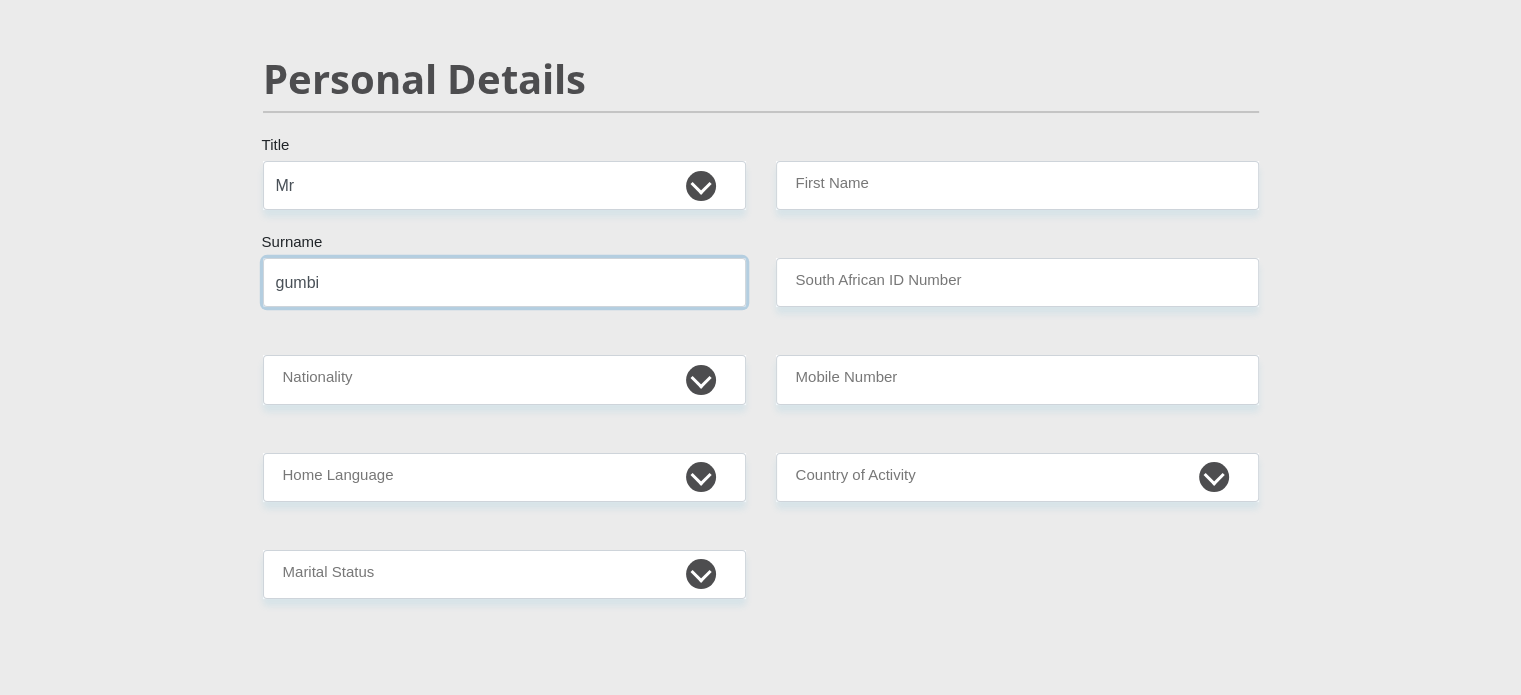 scroll, scrollTop: 200, scrollLeft: 0, axis: vertical 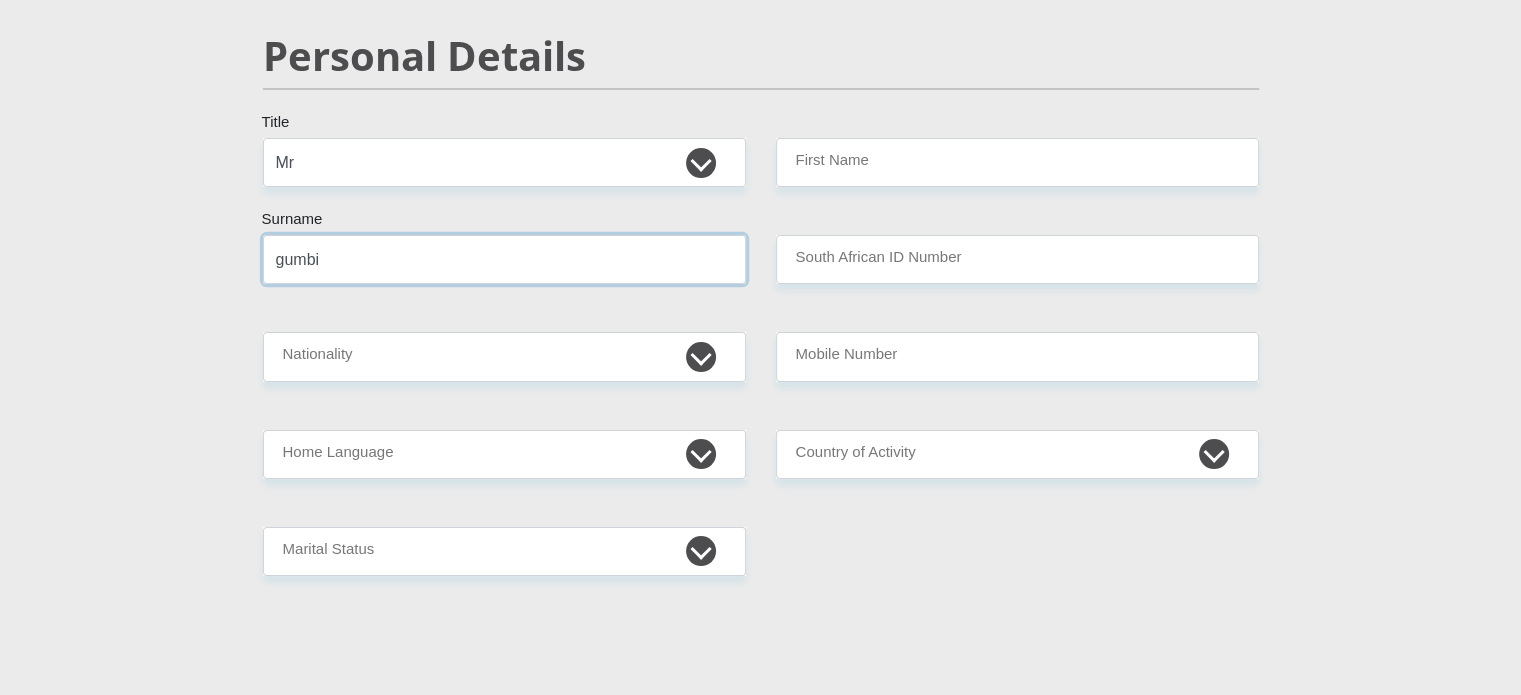 type on "gumbi" 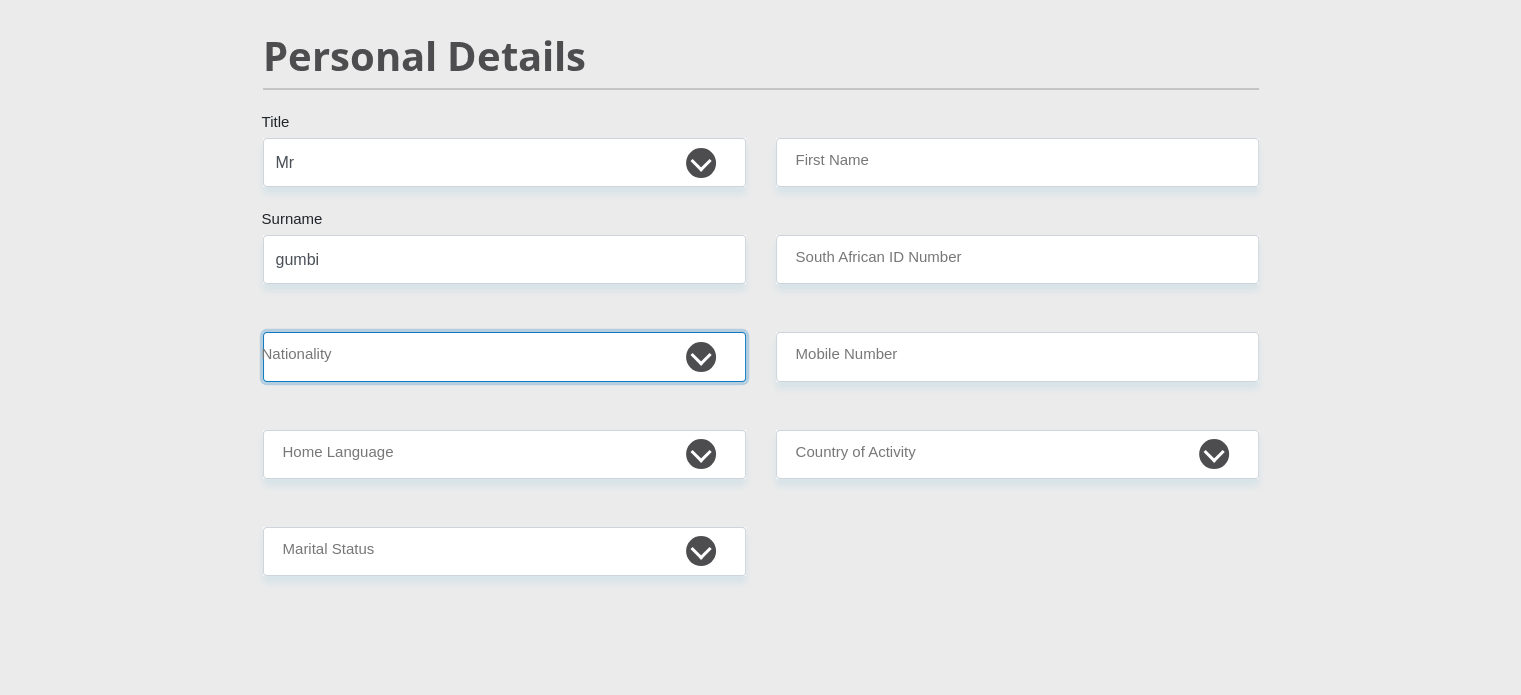 click on "South Africa
Afghanistan
Aland Islands
Albania
Algeria
America Samoa
American Virgin Islands
Andorra
Angola
Anguilla
Antarctica
Antigua and Barbuda
Argentina
Armenia
Aruba
Ascension Island
Australia
Austria
Azerbaijan
Bahamas
Bahrain
Bangladesh
Barbados
Chad" at bounding box center (504, 356) 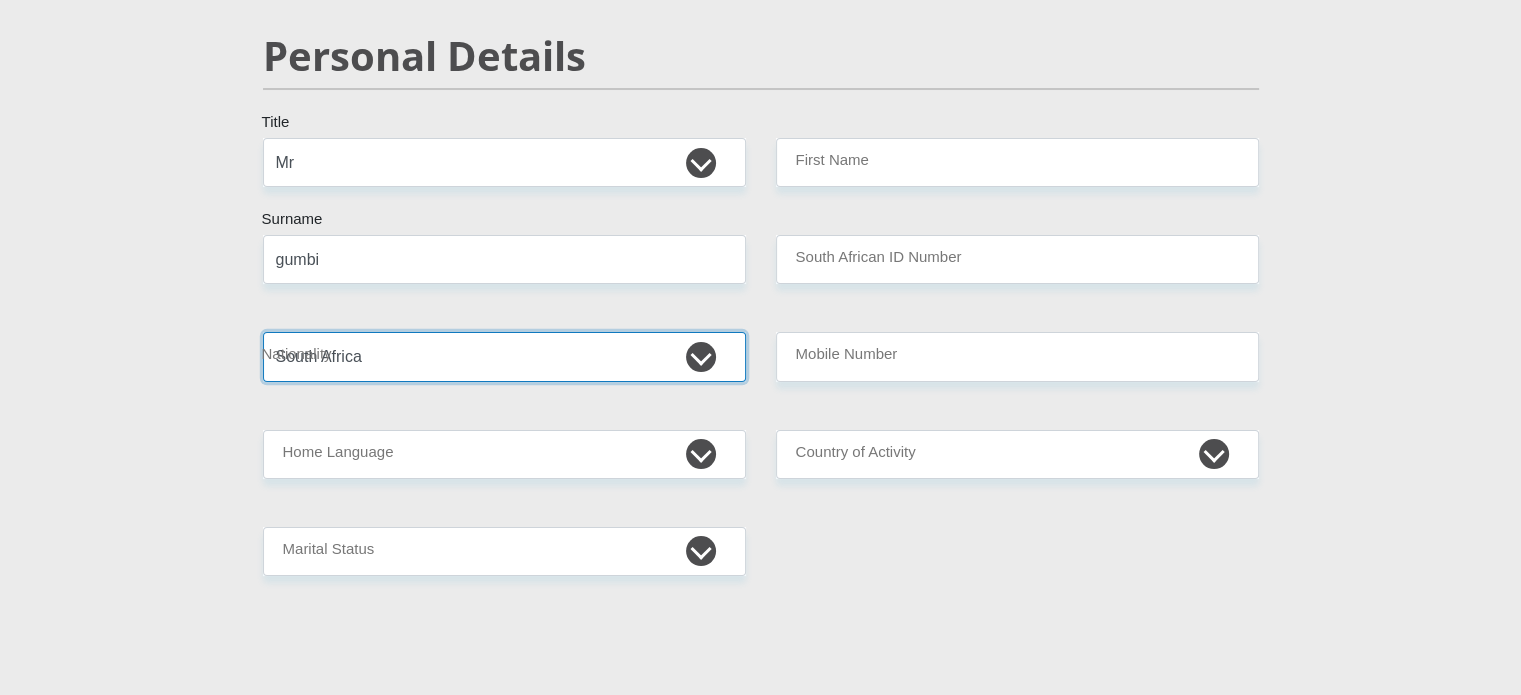 click on "South Africa
Afghanistan
Aland Islands
Albania
Algeria
America Samoa
American Virgin Islands
Andorra
Angola
Anguilla
Antarctica
Antigua and Barbuda
Argentina
Armenia
Aruba
Ascension Island
Australia
Austria
Azerbaijan
Bahamas
Bahrain
Bangladesh
Barbados
Chad" at bounding box center (504, 356) 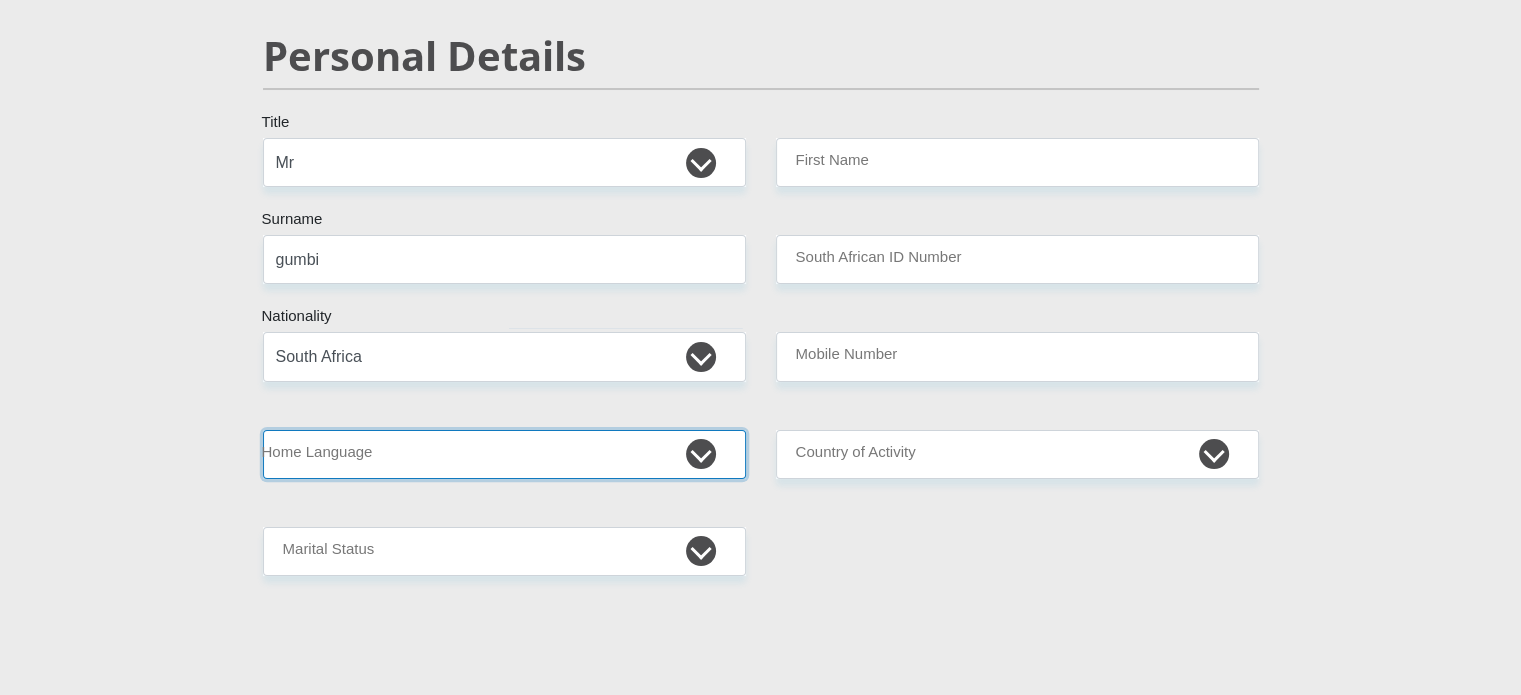 click on "Afrikaans
English
Sepedi
South Ndebele
Southern Sotho
Swati
Tsonga
Tswana
Venda
Xhosa
Zulu
Other" at bounding box center (504, 454) 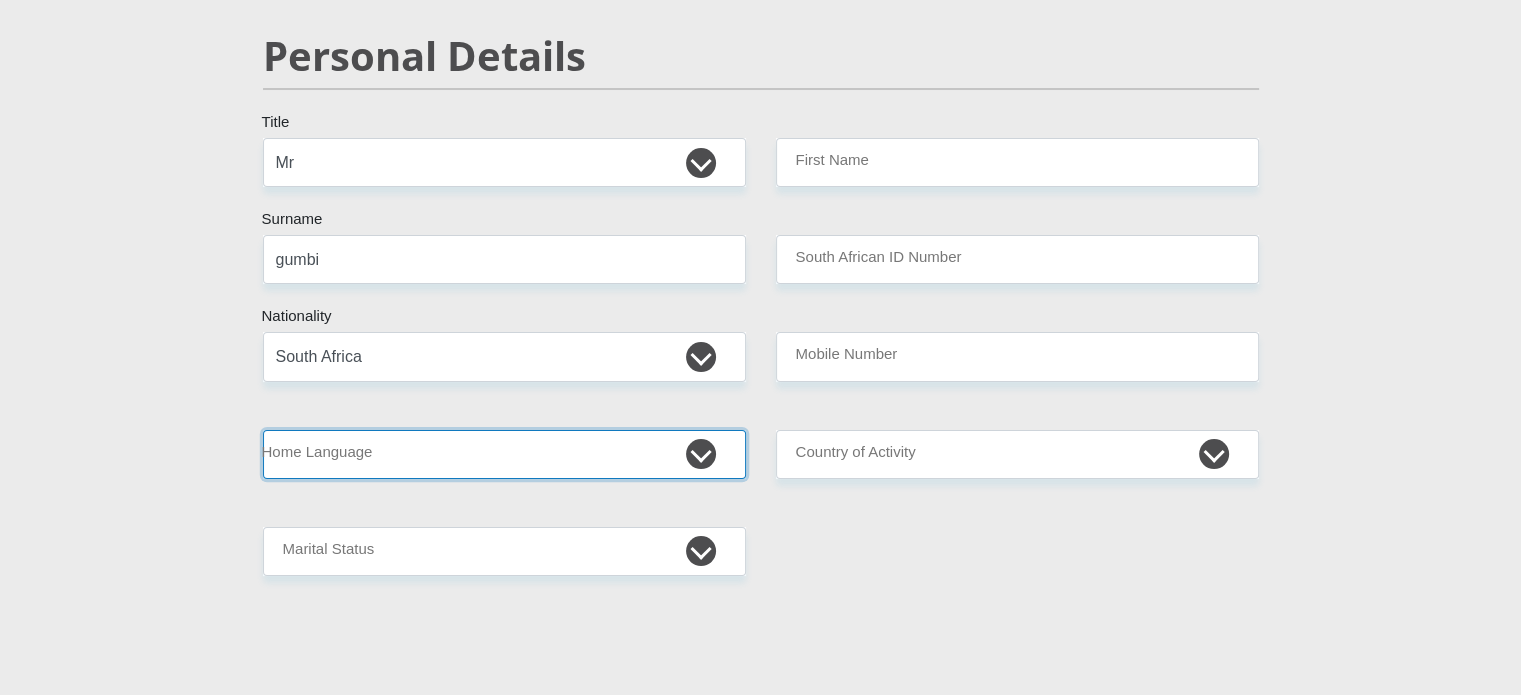 select on "tsn" 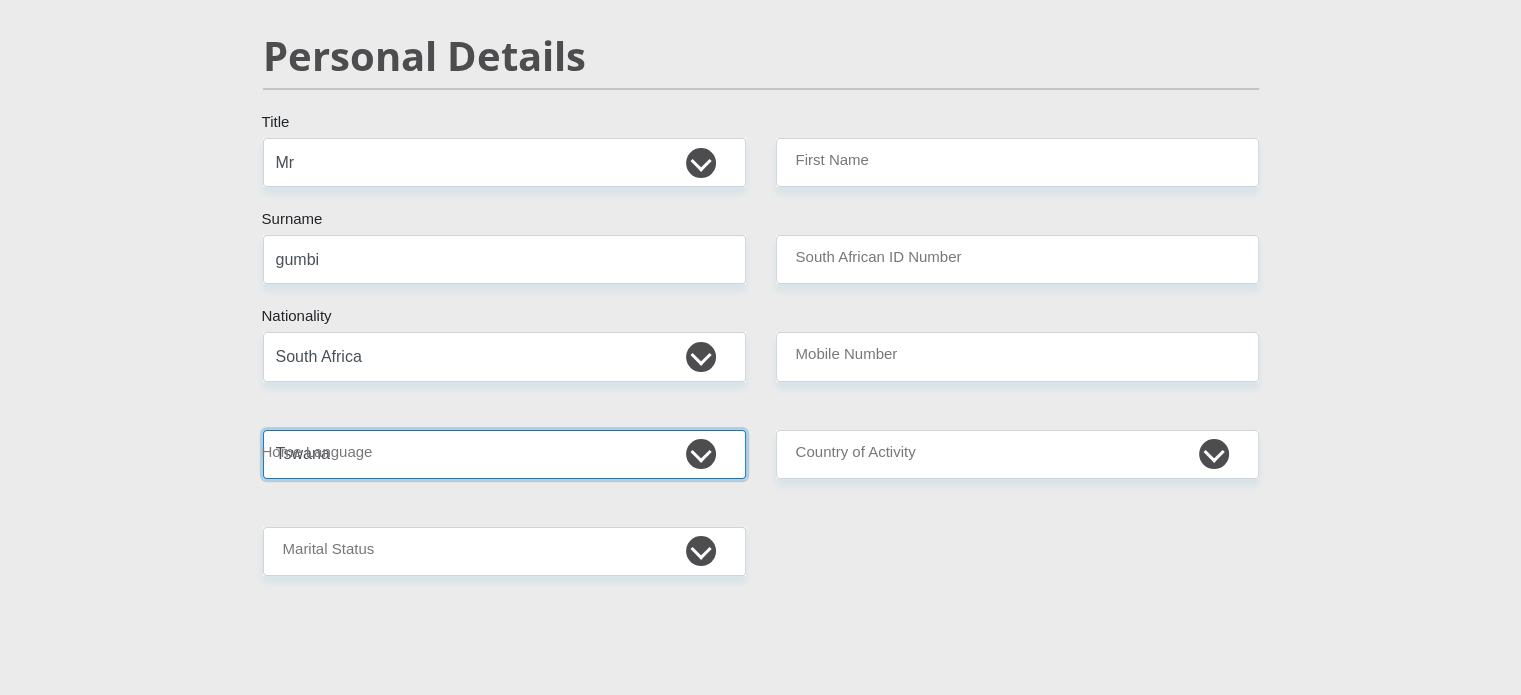 click on "Afrikaans
English
Sepedi
South Ndebele
Southern Sotho
Swati
Tsonga
Tswana
Venda
Xhosa
Zulu
Other" at bounding box center [504, 454] 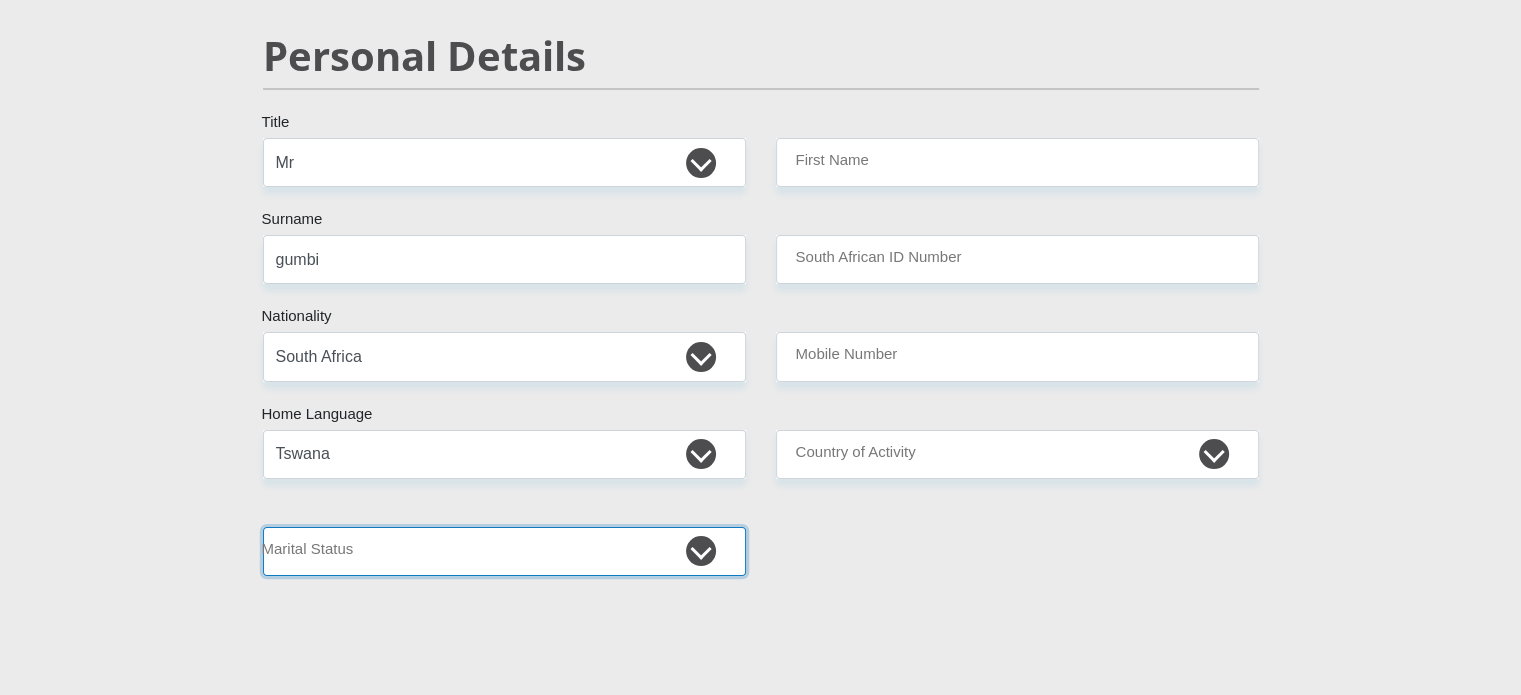 click on "Married ANC
Single
Divorced
Widowed
Married COP or Customary Law" at bounding box center [504, 551] 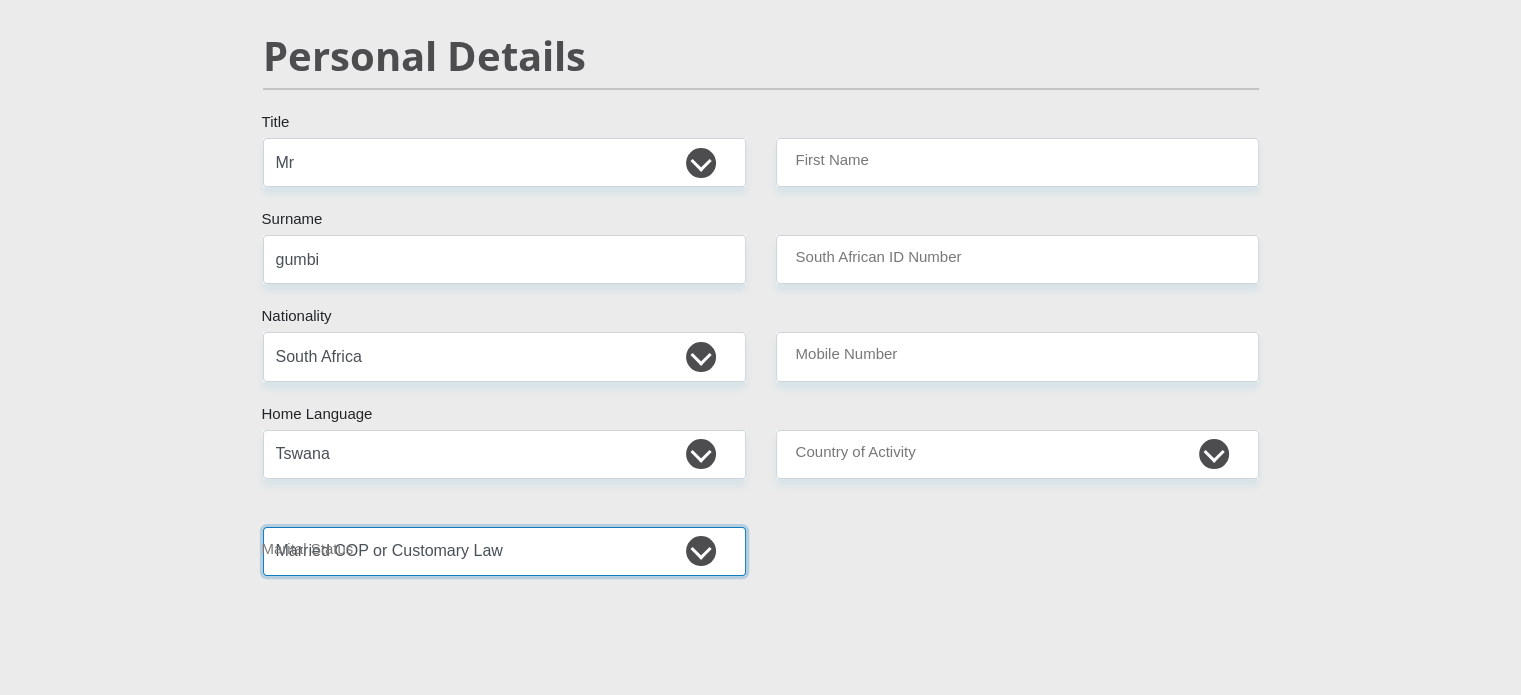 click on "Married ANC
Single
Divorced
Widowed
Married COP or Customary Law" at bounding box center (504, 551) 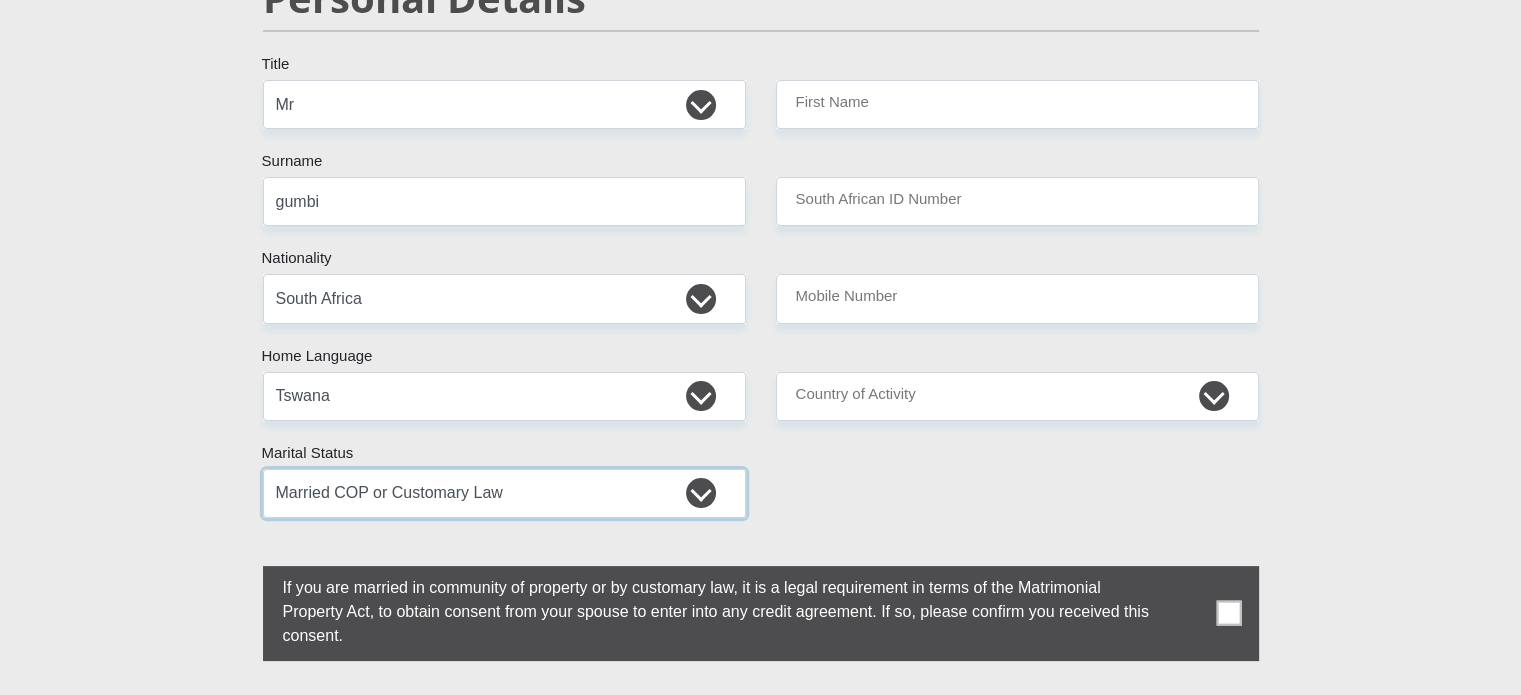 scroll, scrollTop: 300, scrollLeft: 0, axis: vertical 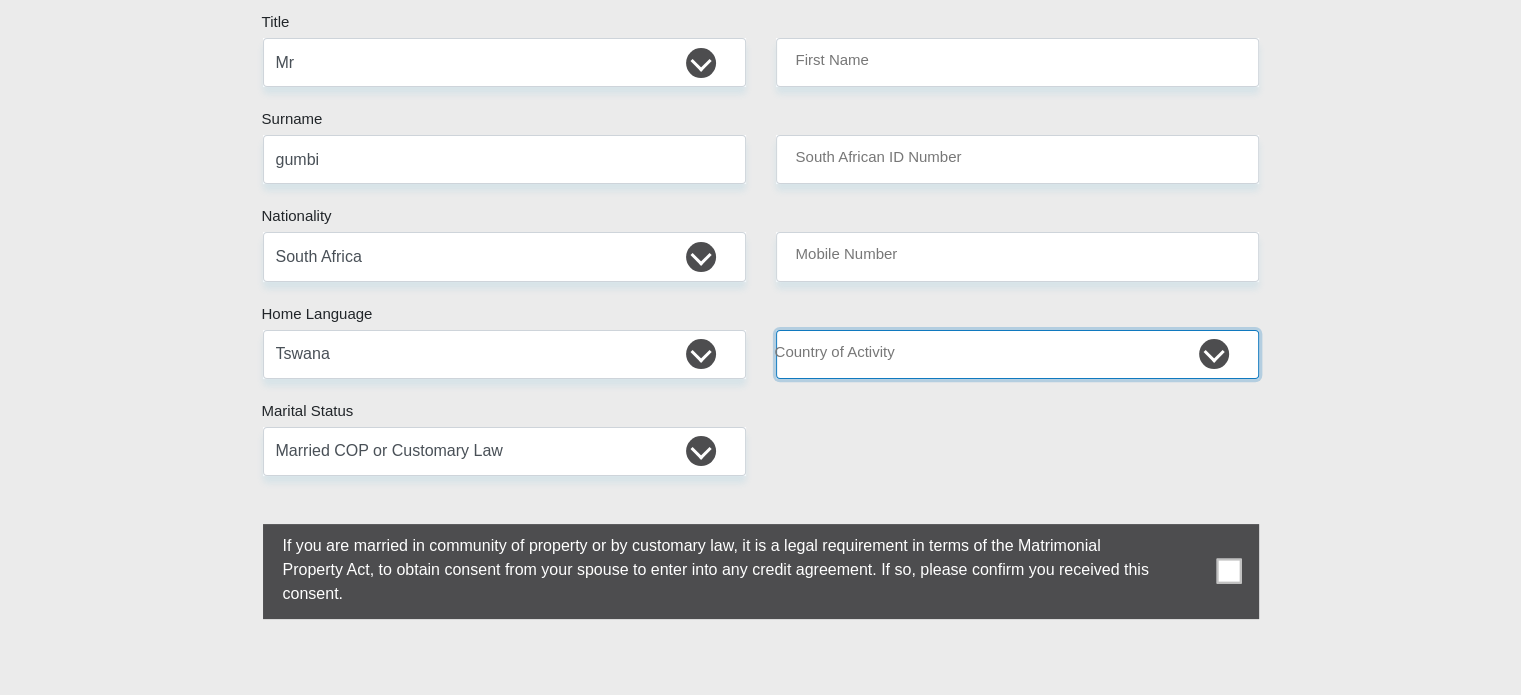 click on "South Africa
Afghanistan
Aland Islands
Albania
Algeria
America Samoa
American Virgin Islands
Andorra
Angola
Anguilla
Antarctica
Antigua and Barbuda
Argentina
Armenia
Aruba
Ascension Island
Australia
Austria
Azerbaijan
Chad" at bounding box center [1017, 354] 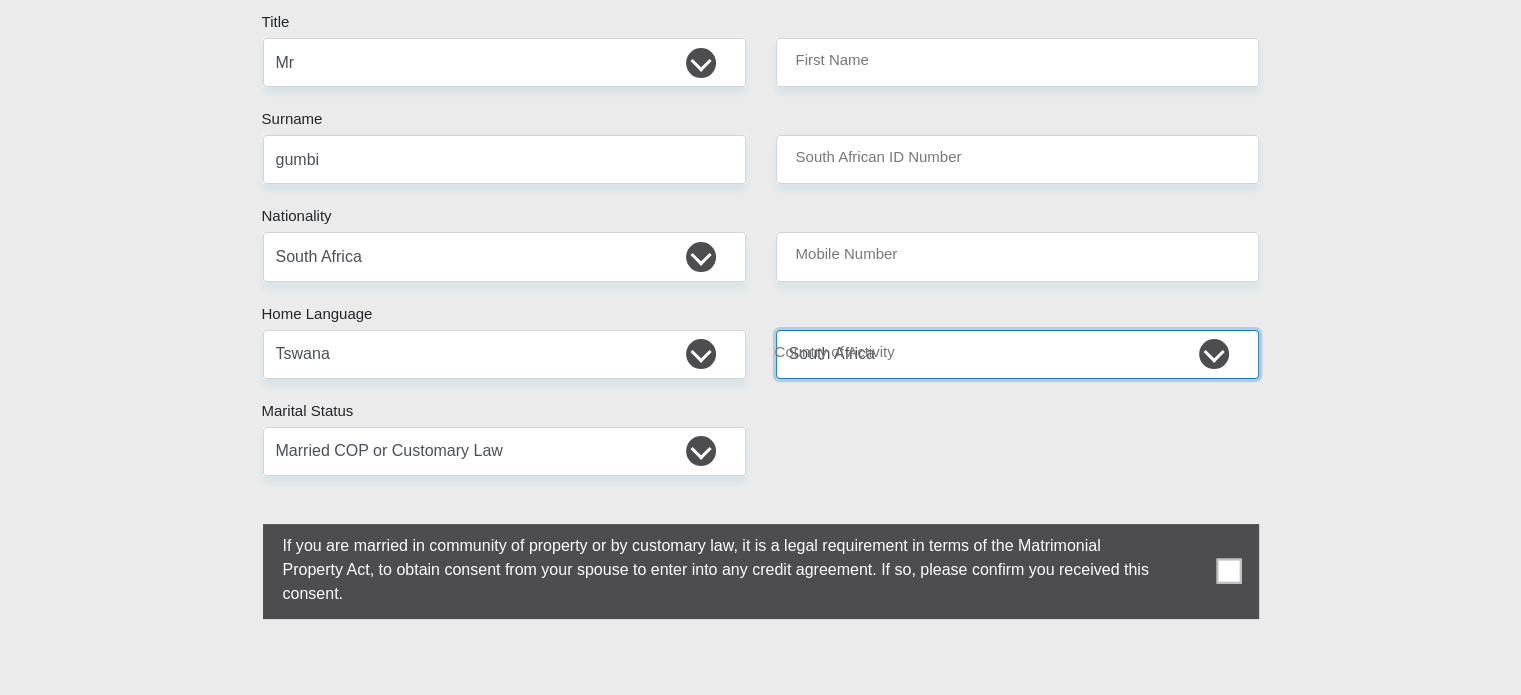 click on "South Africa
Afghanistan
Aland Islands
Albania
Algeria
America Samoa
American Virgin Islands
Andorra
Angola
Anguilla
Antarctica
Antigua and Barbuda
Argentina
Armenia
Aruba
Ascension Island
Australia
Austria
Azerbaijan
Chad" at bounding box center [1017, 354] 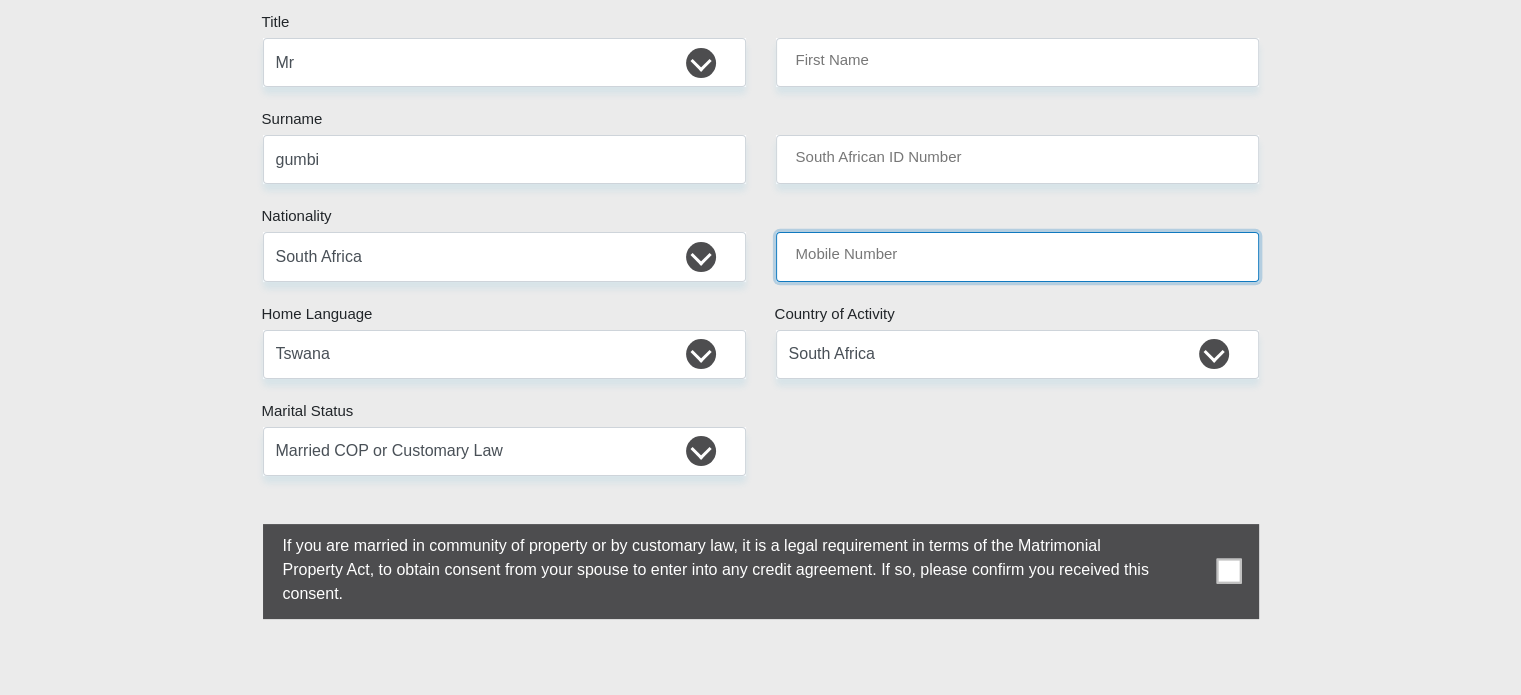 click on "Mobile Number" at bounding box center (1017, 256) 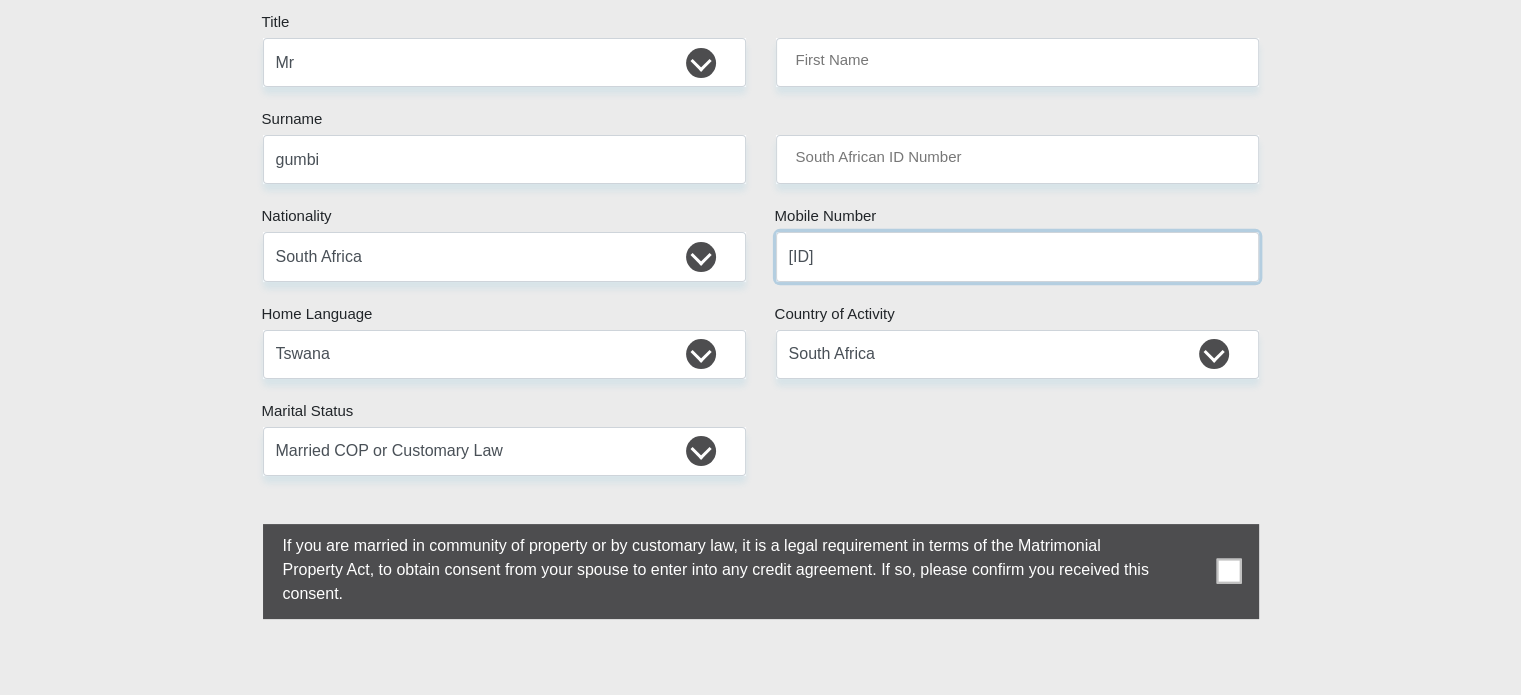 type on "[ID]" 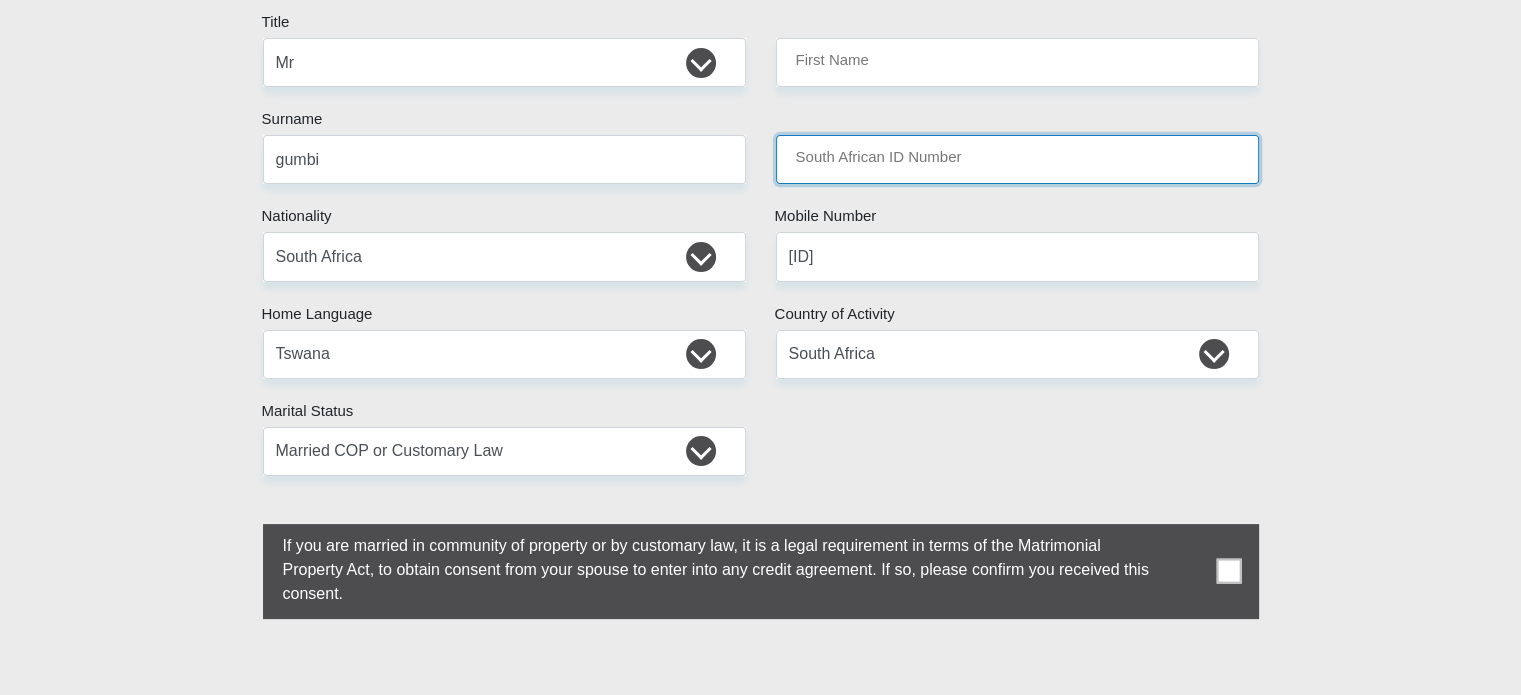 click on "South African ID Number" at bounding box center [1017, 159] 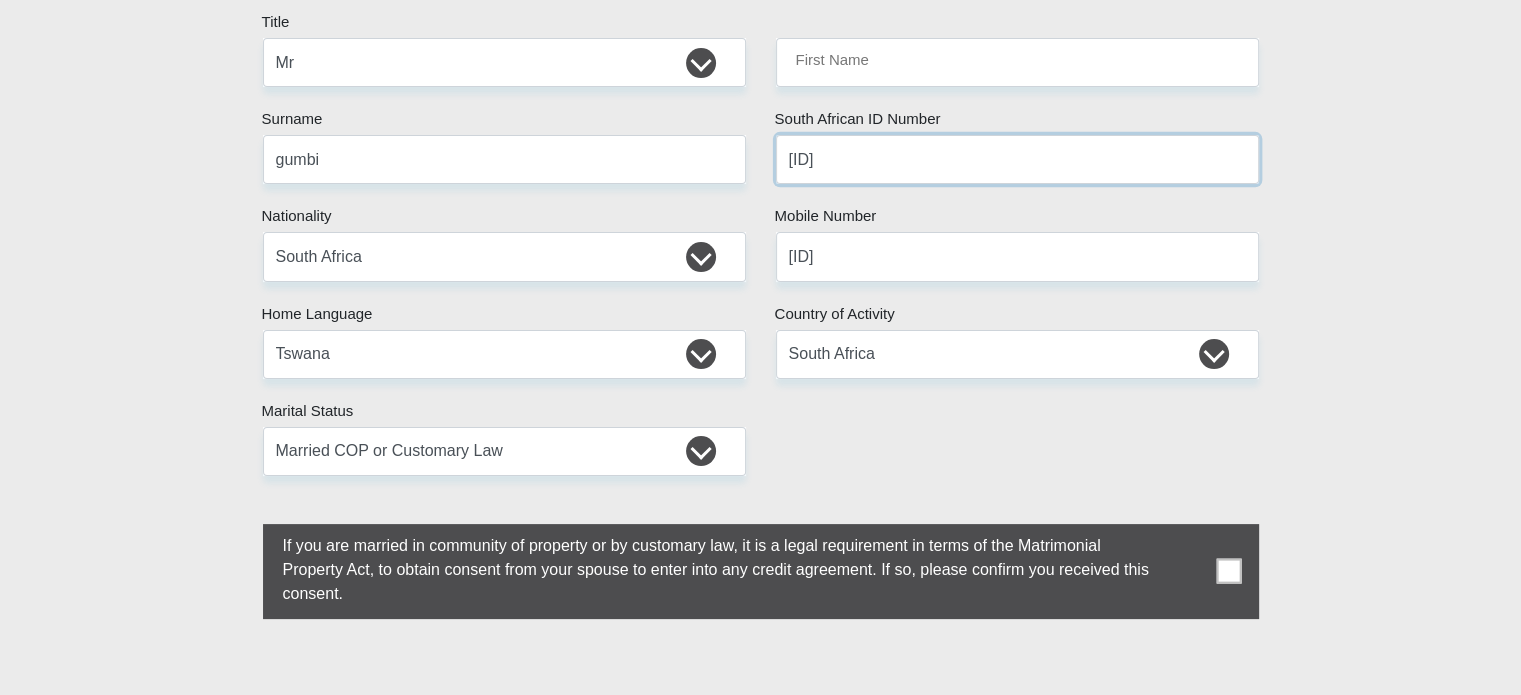 type on "[ID]" 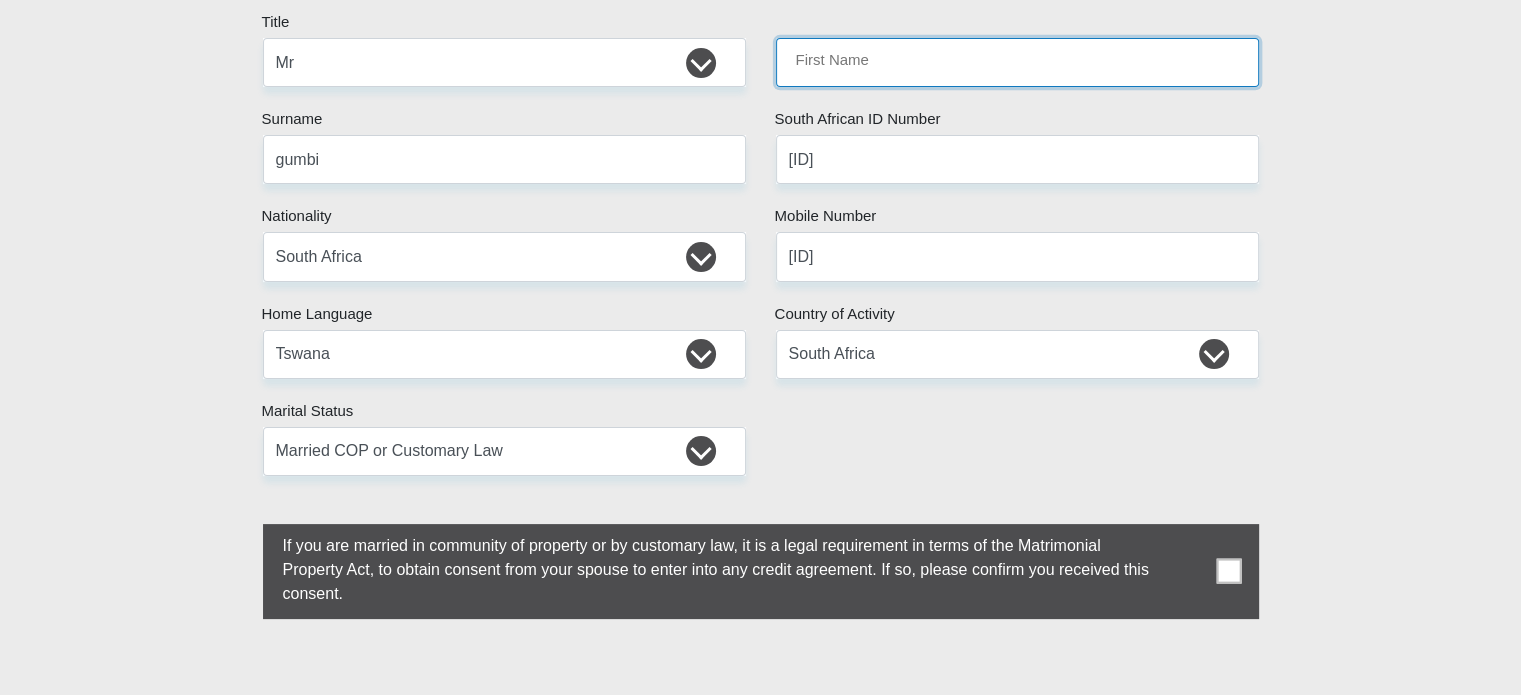 click on "First Name" at bounding box center (1017, 62) 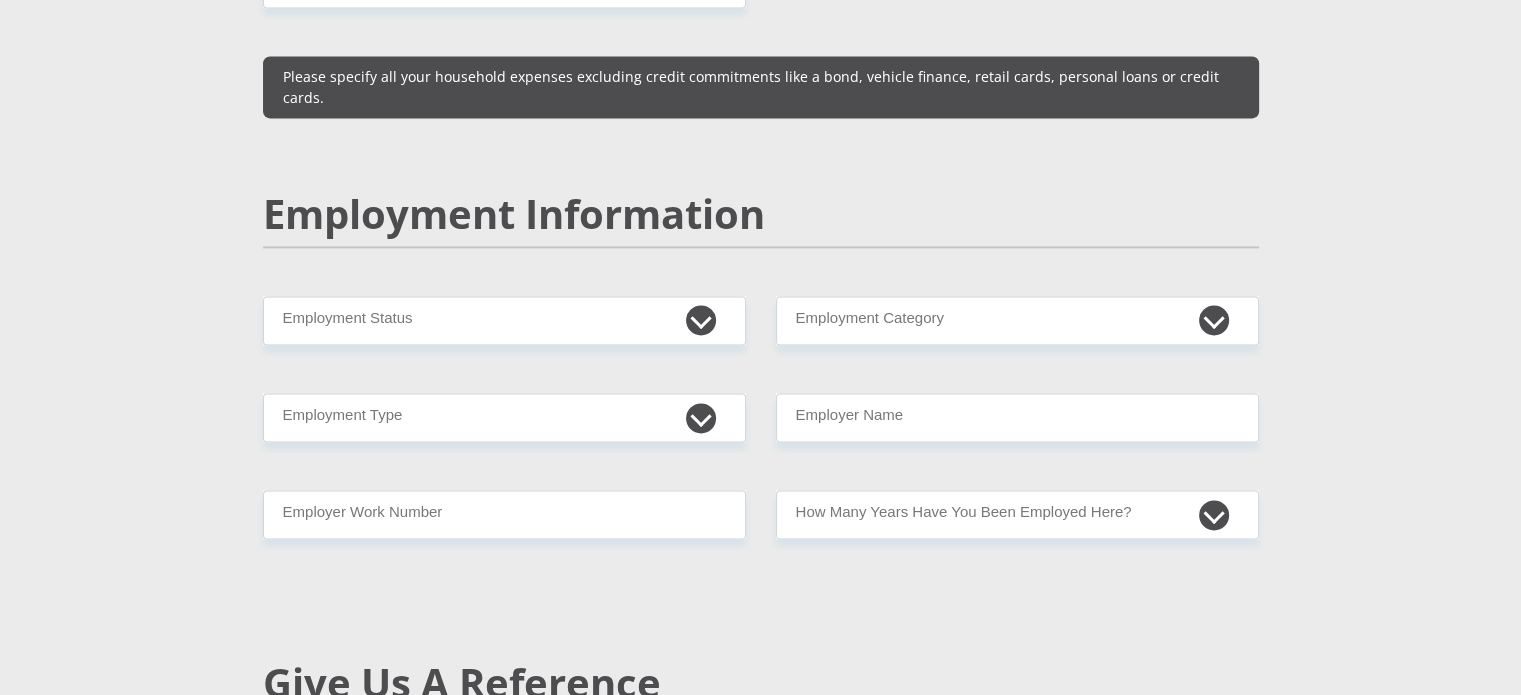 scroll, scrollTop: 3000, scrollLeft: 0, axis: vertical 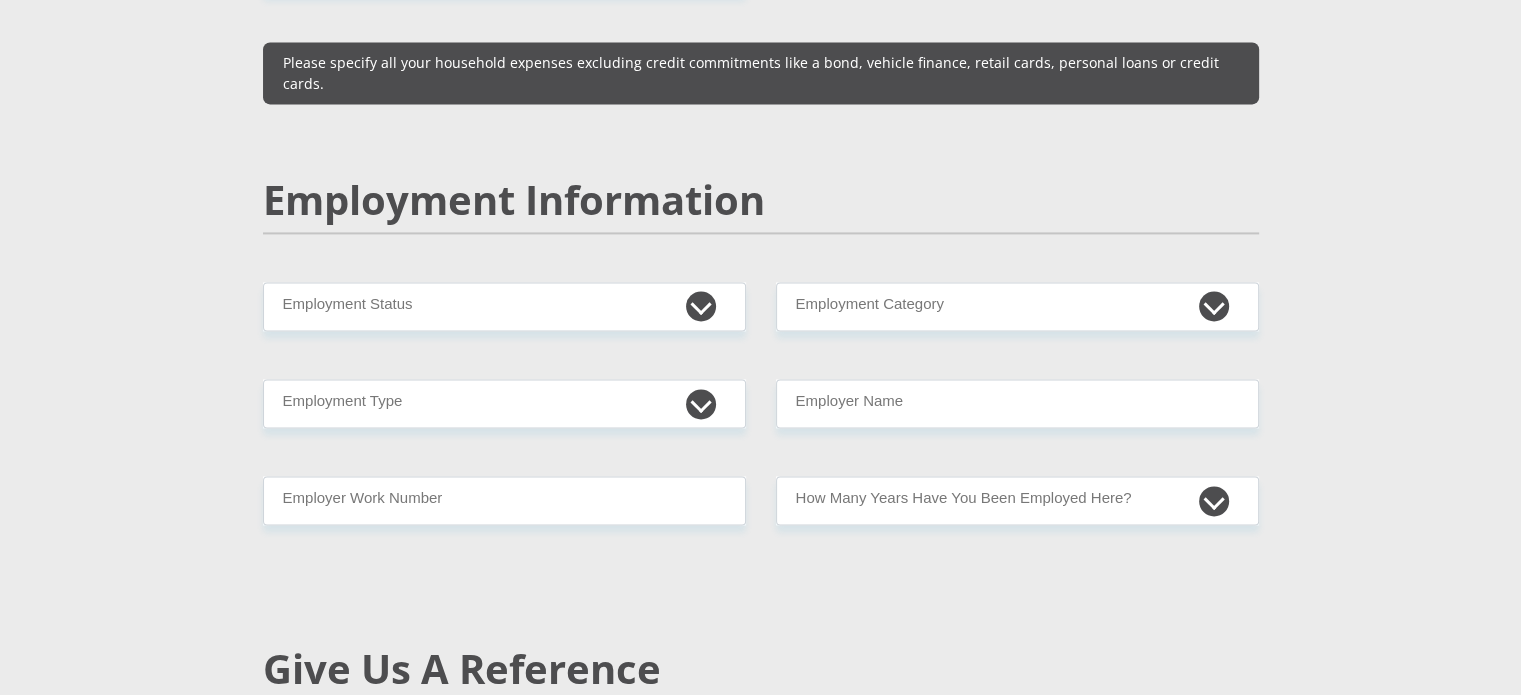 type on "[NAME]" 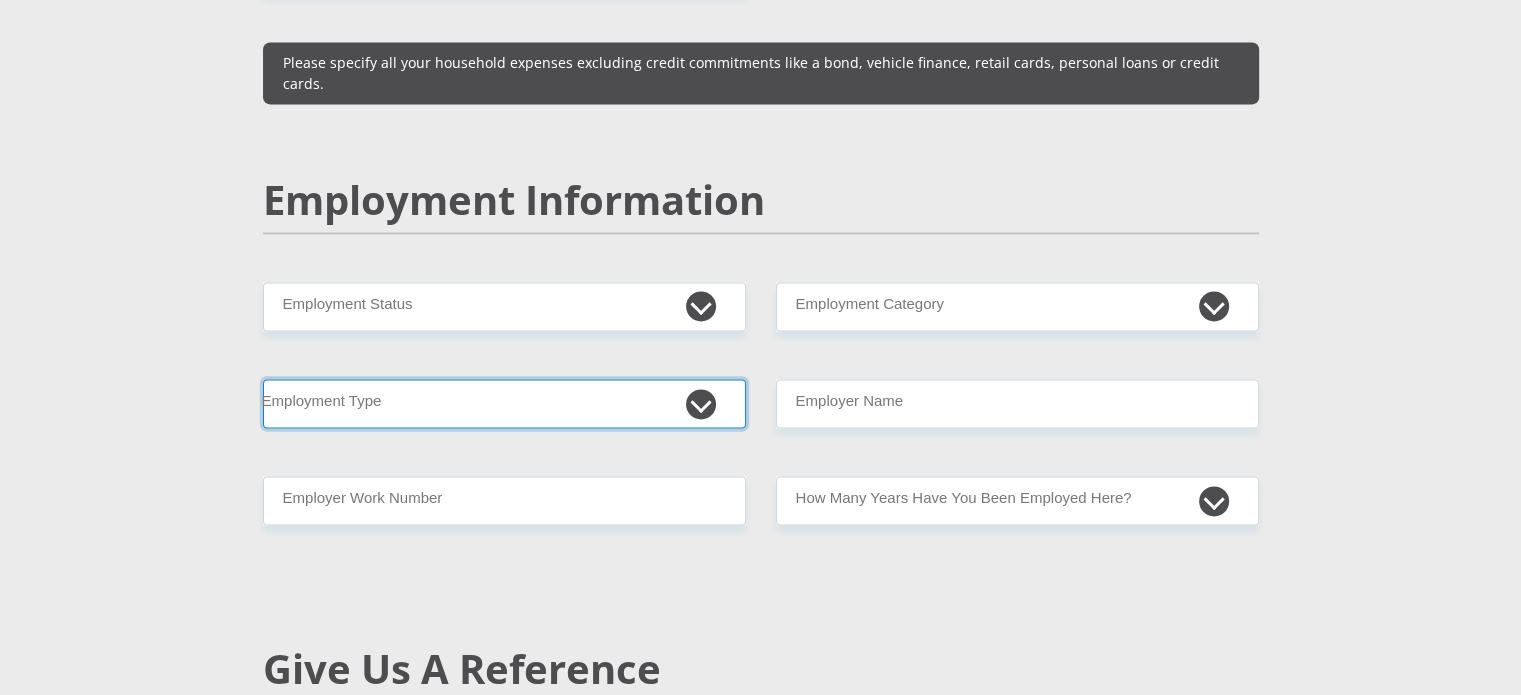 click on "College/Lecturer
Craft Seller
Creative
Driver
Executive
Farmer
Forces - Non Commissioned
Forces - Officer
Hawker
Housewife
Labourer
Licenced Professional
Manager
Miner
Non Licenced Professional
Office Staff/Clerk
Outside Worker
Pensioner
Permanent Teacher
Production/Manufacturing
Sales
Self-Employed
Semi-Professional Worker
Service Industry  Social Worker  Student" at bounding box center (504, 403) 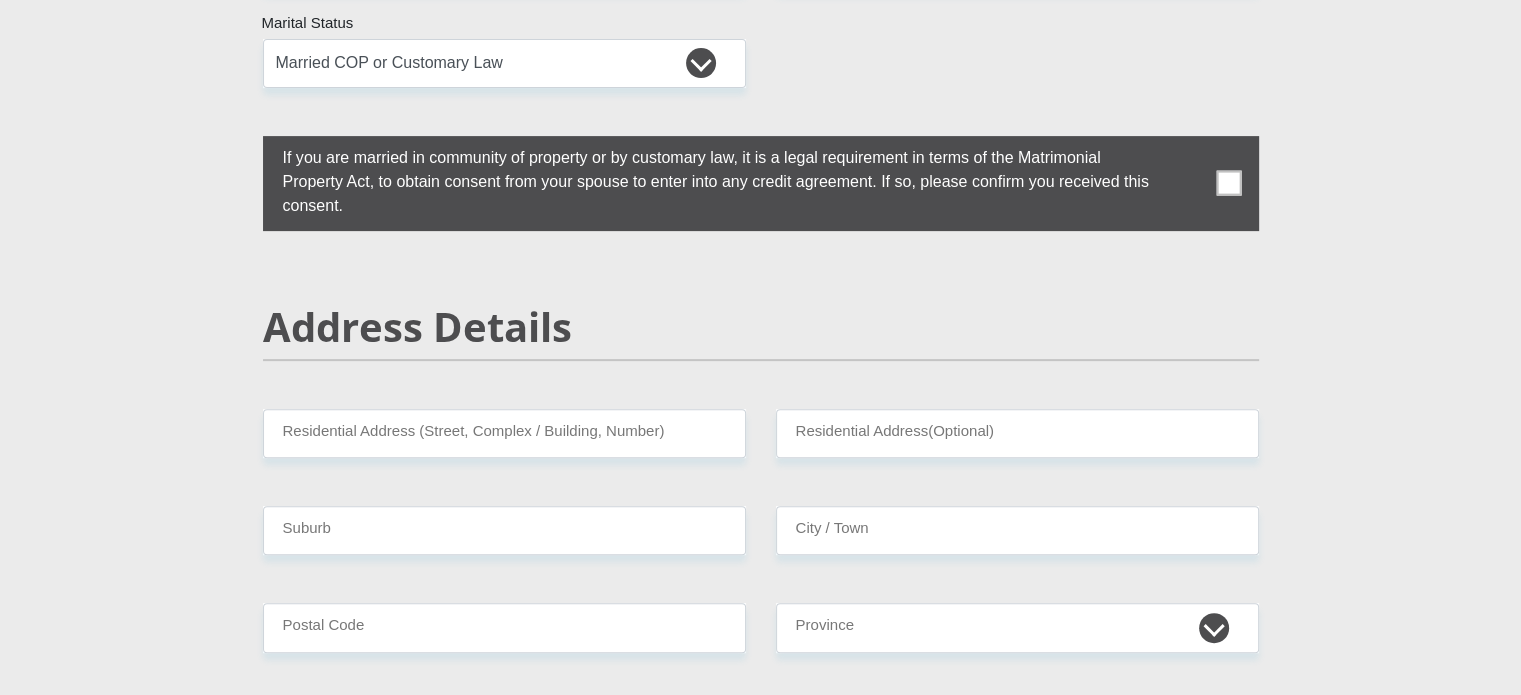 scroll, scrollTop: 900, scrollLeft: 0, axis: vertical 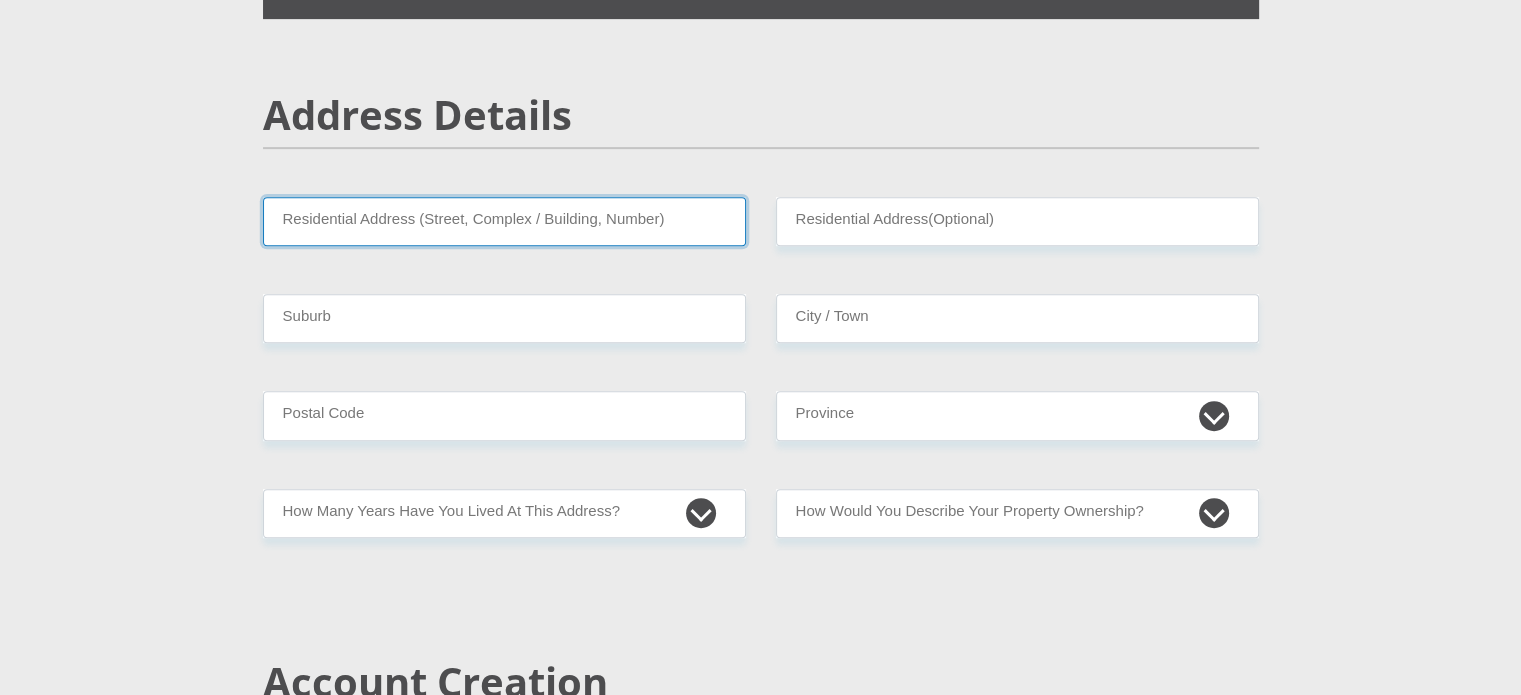 click on "Residential Address (Street, Complex / Building, Number)" at bounding box center [504, 221] 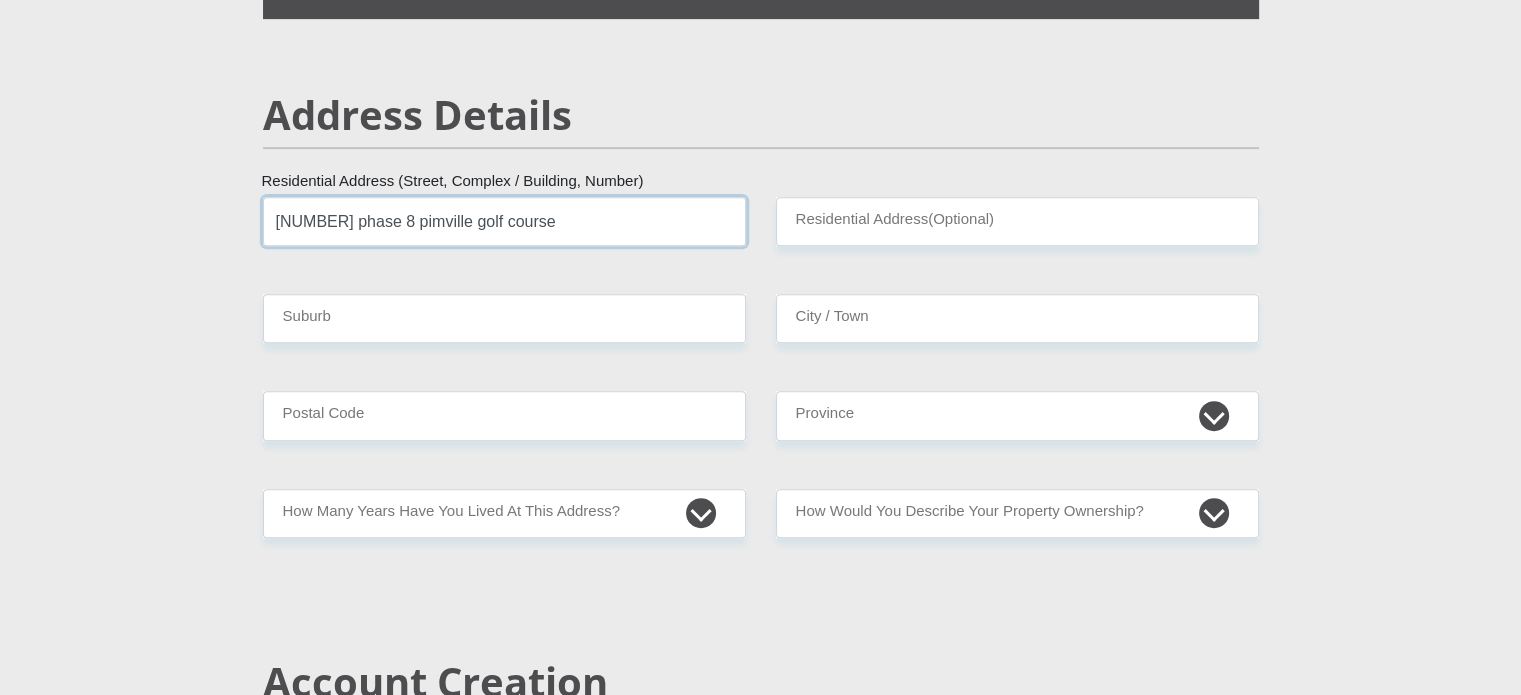 type on "[NUMBER] phase 8 pimville golf course" 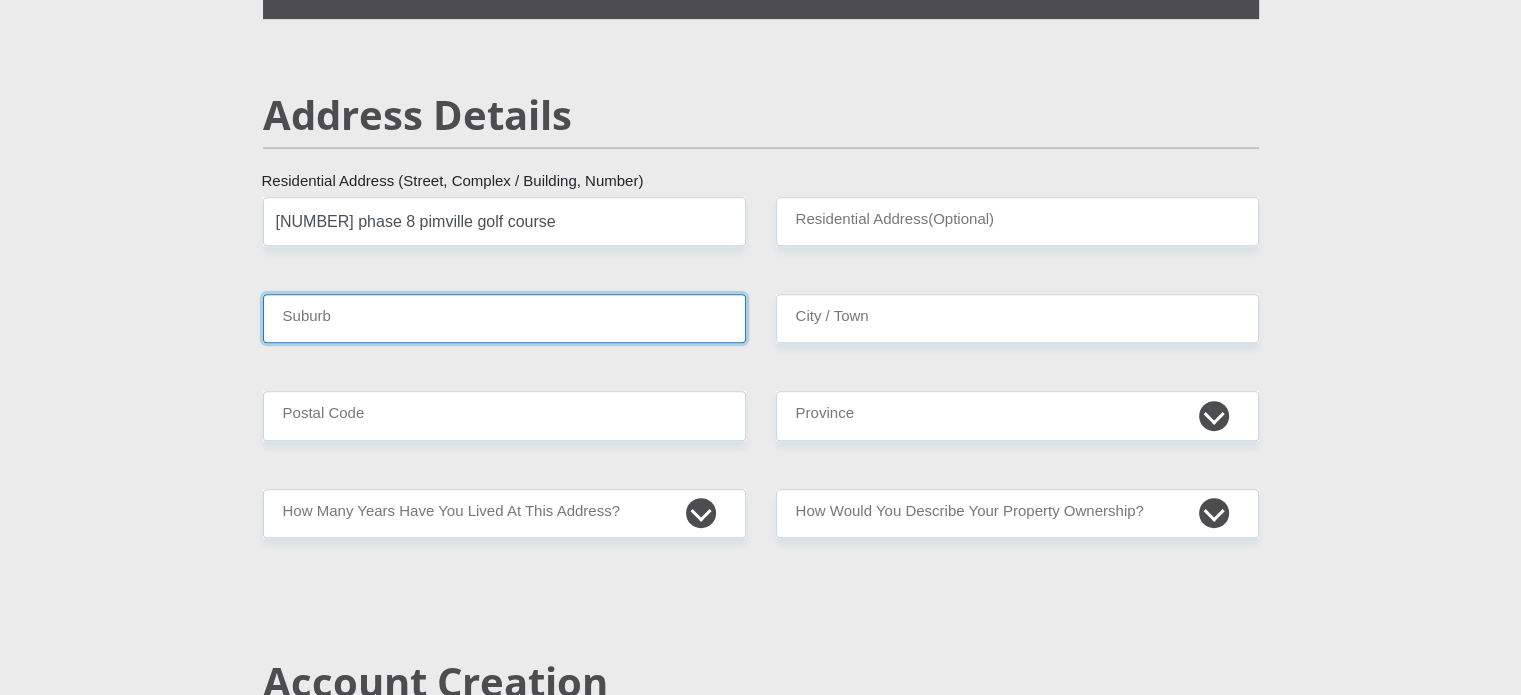 click on "Suburb" at bounding box center [504, 318] 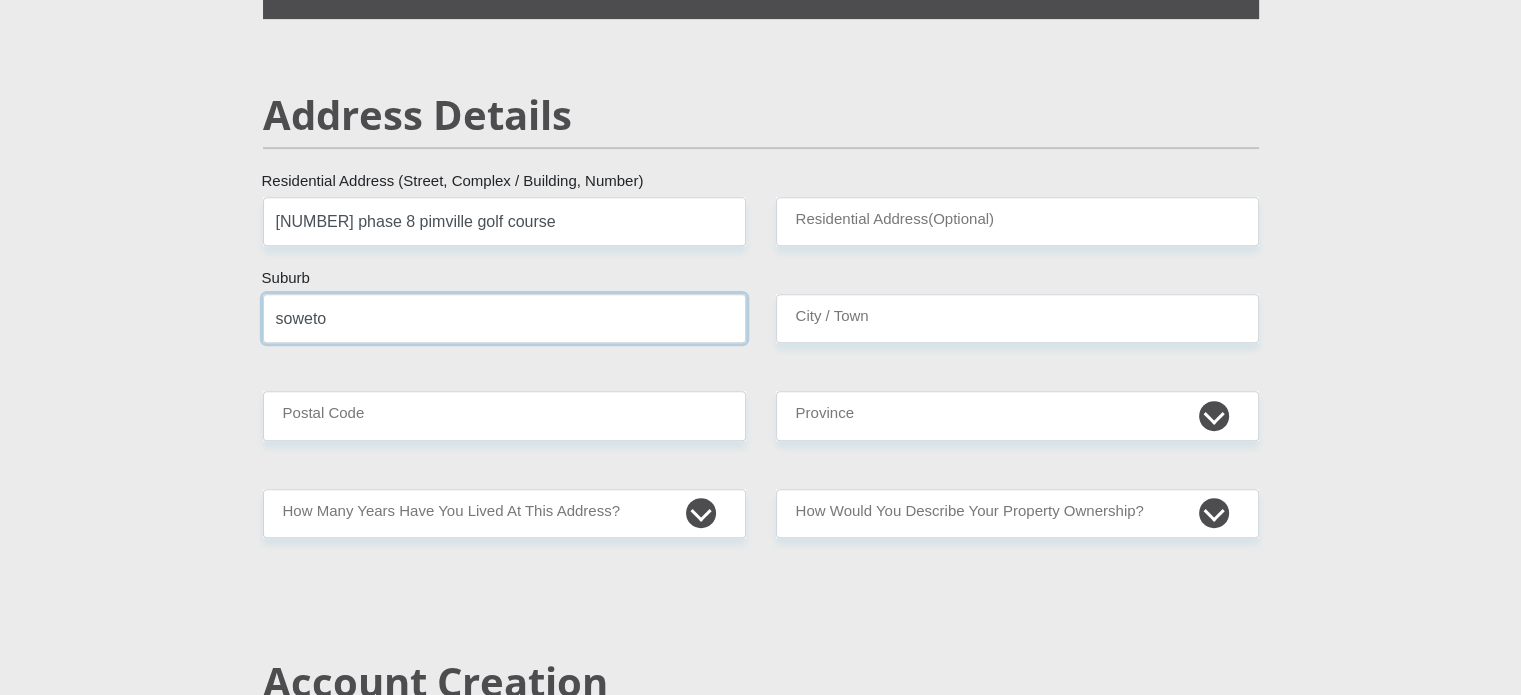 type on "soweto" 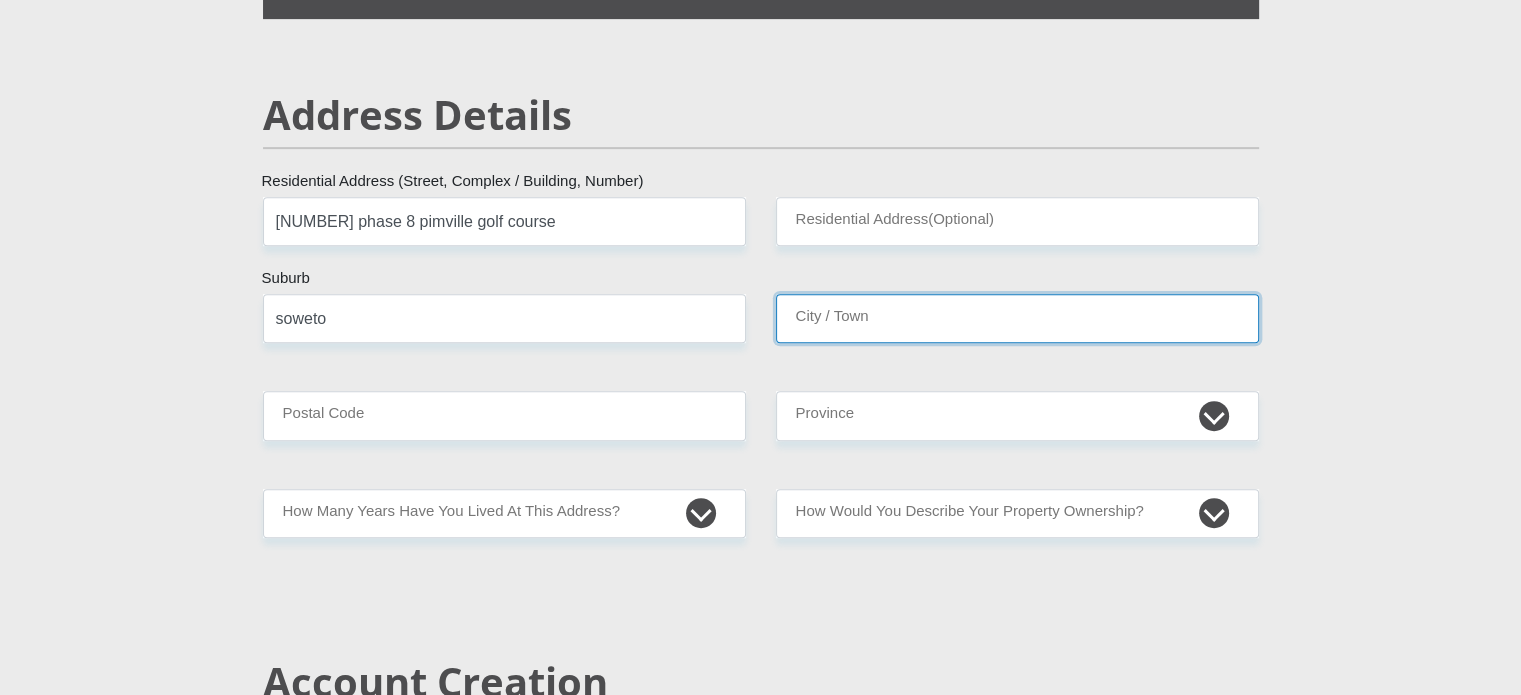 click on "City / Town" at bounding box center (1017, 318) 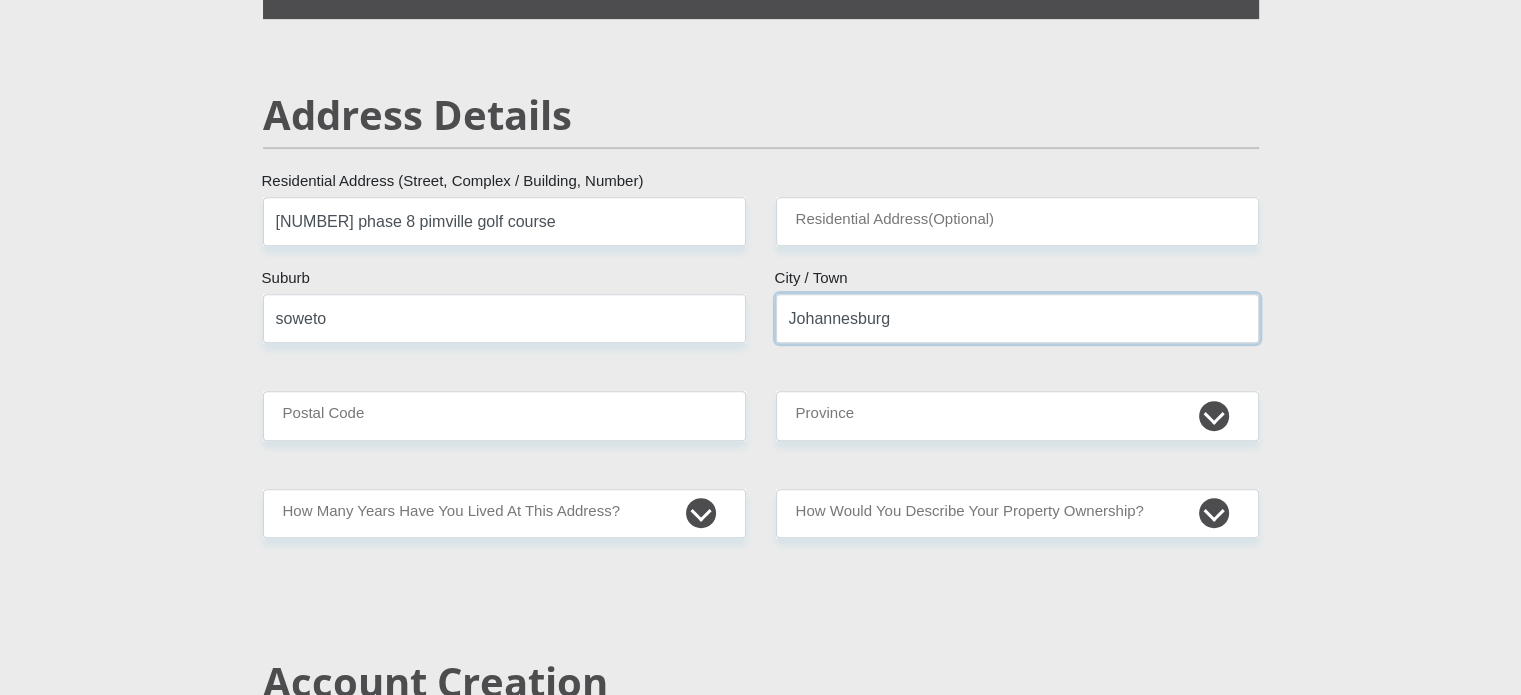 type on "Johannesburg" 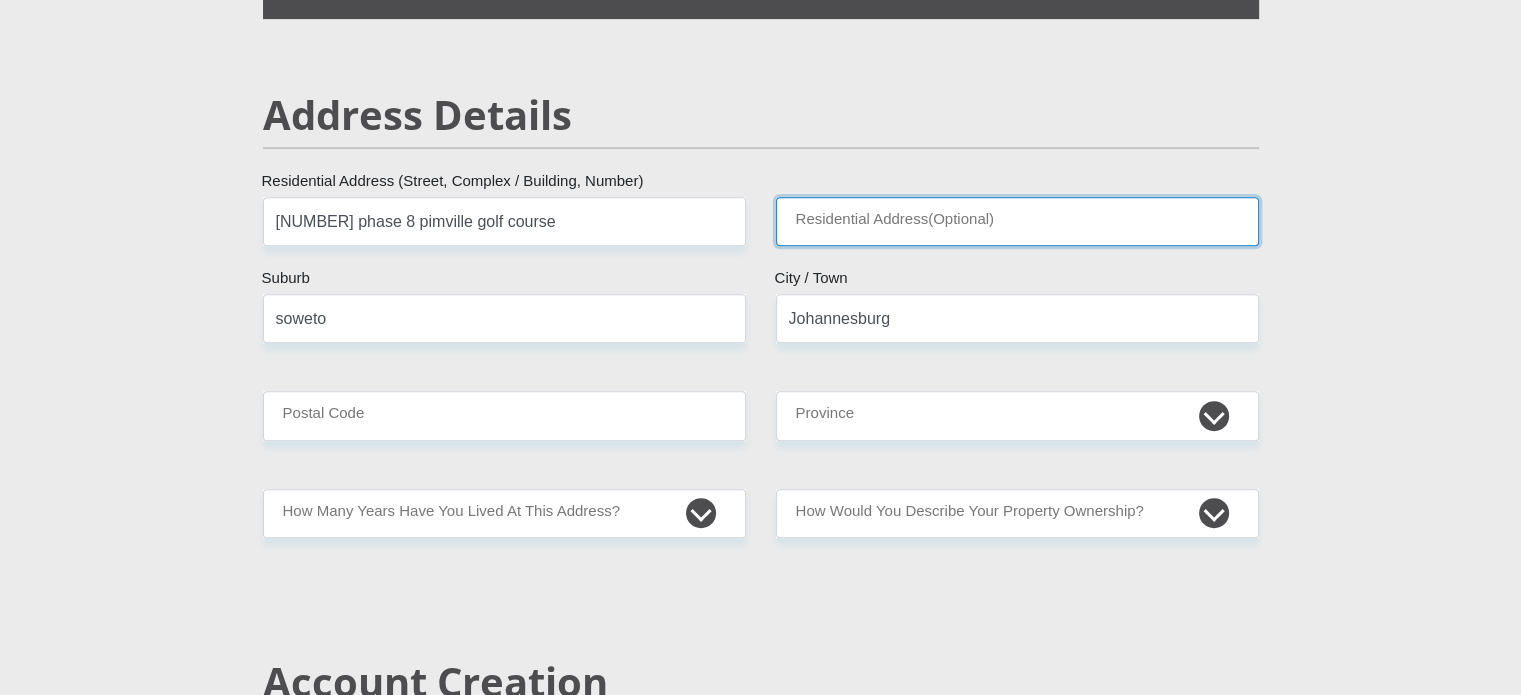 click on "Residential Address(Optional)" at bounding box center (1017, 221) 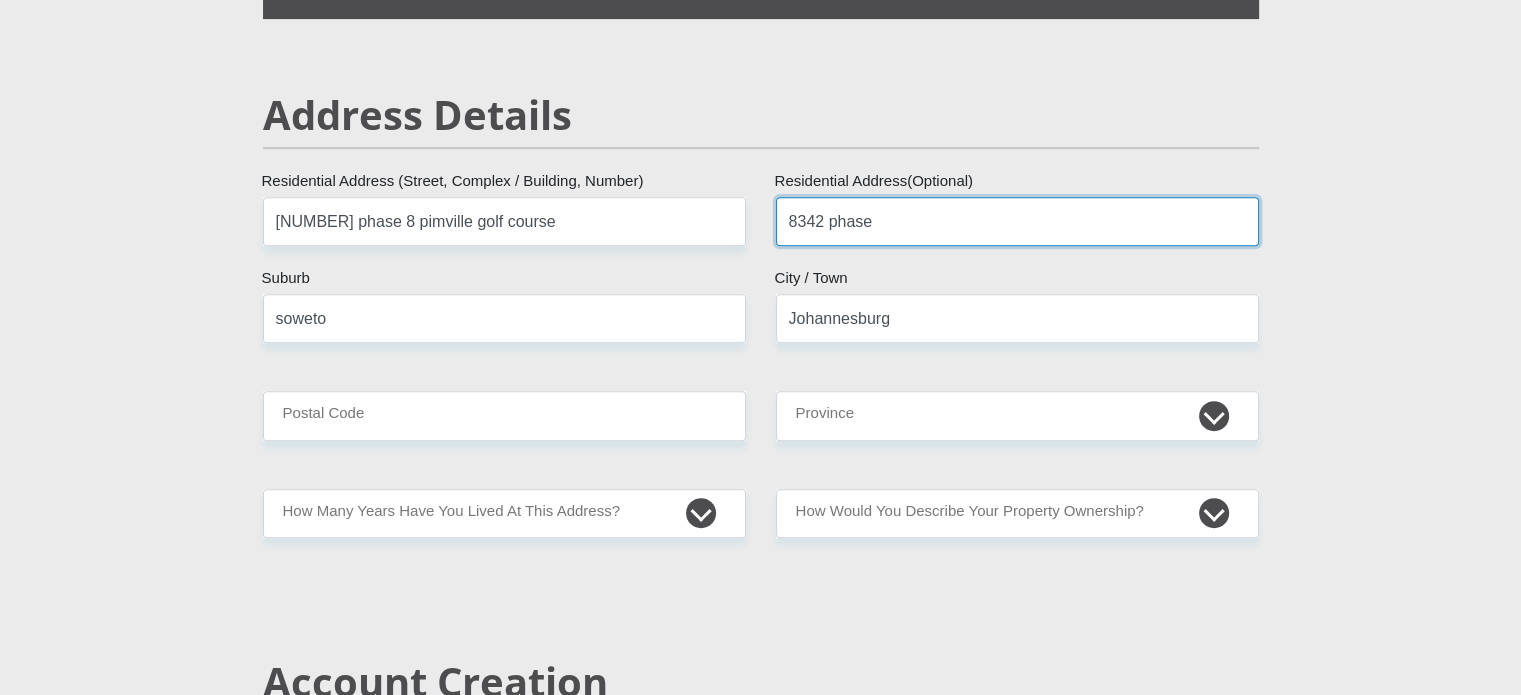 type on "8342 phase" 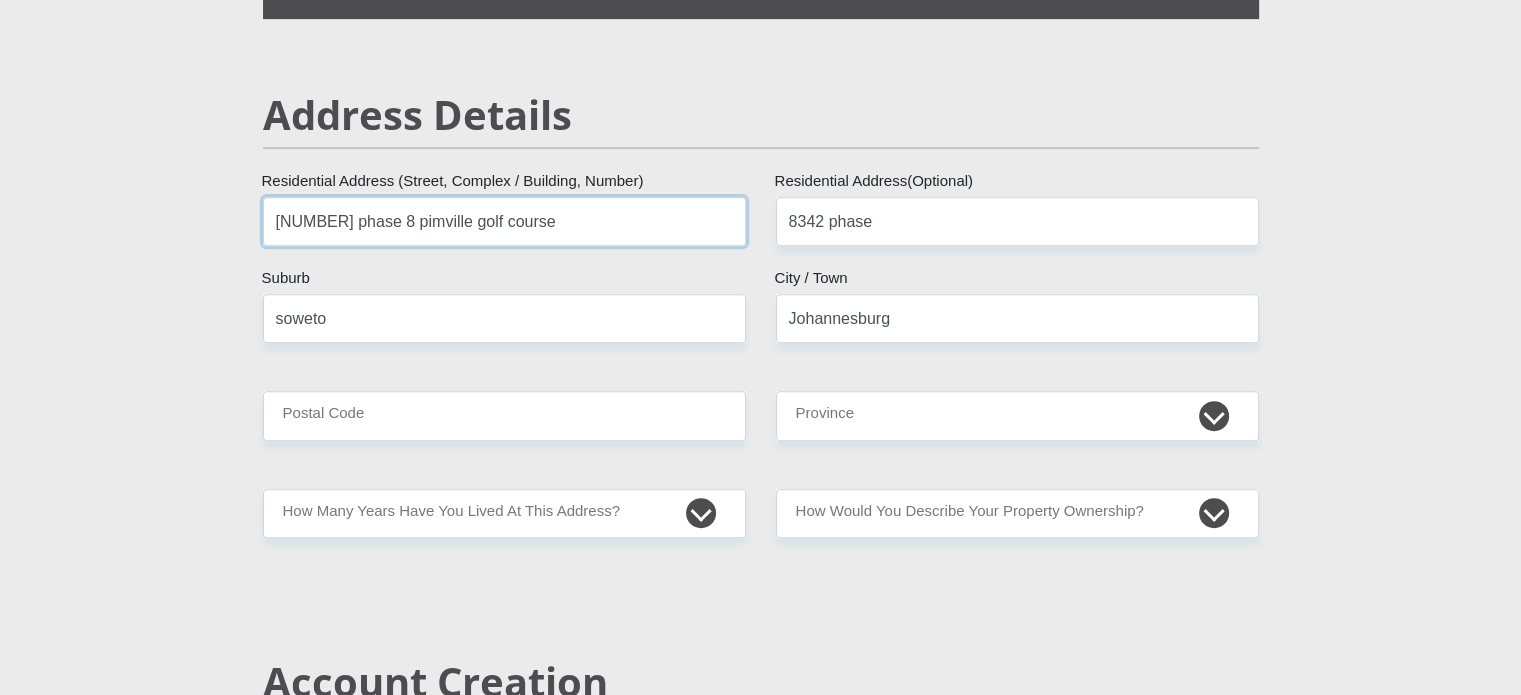 click on "[NUMBER] phase 8 pimville golf course" at bounding box center (504, 221) 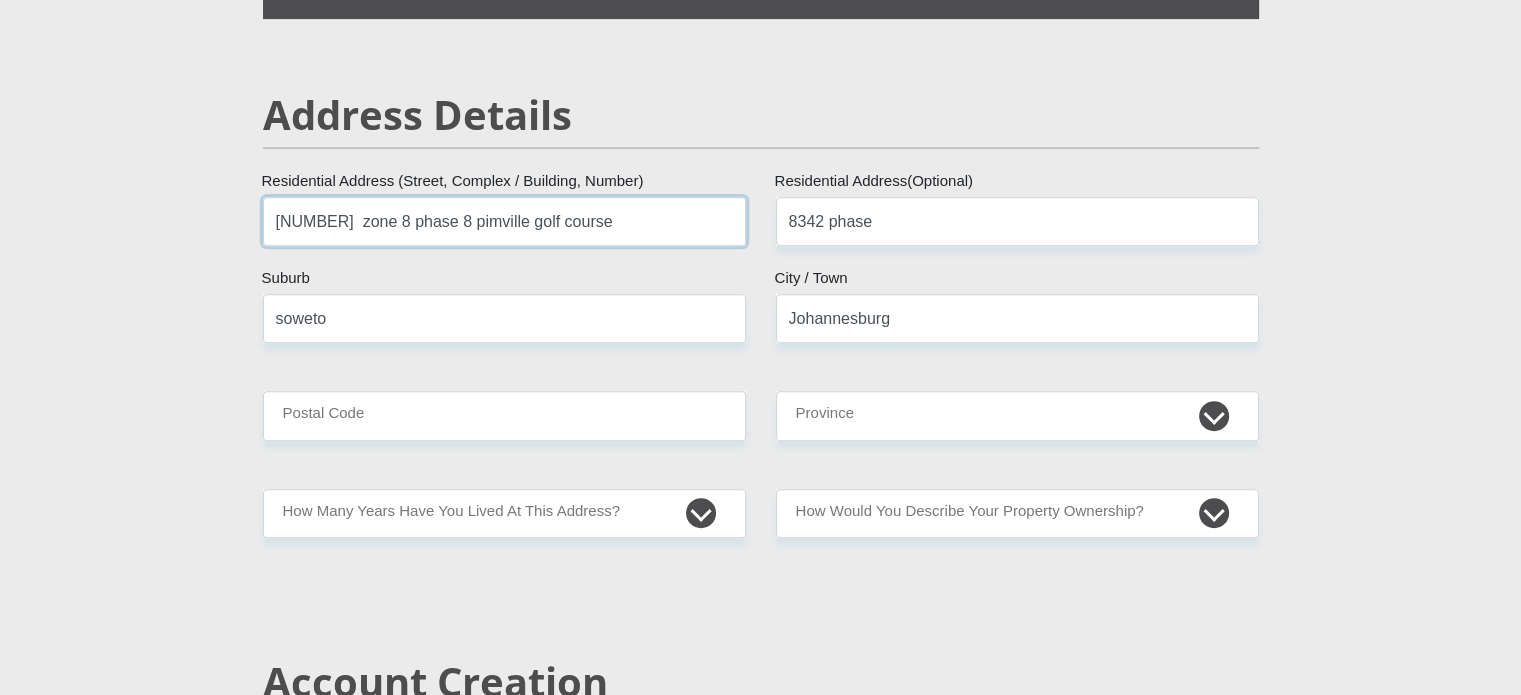 type on "[NUMBER]  zone 8 phase 8 pimville golf course" 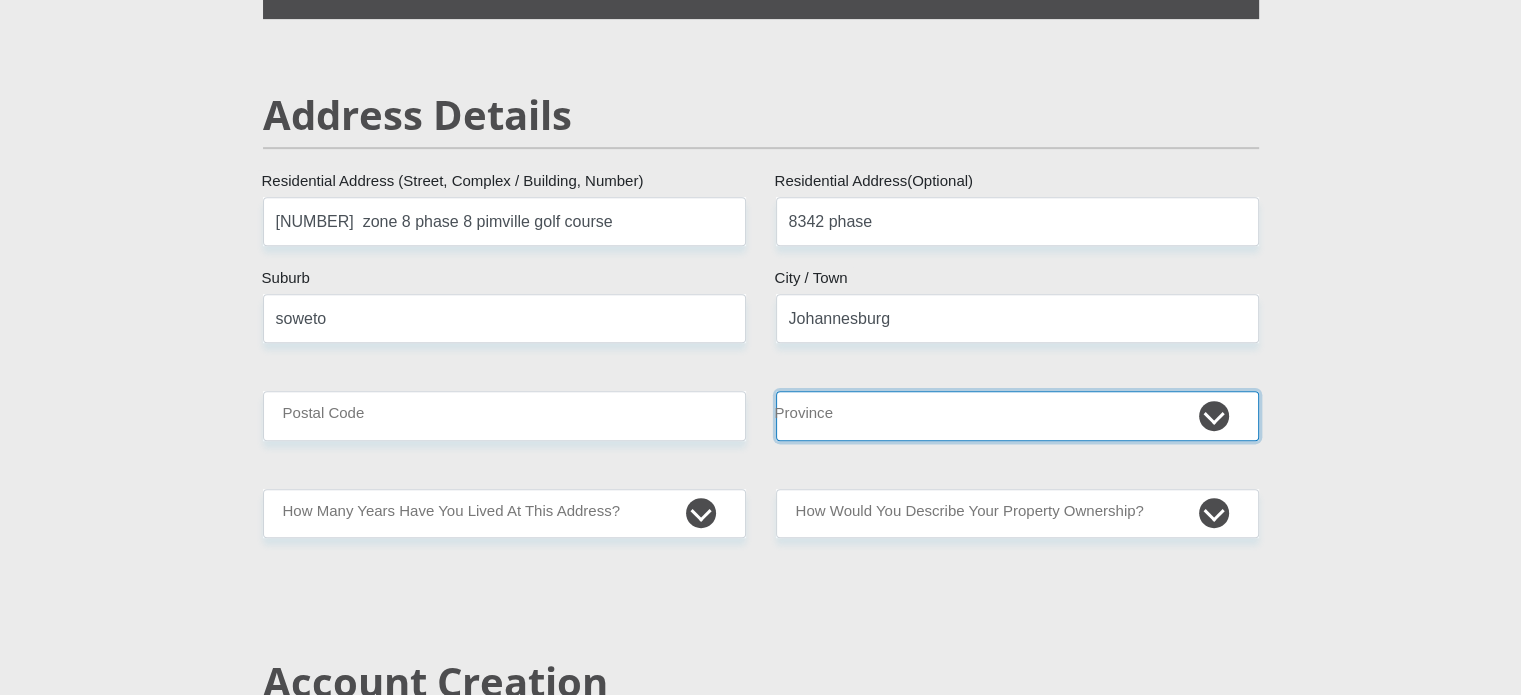 click on "Eastern Cape
Free State
Gauteng
KwaZulu-Natal
Limpopo
Mpumalanga
Northern Cape
North West
Western Cape" at bounding box center [1017, 415] 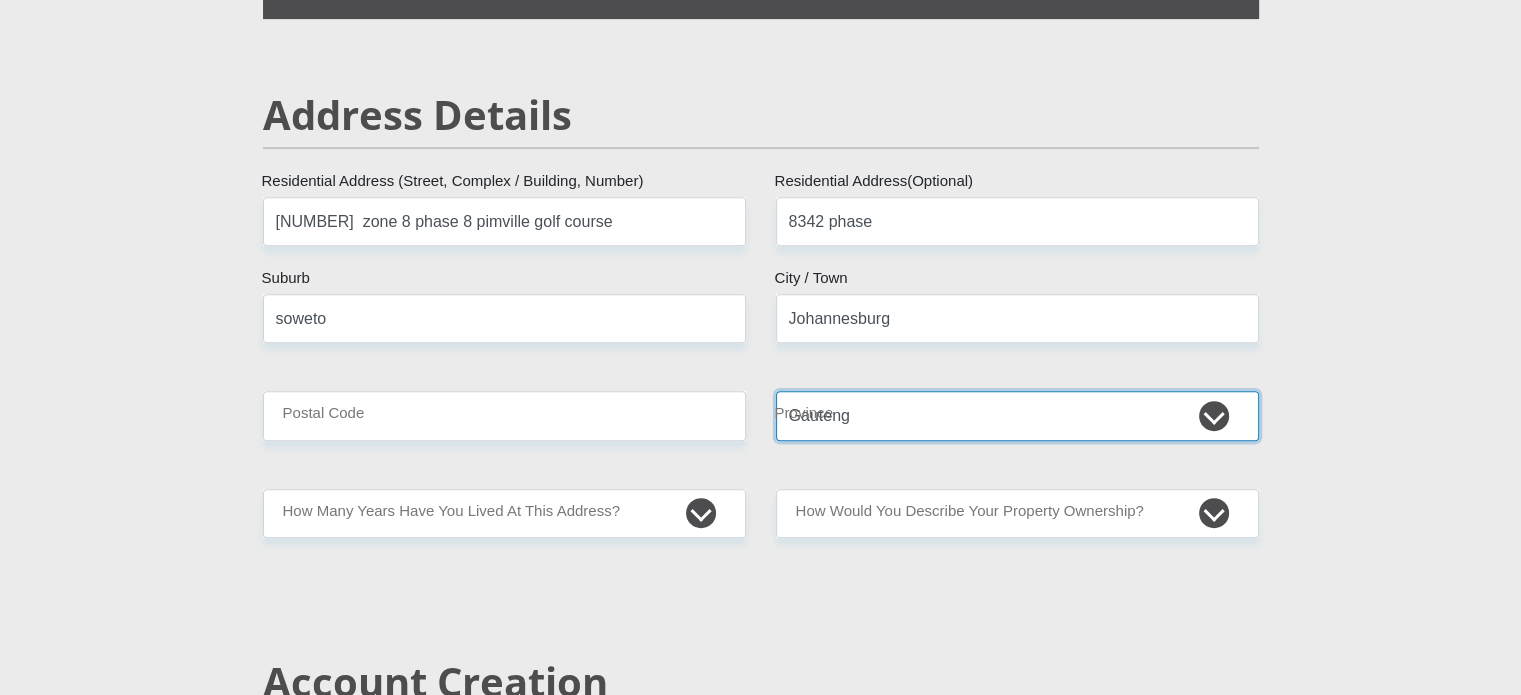 click on "Eastern Cape
Free State
Gauteng
KwaZulu-Natal
Limpopo
Mpumalanga
Northern Cape
North West
Western Cape" at bounding box center (1017, 415) 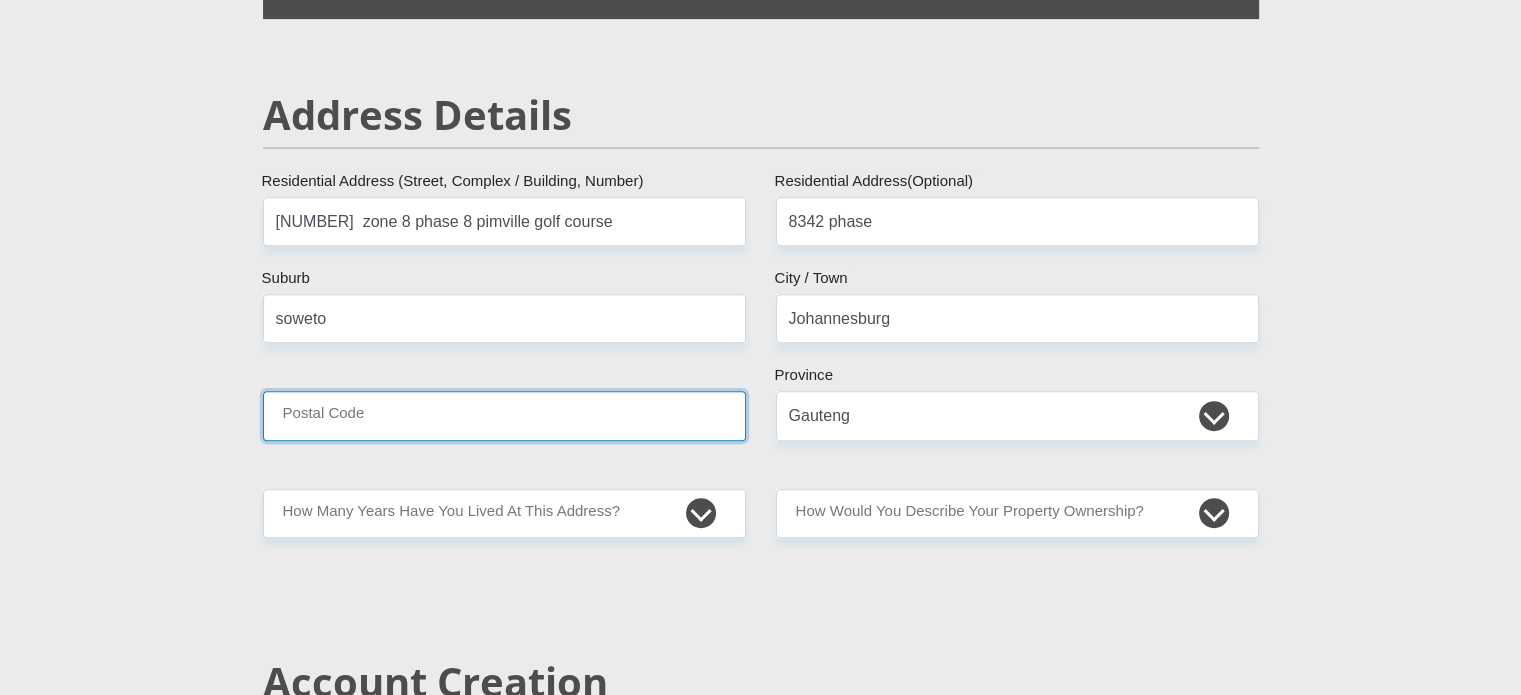 click on "Postal Code" at bounding box center [504, 415] 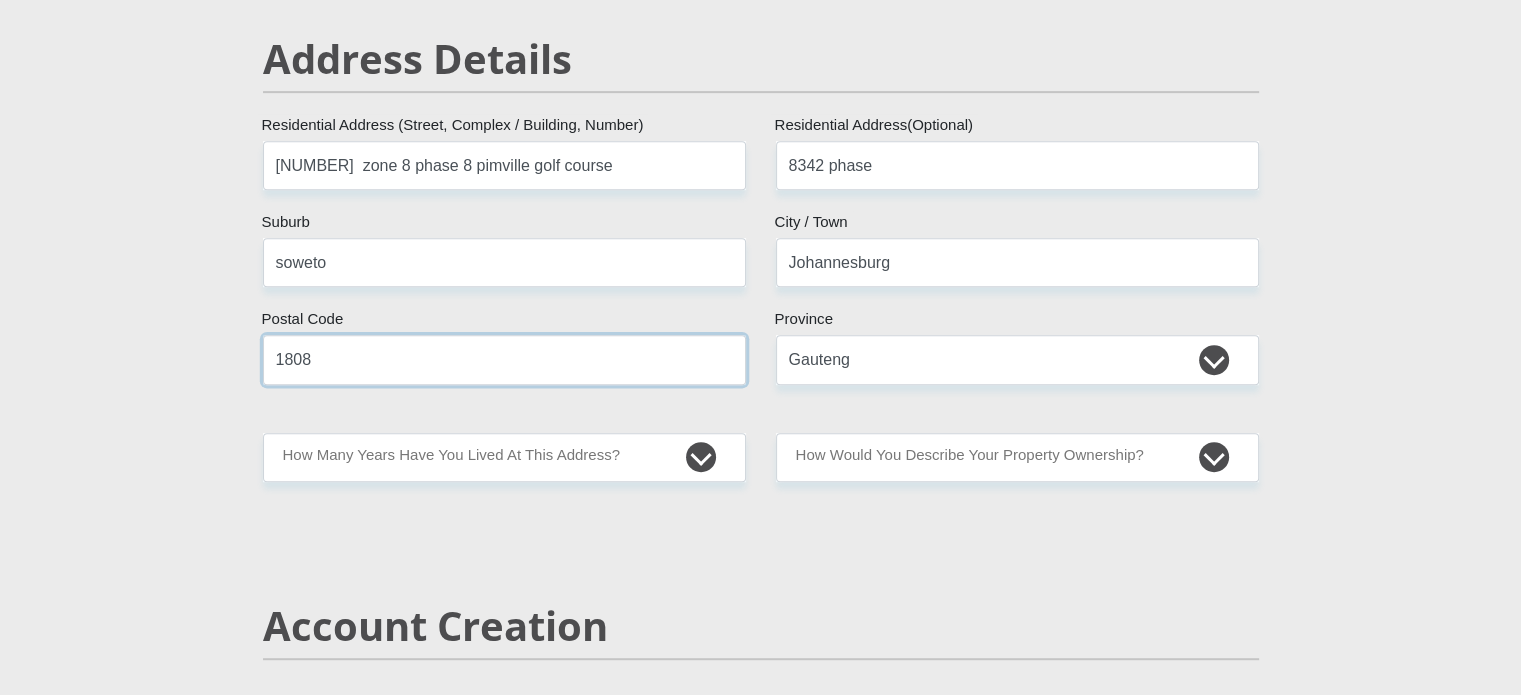 scroll, scrollTop: 1000, scrollLeft: 0, axis: vertical 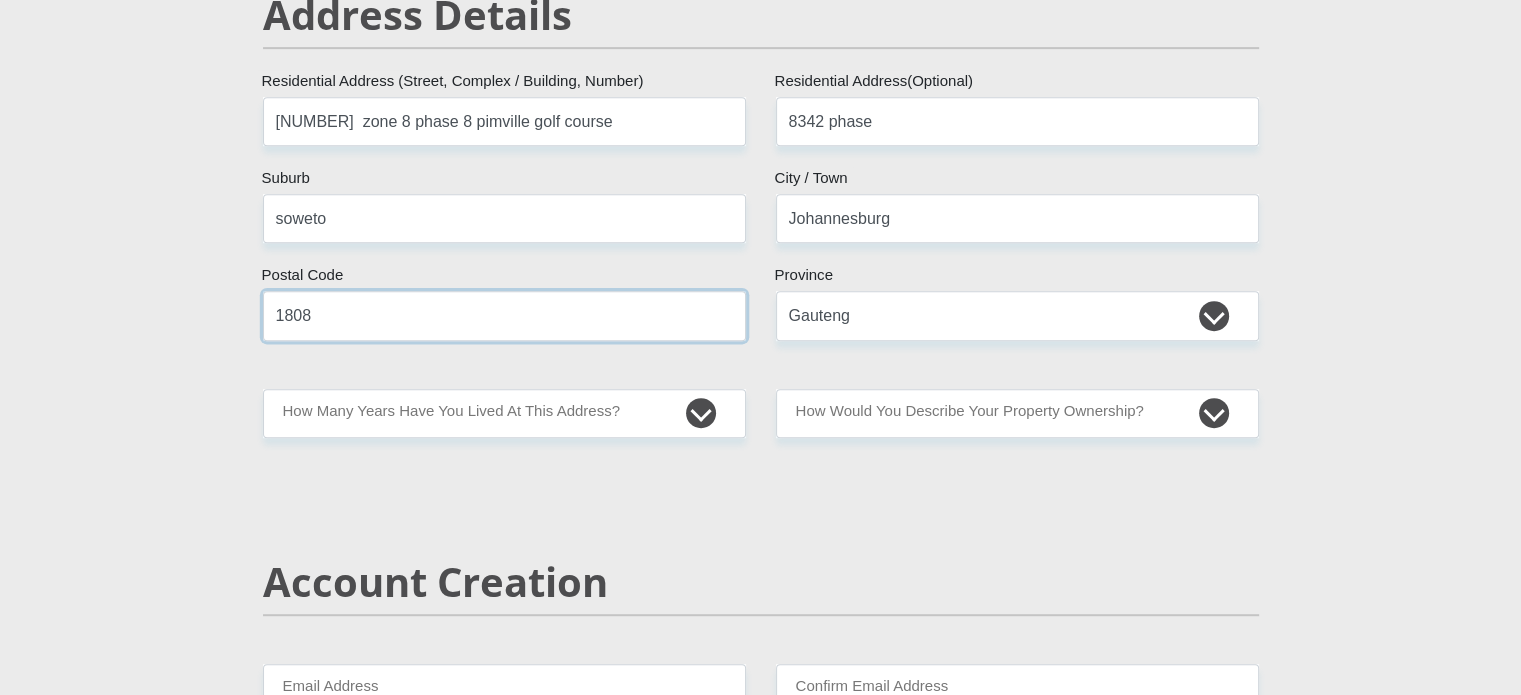 type on "1808" 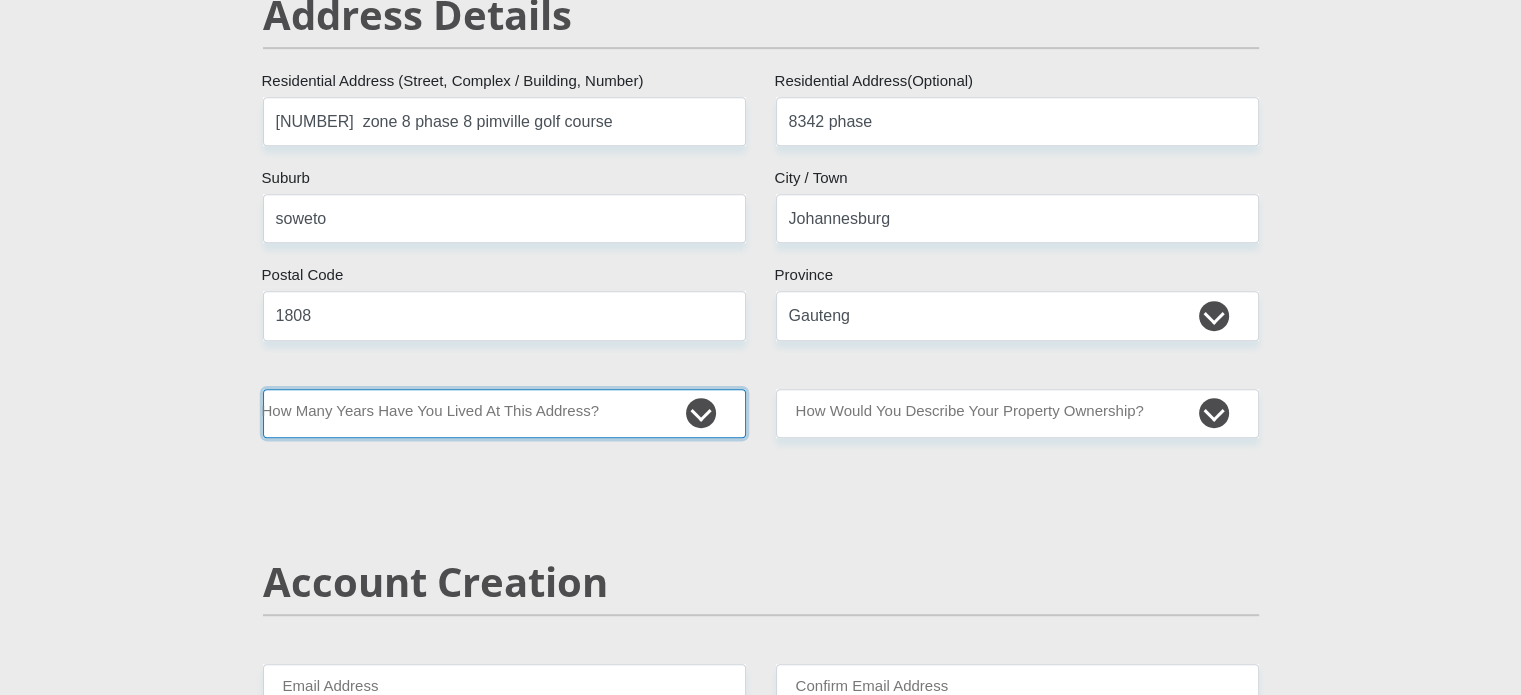 click on "less than 1 year
1-3 years
3-5 years
5+ years" at bounding box center [504, 413] 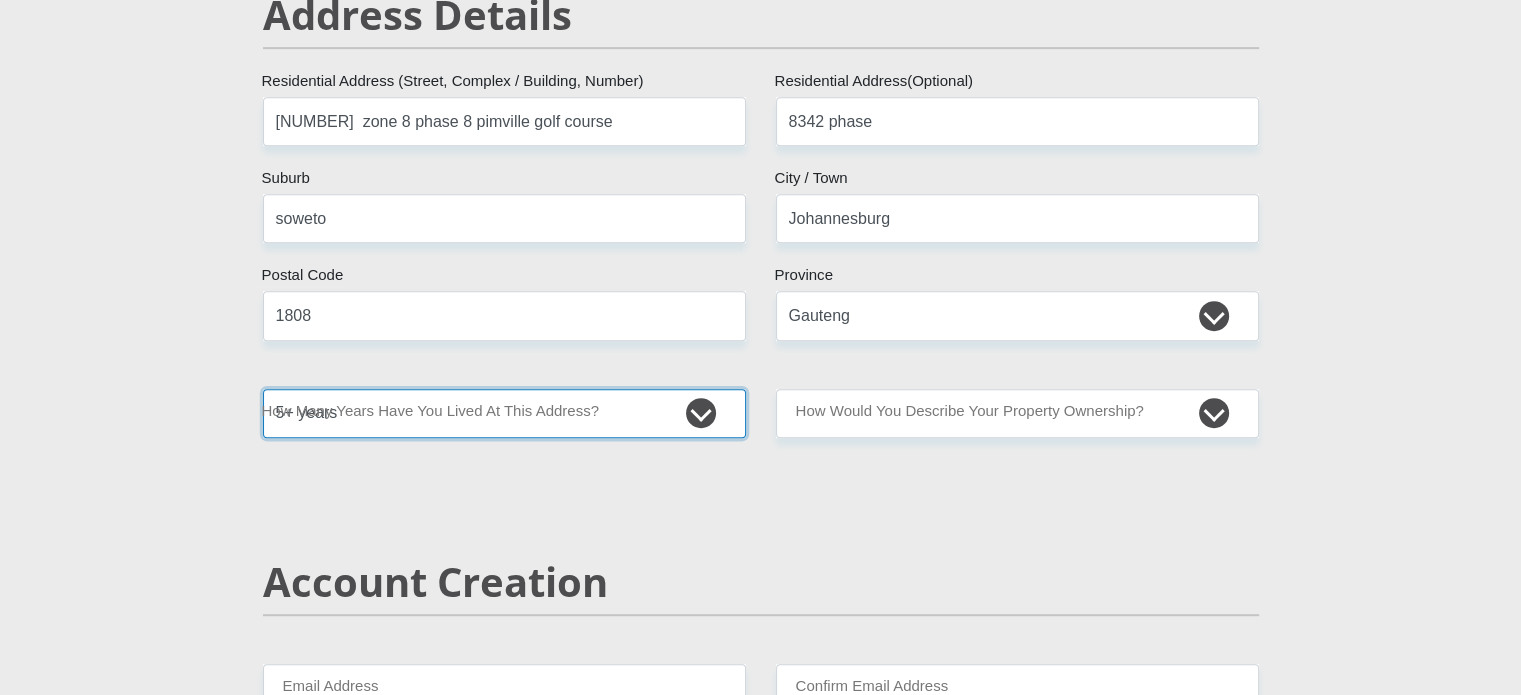 click on "less than 1 year
1-3 years
3-5 years
5+ years" at bounding box center (504, 413) 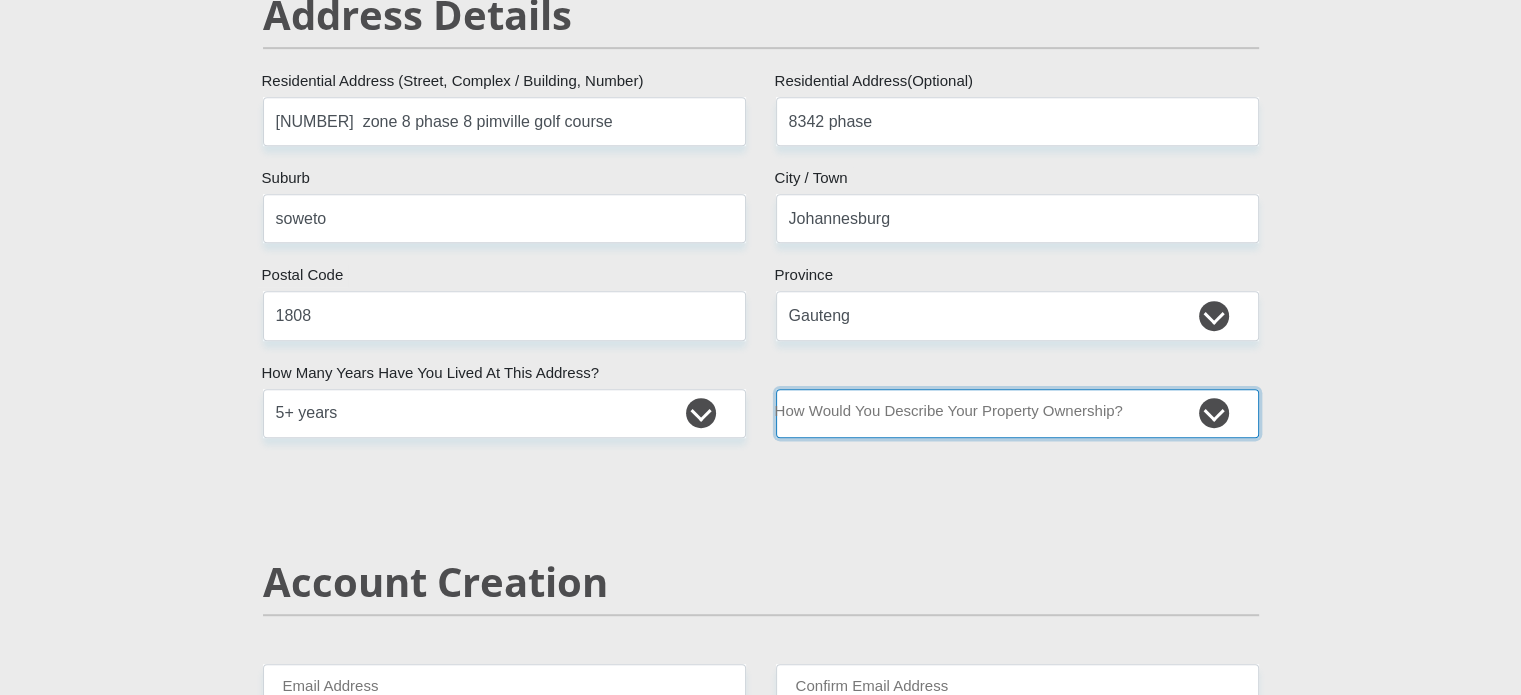 click on "Owned
Rented
Family Owned
Company Dwelling" at bounding box center (1017, 413) 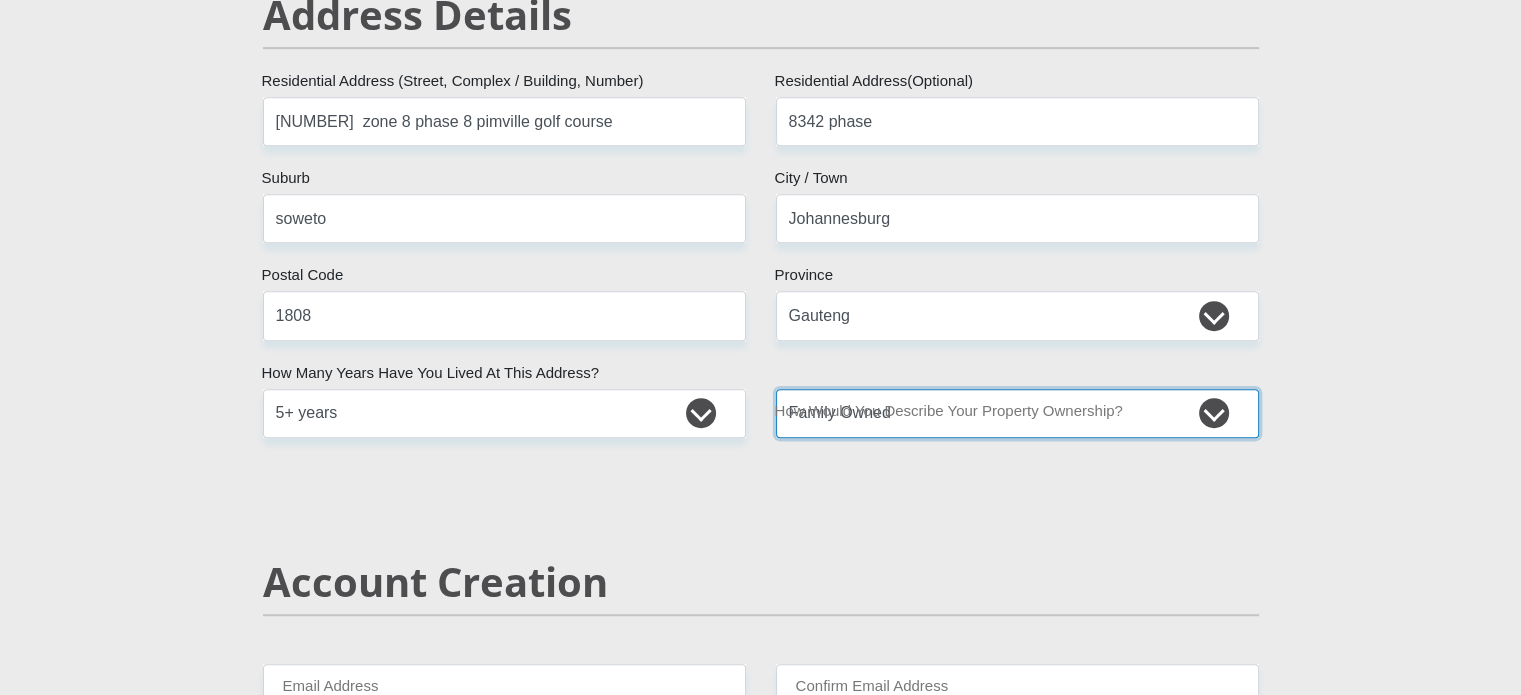 click on "Owned
Rented
Family Owned
Company Dwelling" at bounding box center (1017, 413) 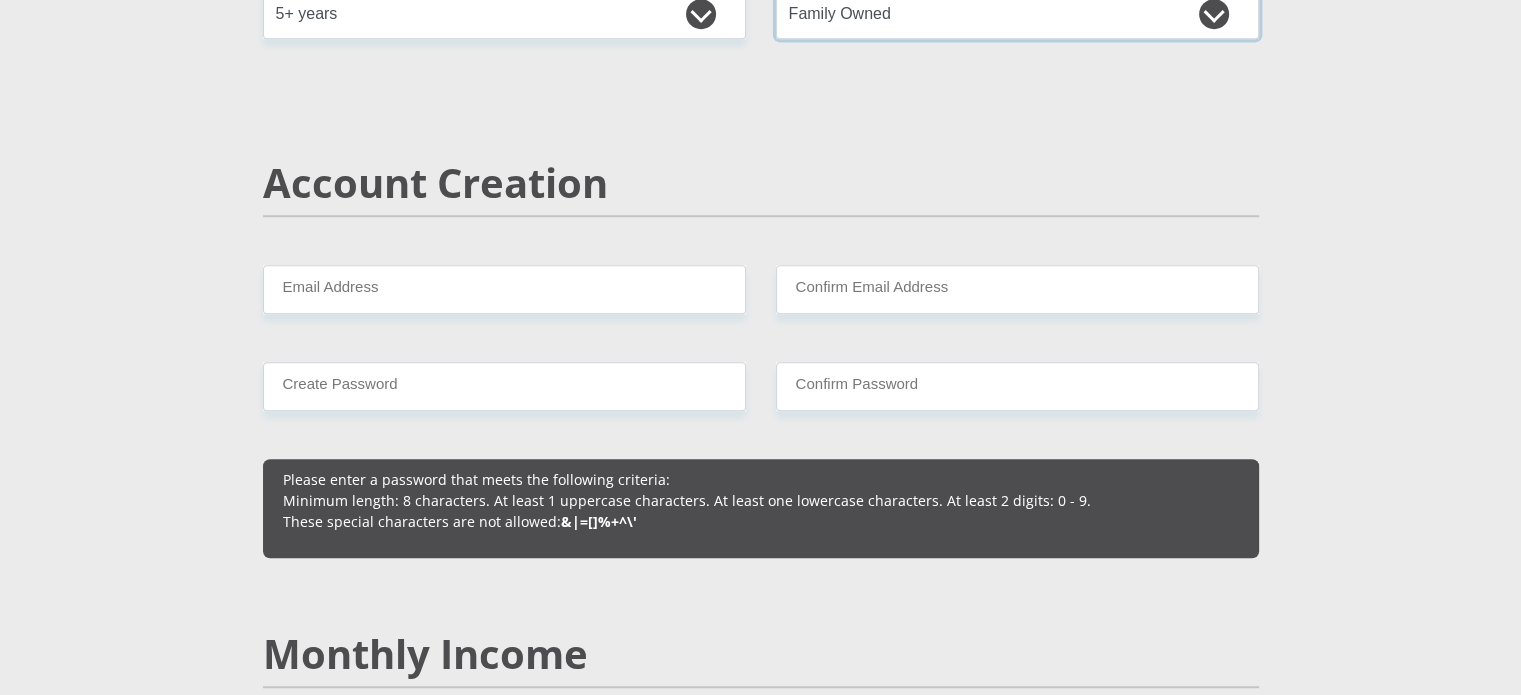 scroll, scrollTop: 1400, scrollLeft: 0, axis: vertical 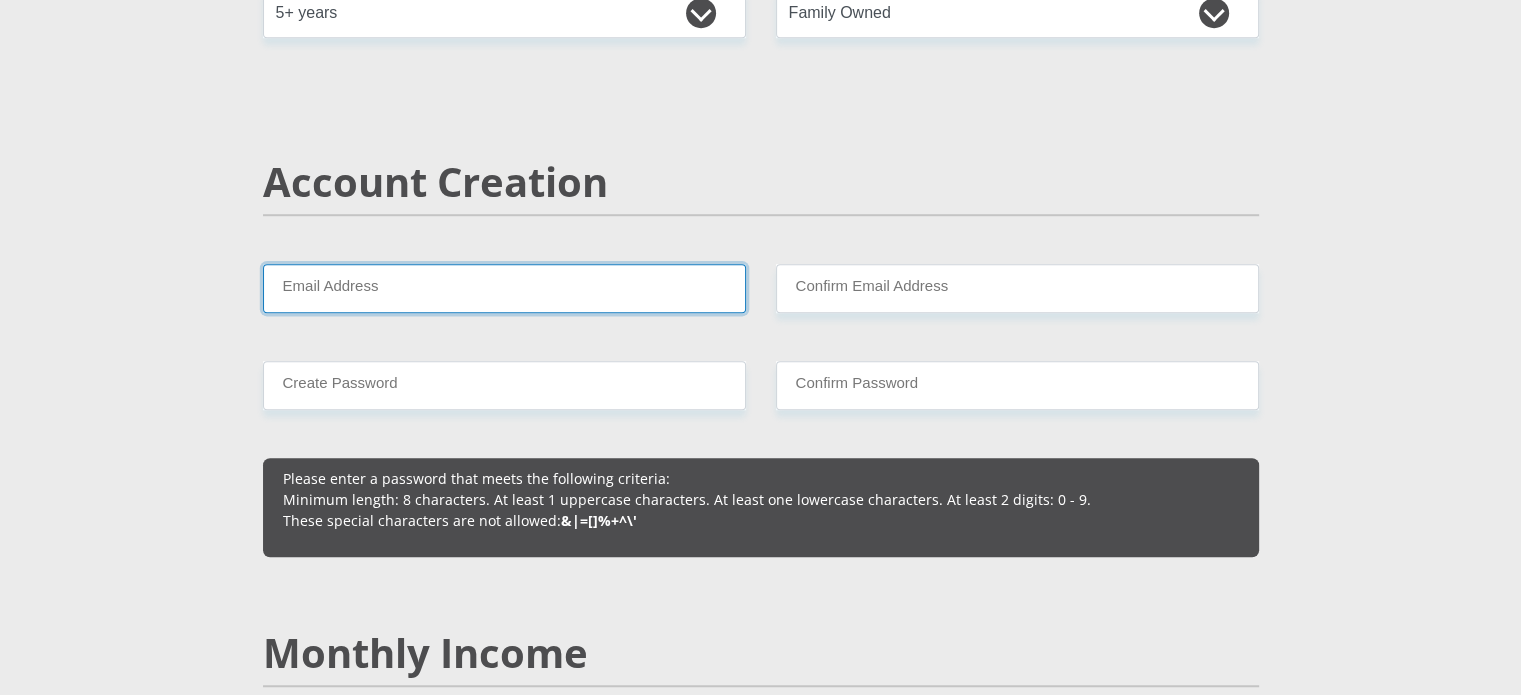 click on "Email Address" at bounding box center [504, 288] 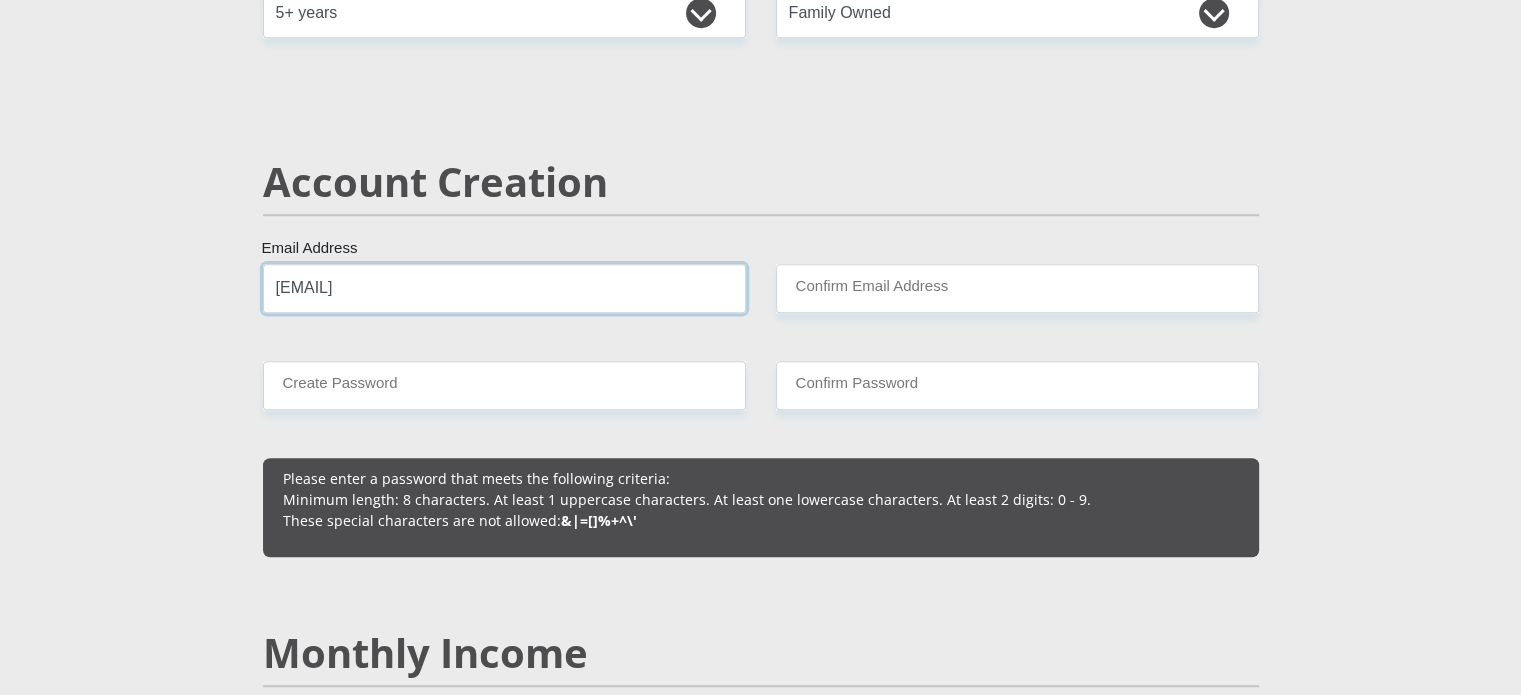 type on "[EMAIL]" 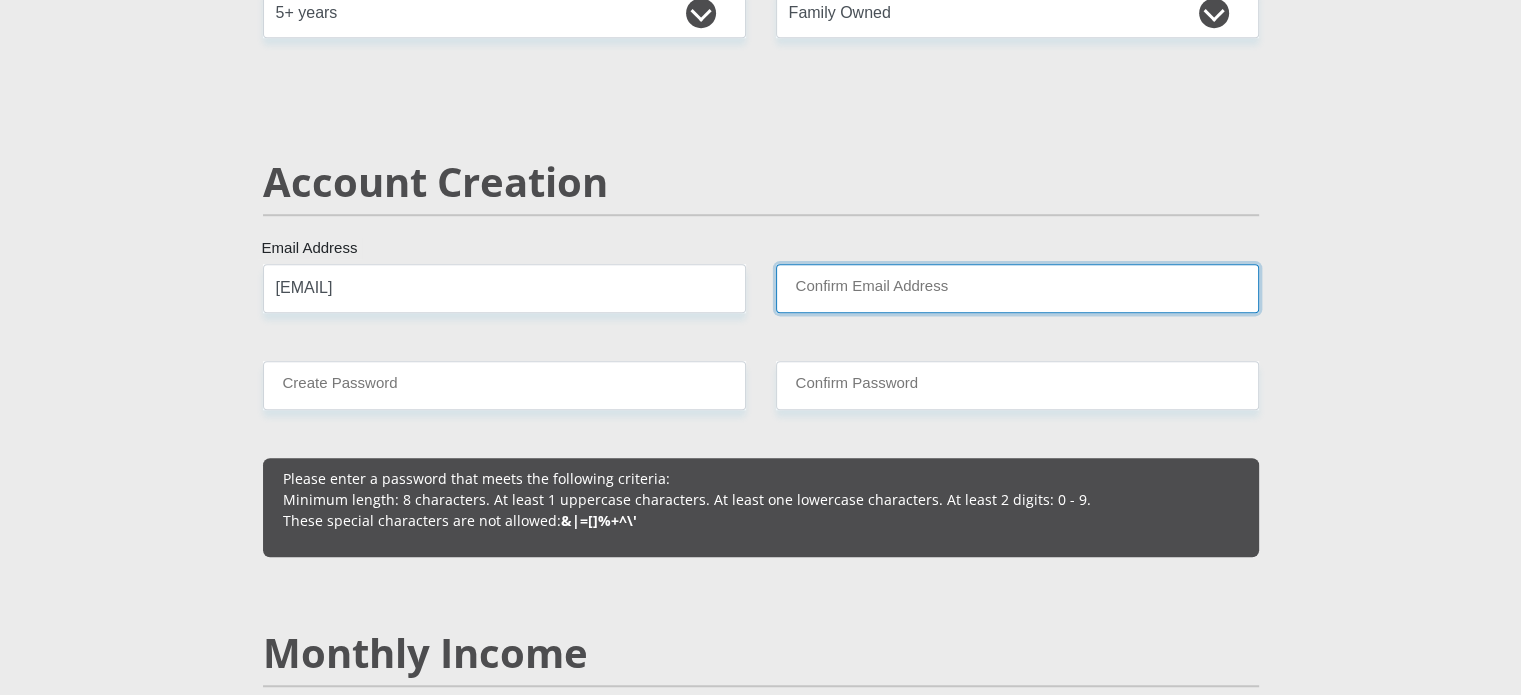 click on "Confirm Email Address" at bounding box center [1017, 288] 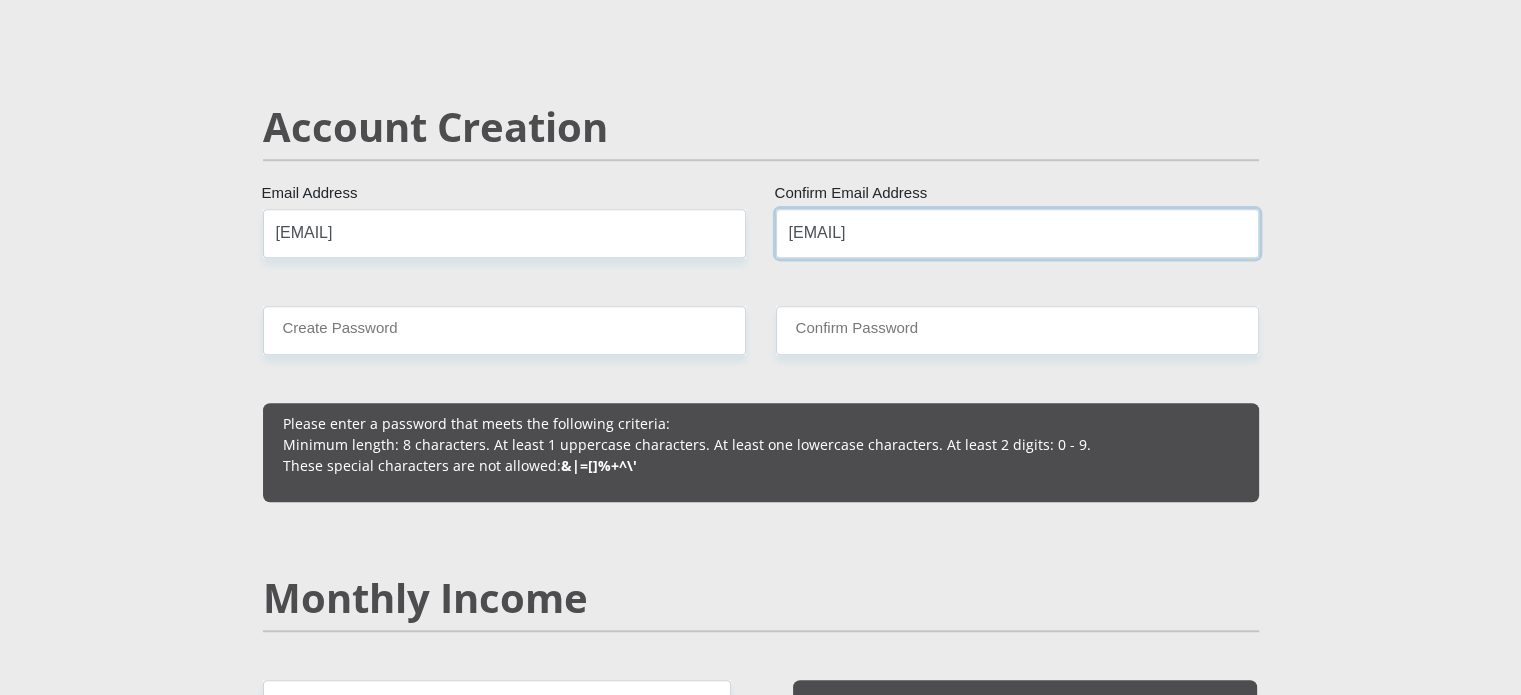 scroll, scrollTop: 1500, scrollLeft: 0, axis: vertical 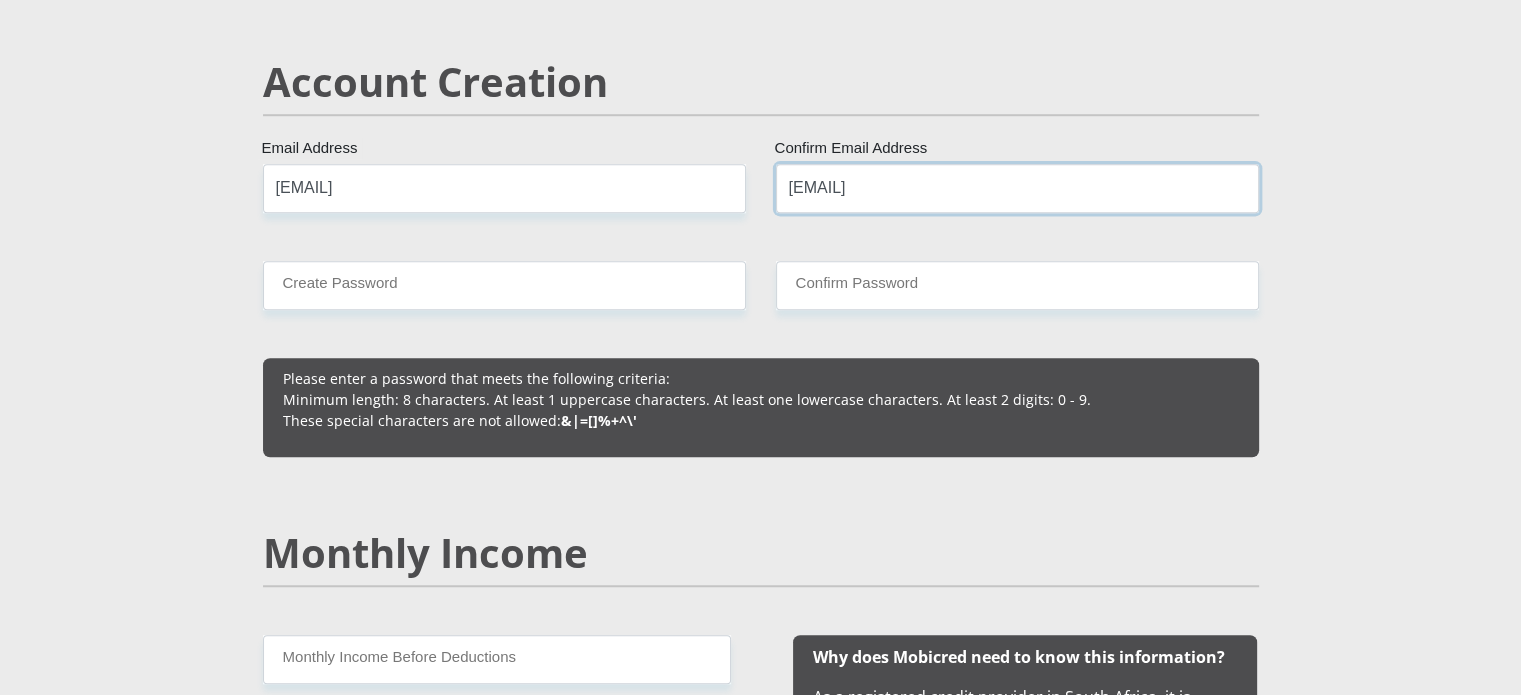 type on "[EMAIL]" 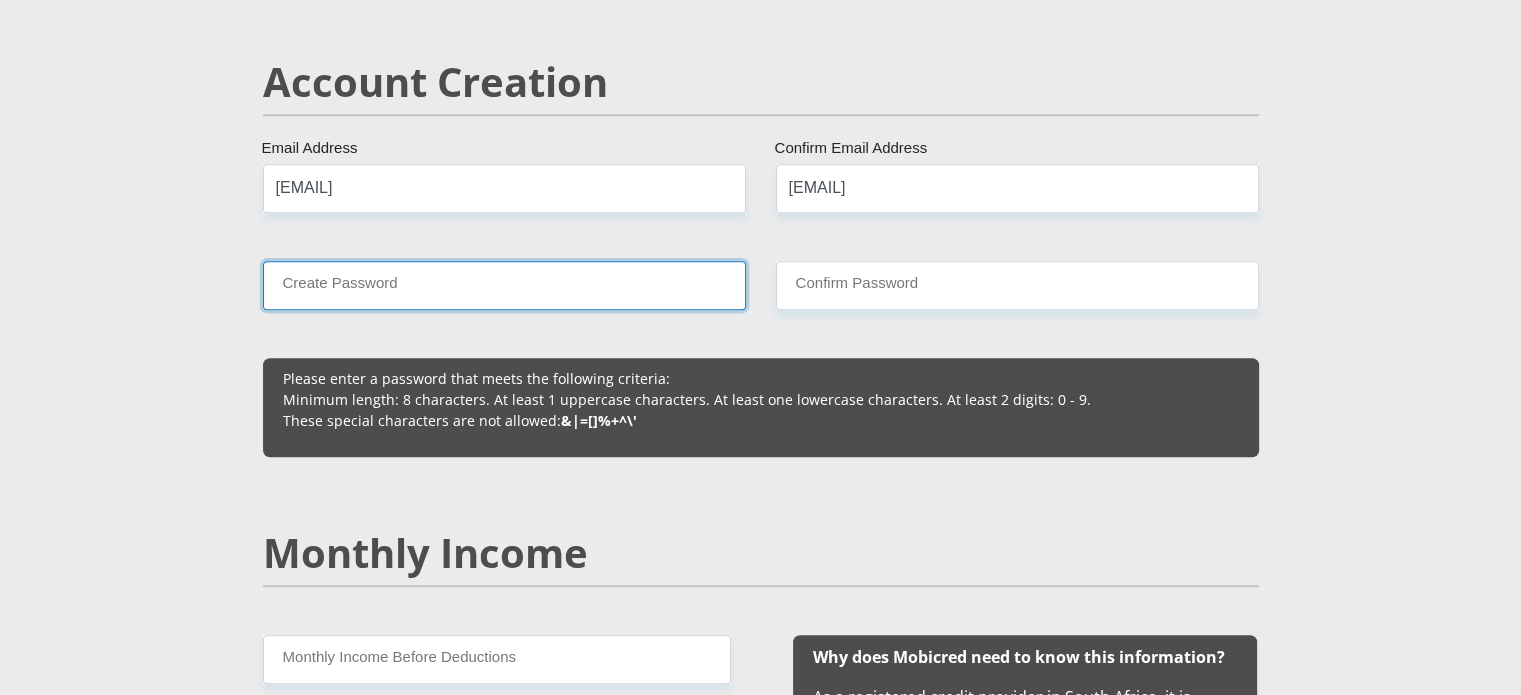 click on "Create Password" at bounding box center [504, 285] 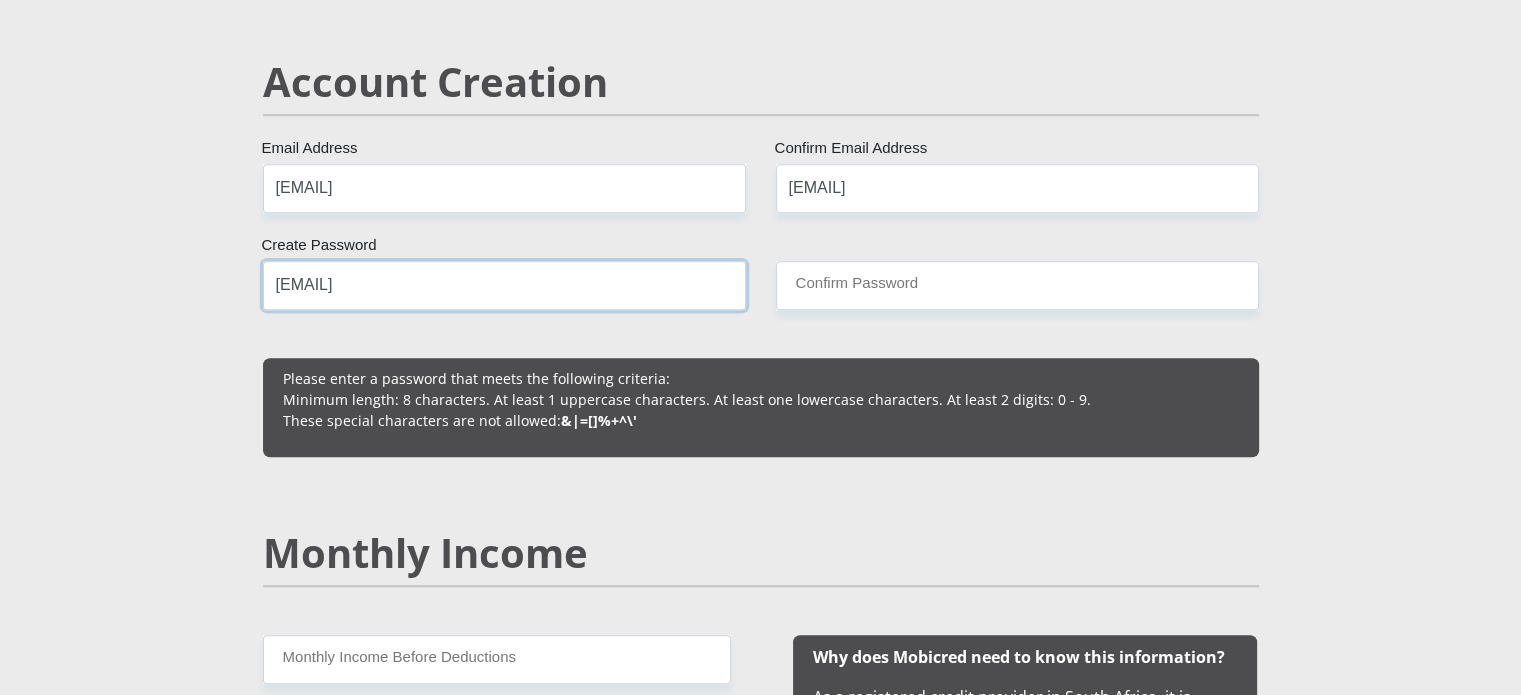 type on "[EMAIL]" 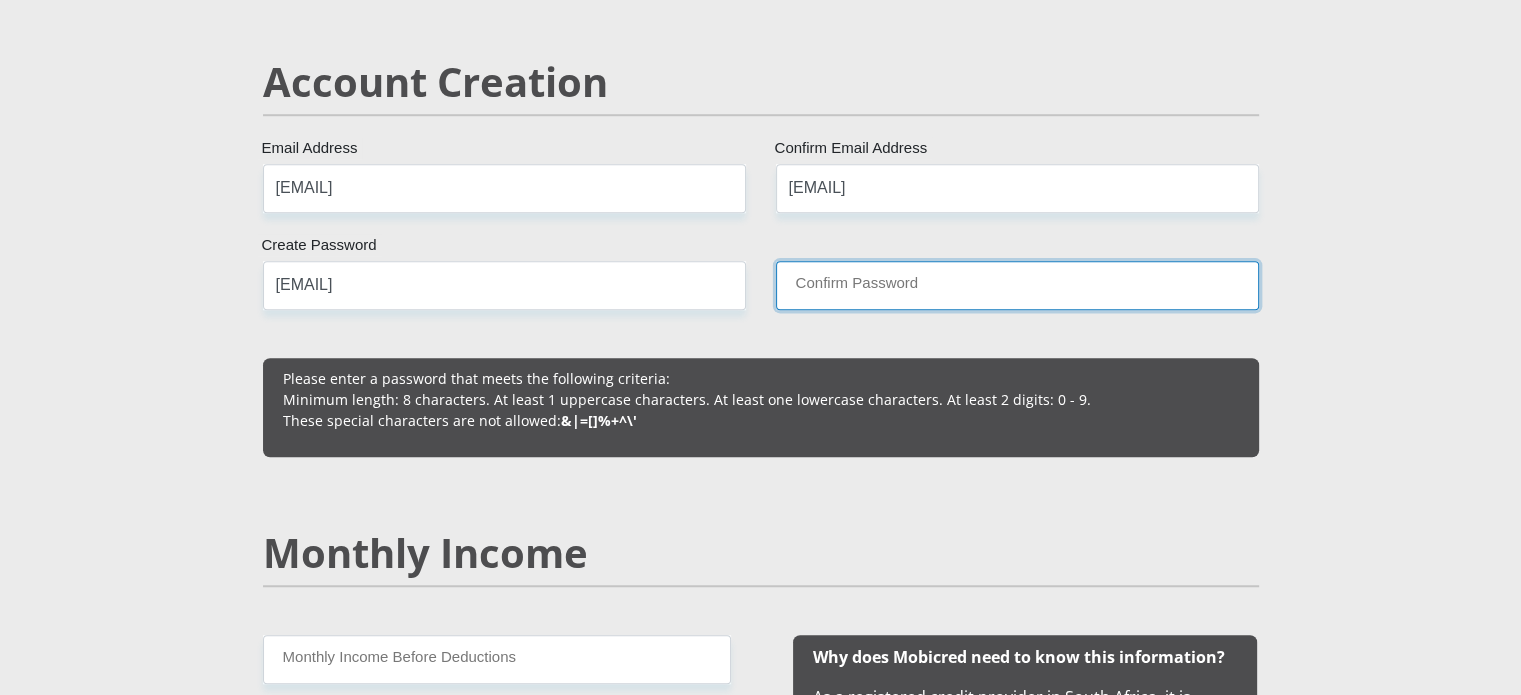click on "Confirm Password" at bounding box center [1017, 285] 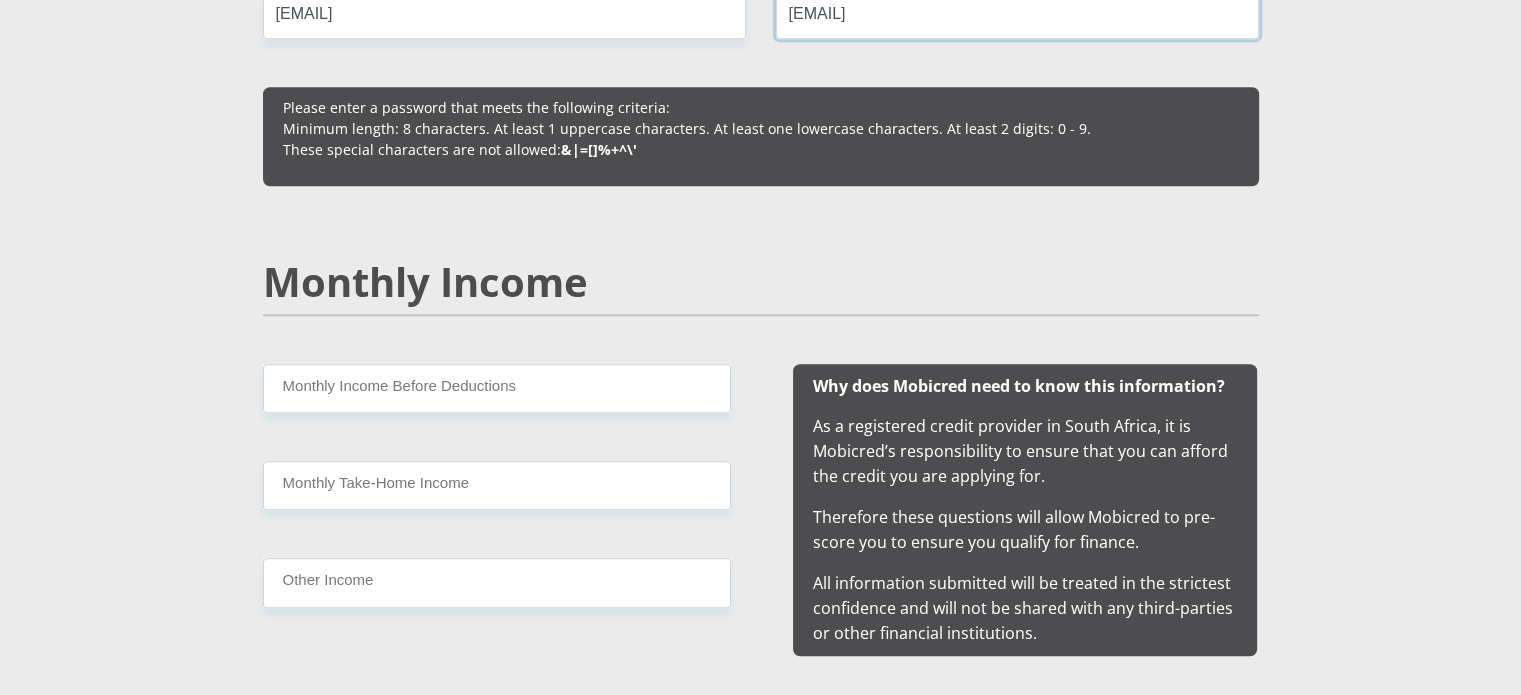 scroll, scrollTop: 1900, scrollLeft: 0, axis: vertical 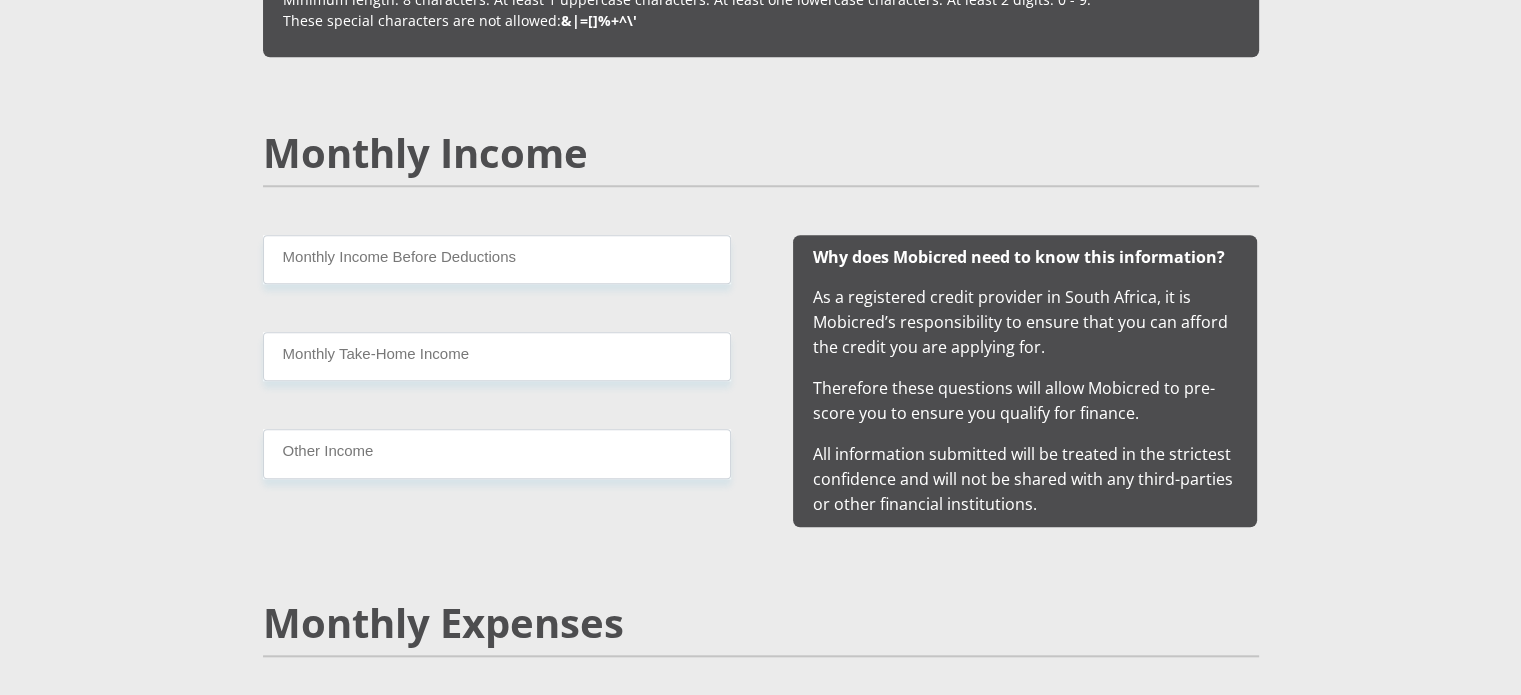 type on "[EMAIL]" 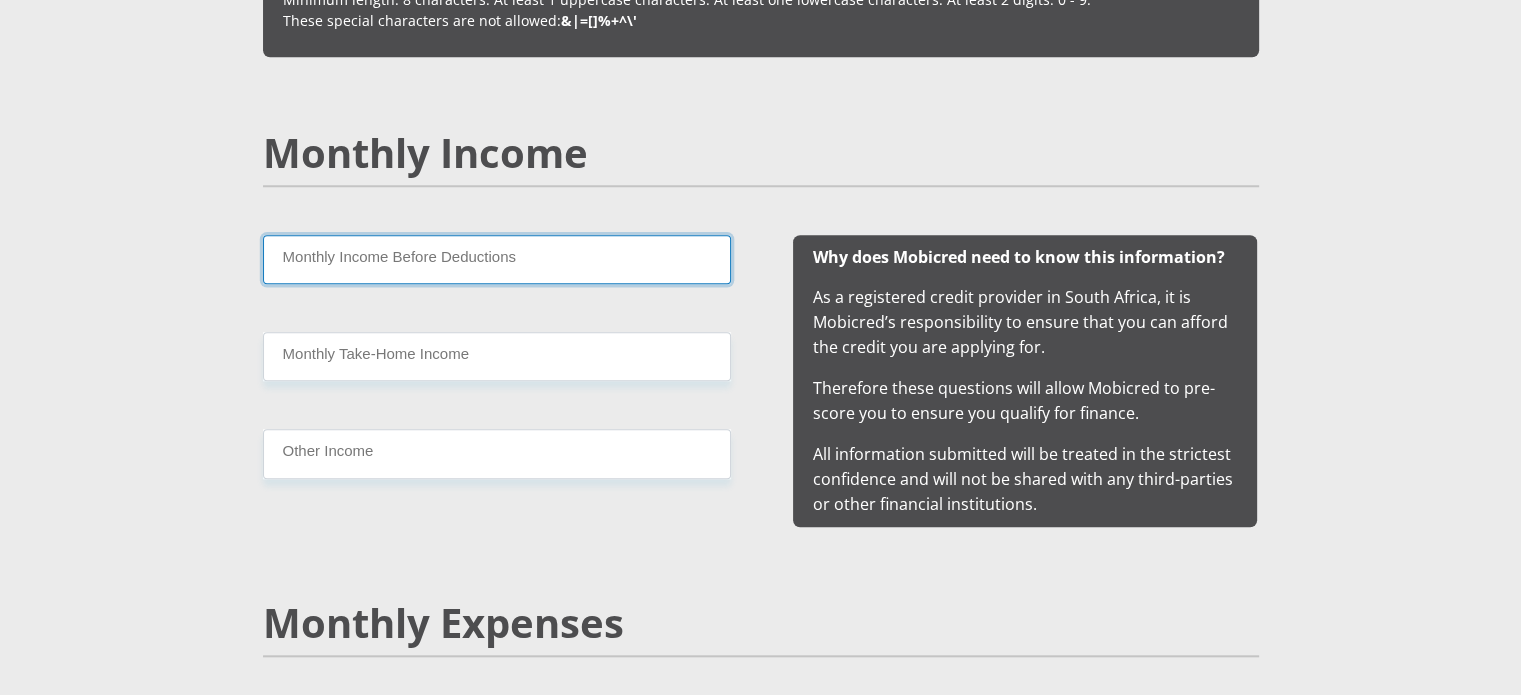 click on "Monthly Income Before Deductions" at bounding box center [497, 259] 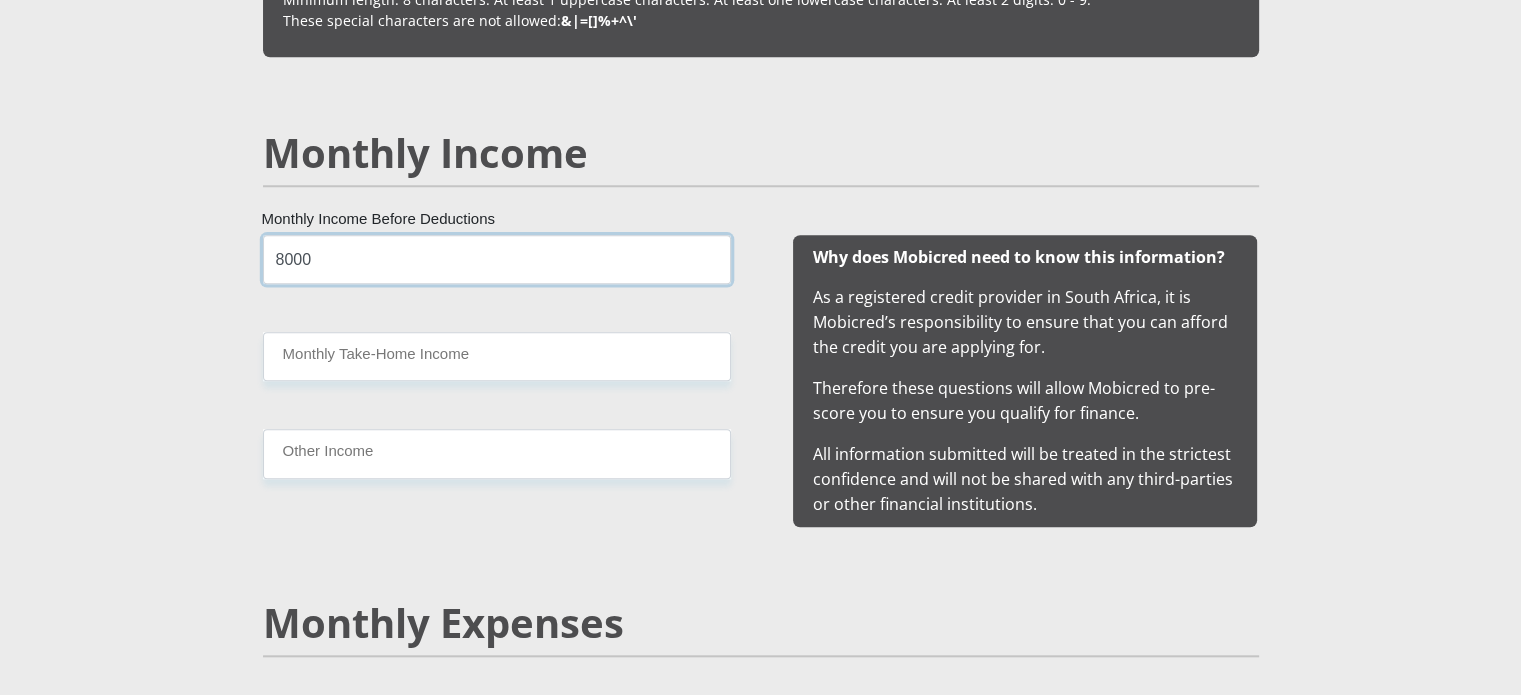 type on "8000" 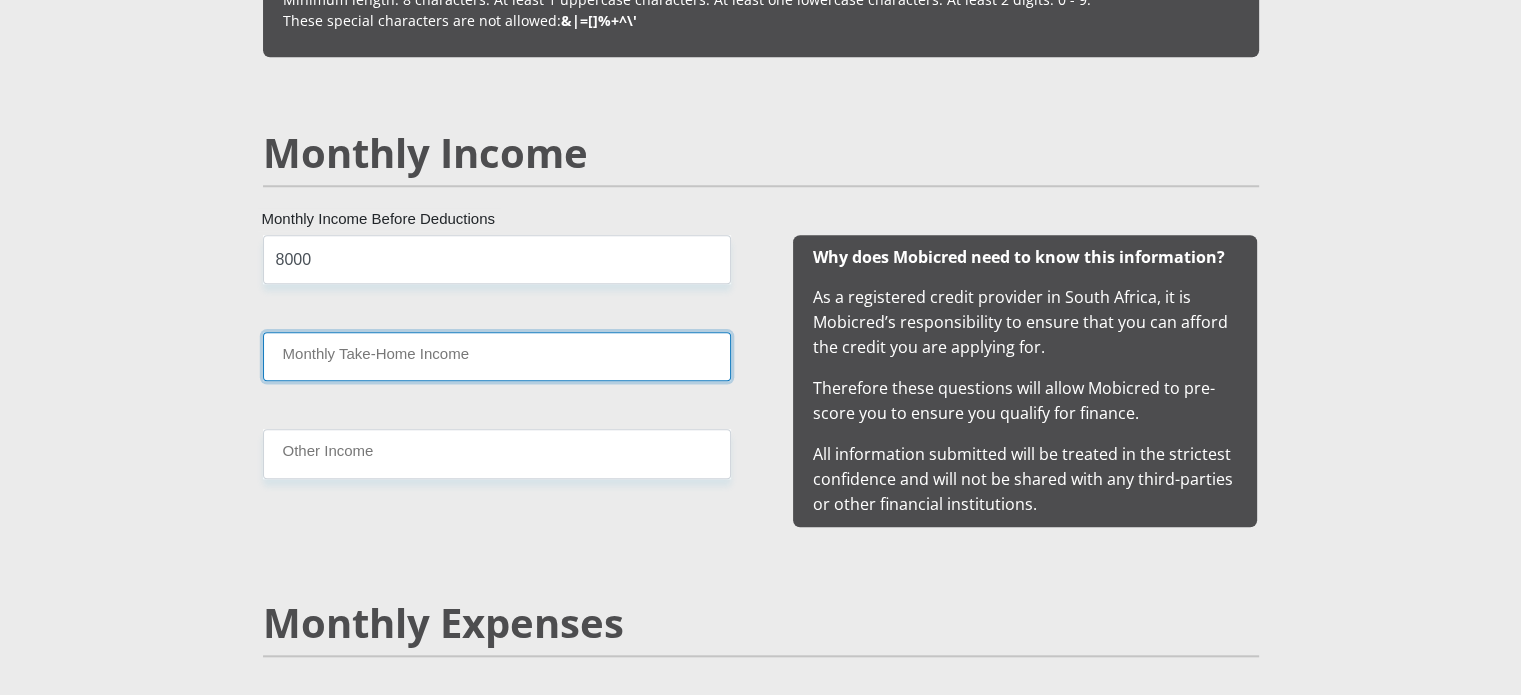 click on "Monthly Take-Home Income" at bounding box center (497, 356) 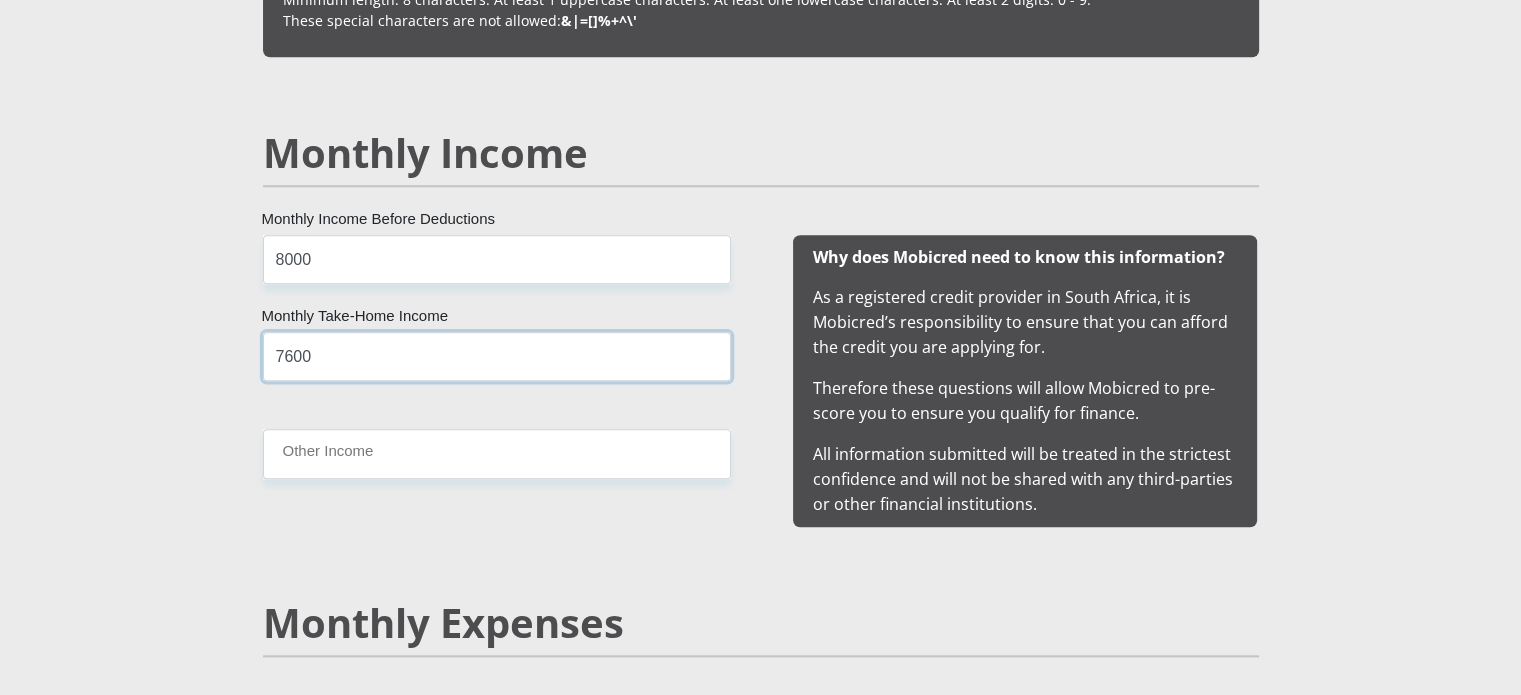 type on "7600" 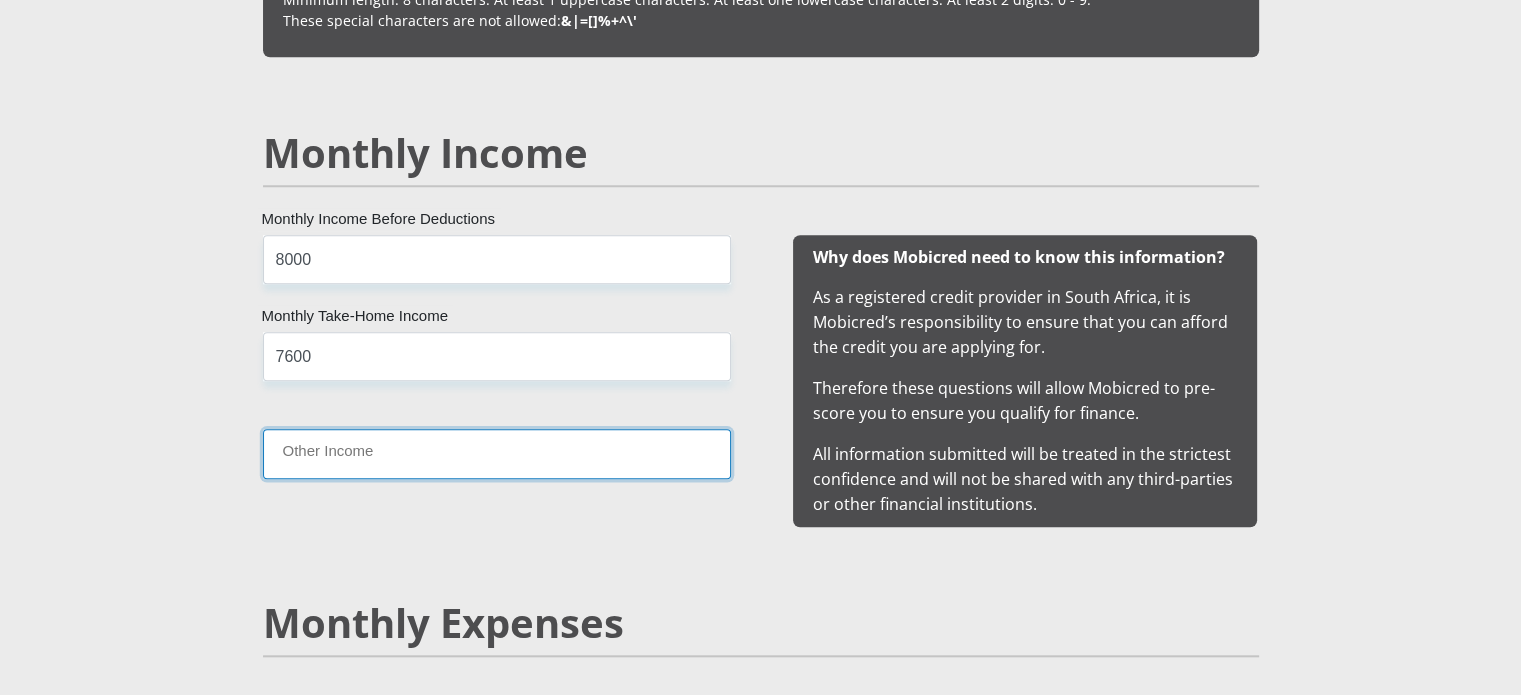 click on "Other Income" at bounding box center [497, 453] 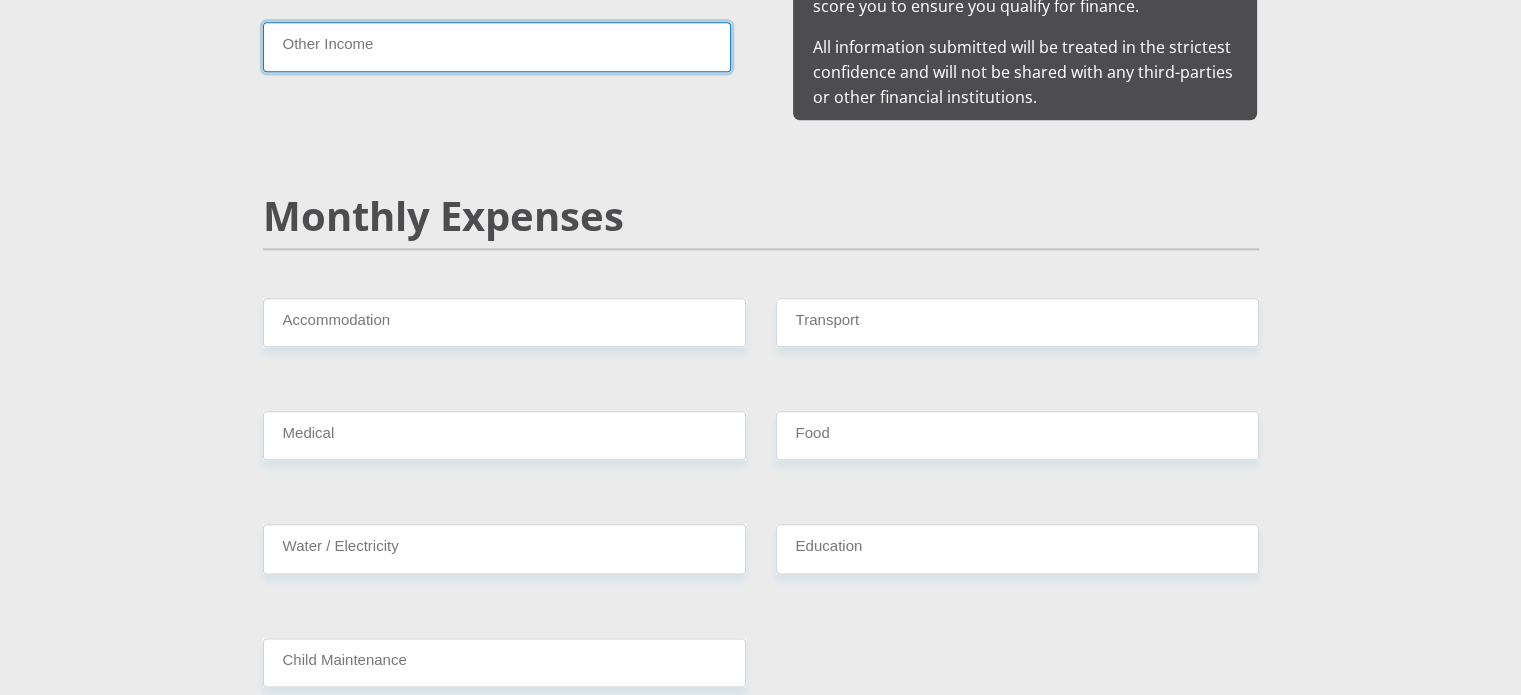 scroll, scrollTop: 2400, scrollLeft: 0, axis: vertical 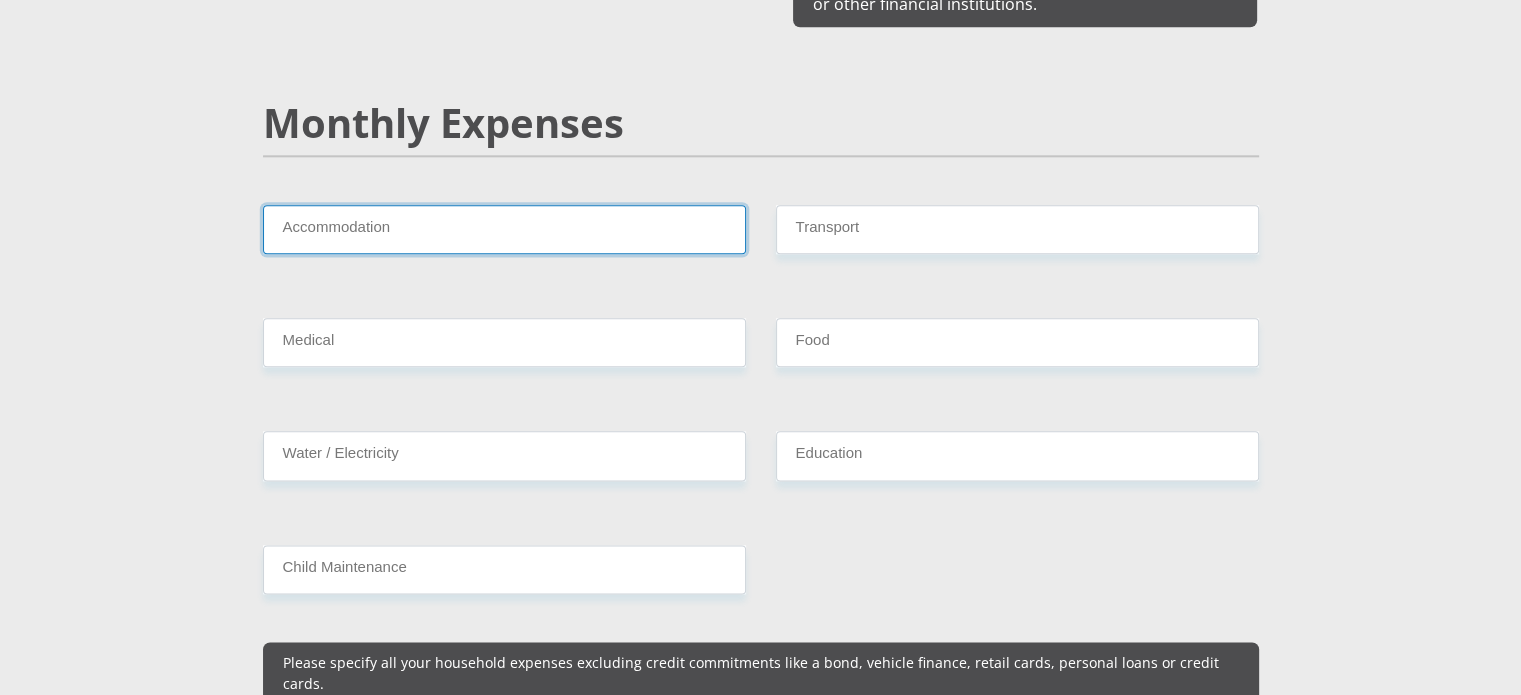 click on "Accommodation" at bounding box center (504, 229) 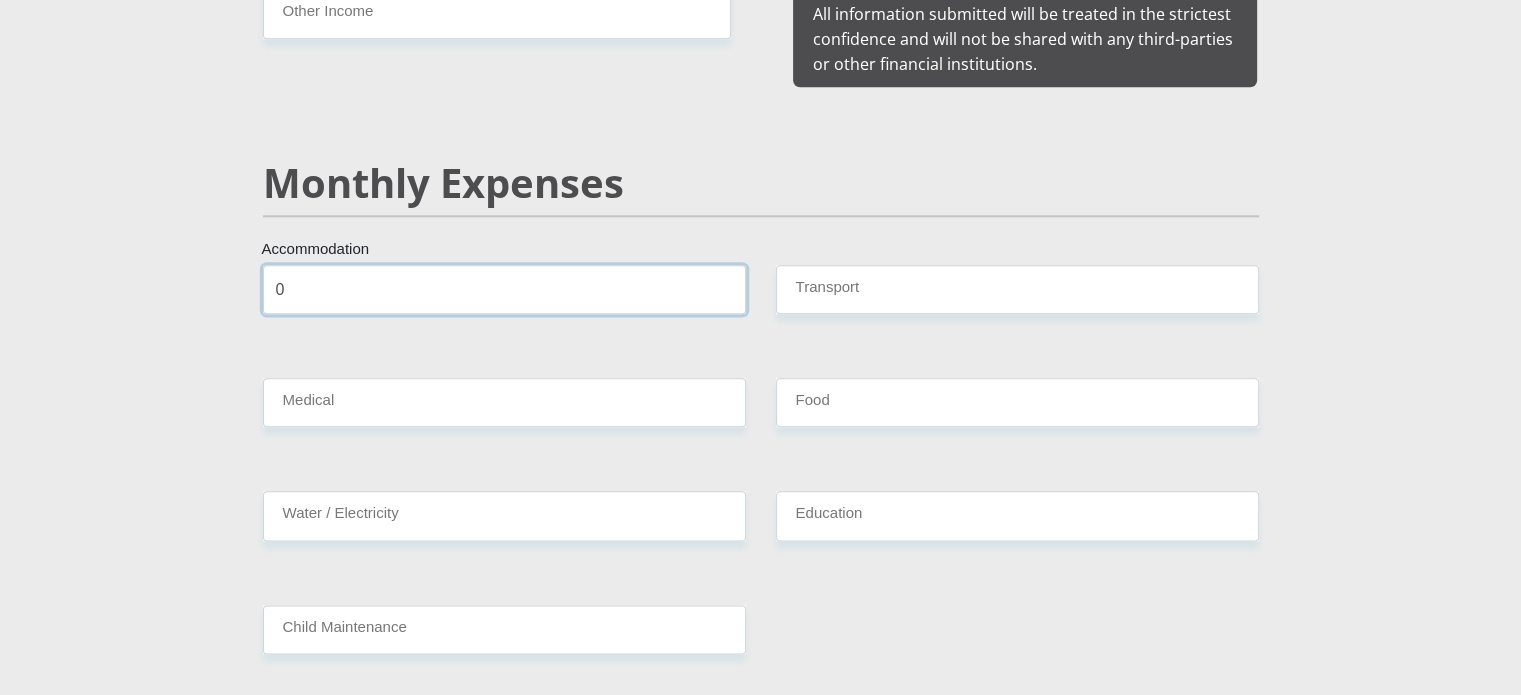 scroll, scrollTop: 2300, scrollLeft: 0, axis: vertical 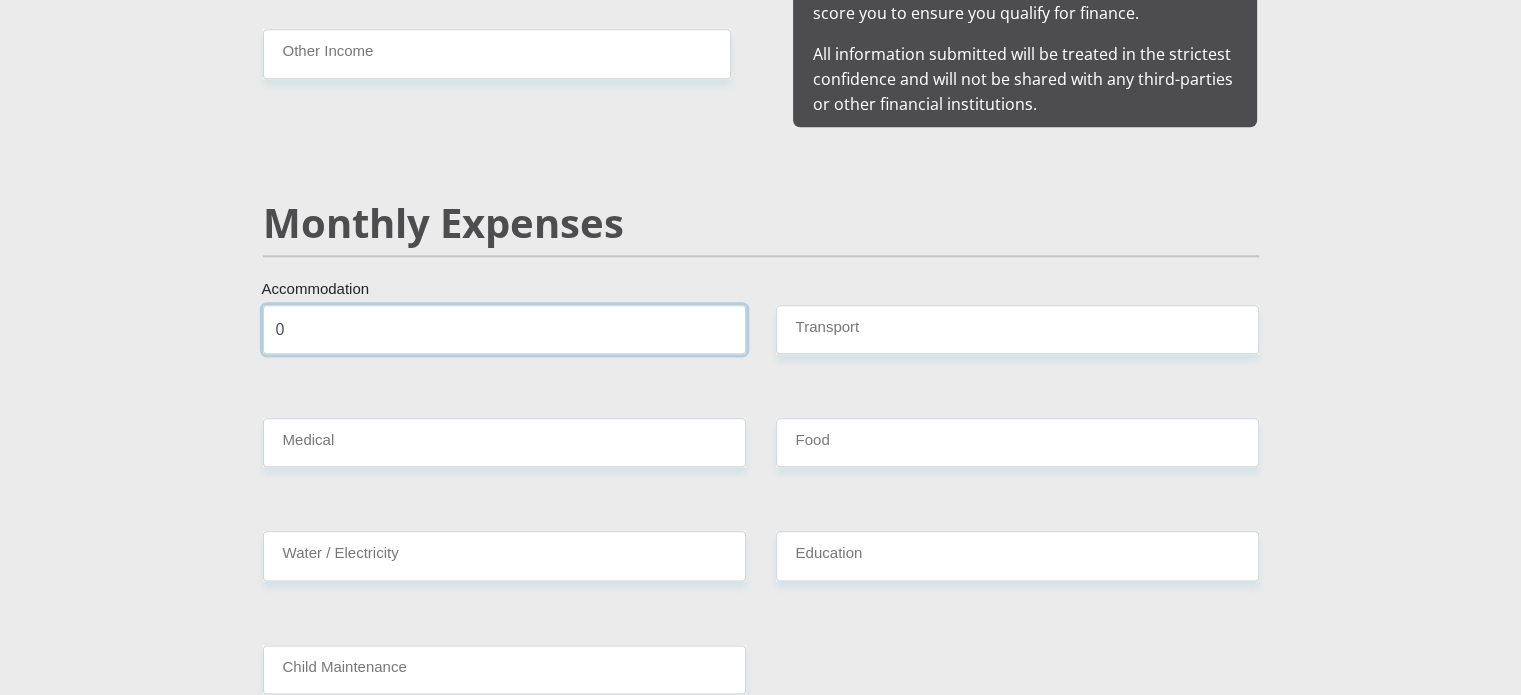 type on "0" 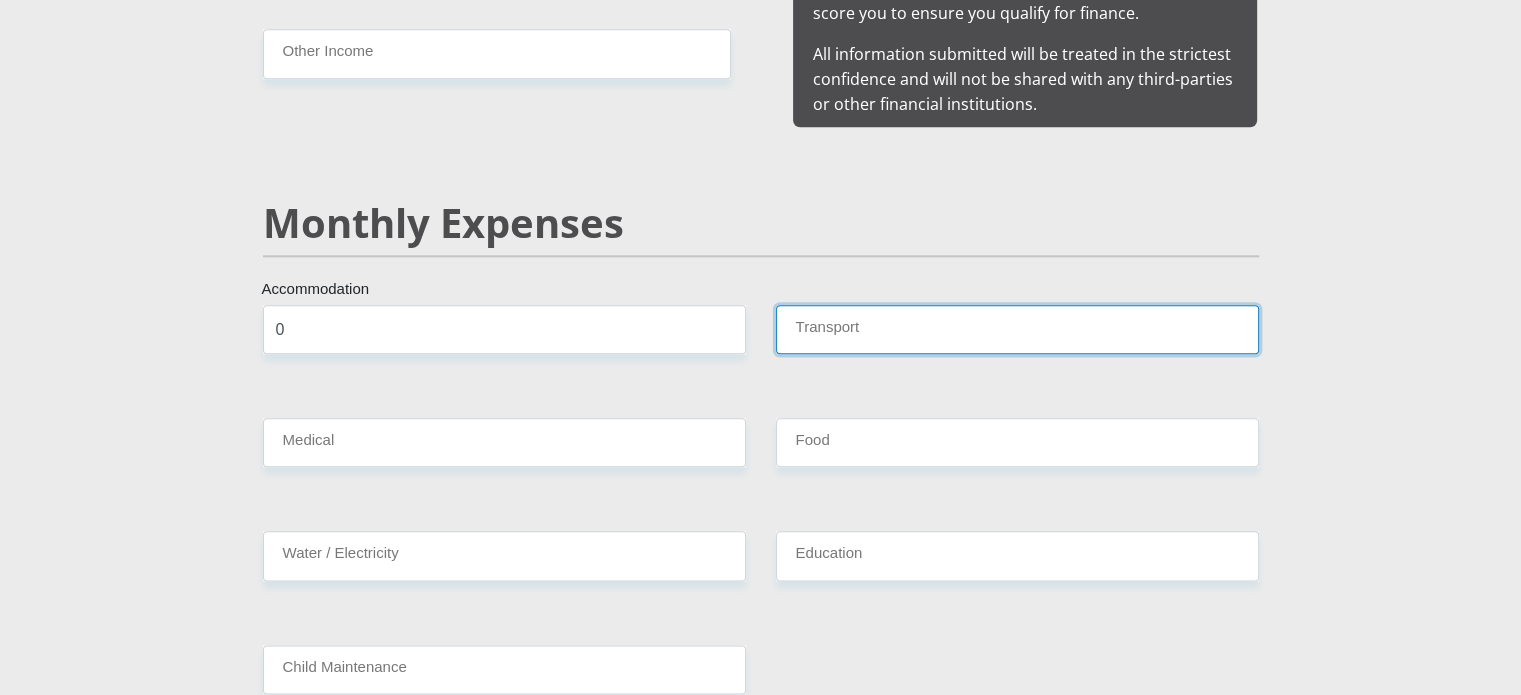 click on "Transport" at bounding box center [1017, 329] 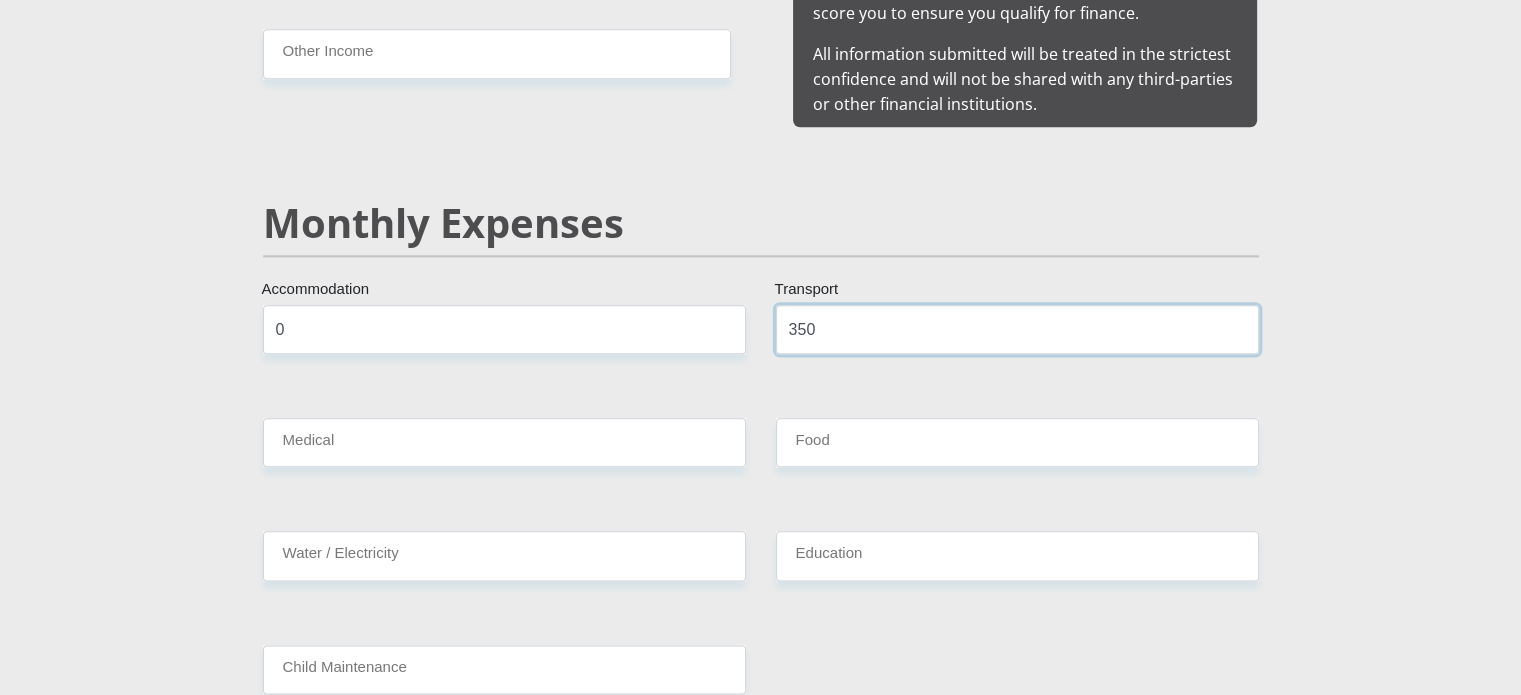 type on "350" 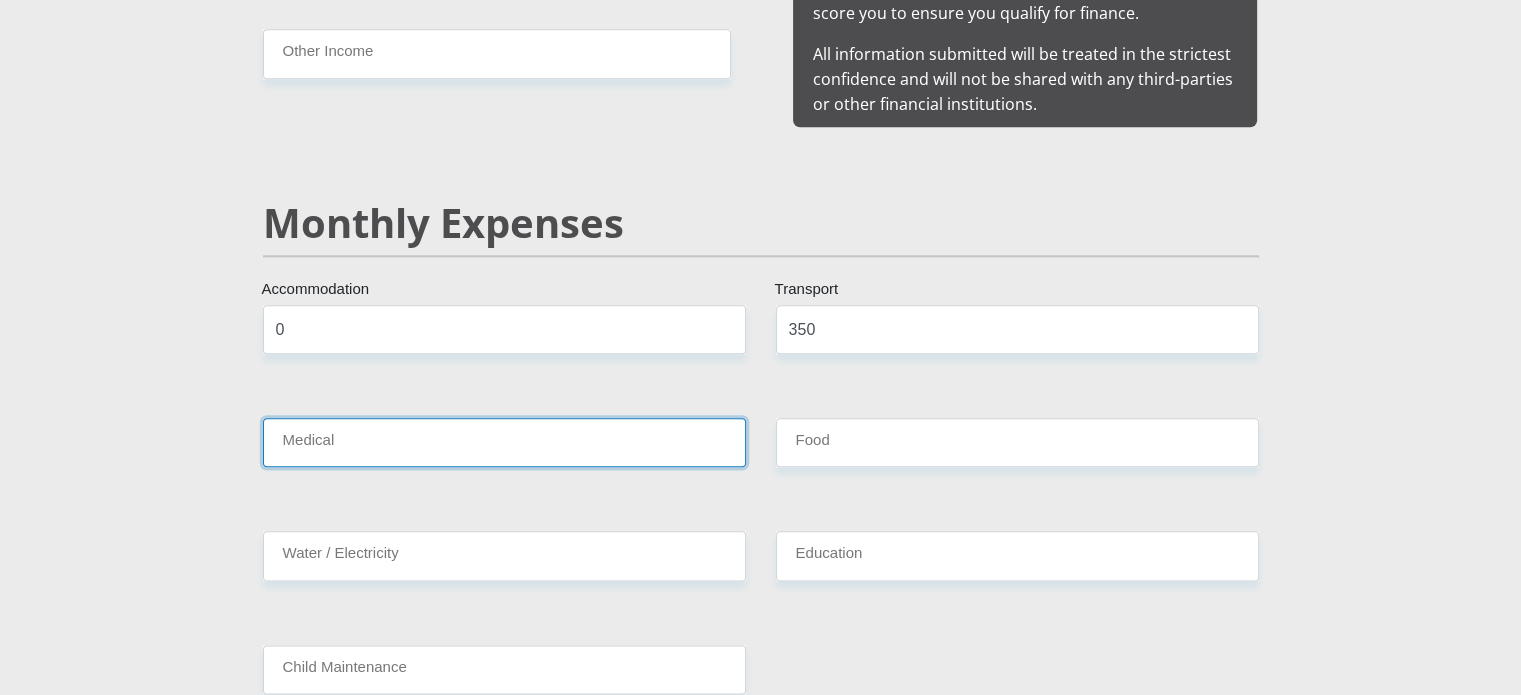 click on "Medical" at bounding box center (504, 442) 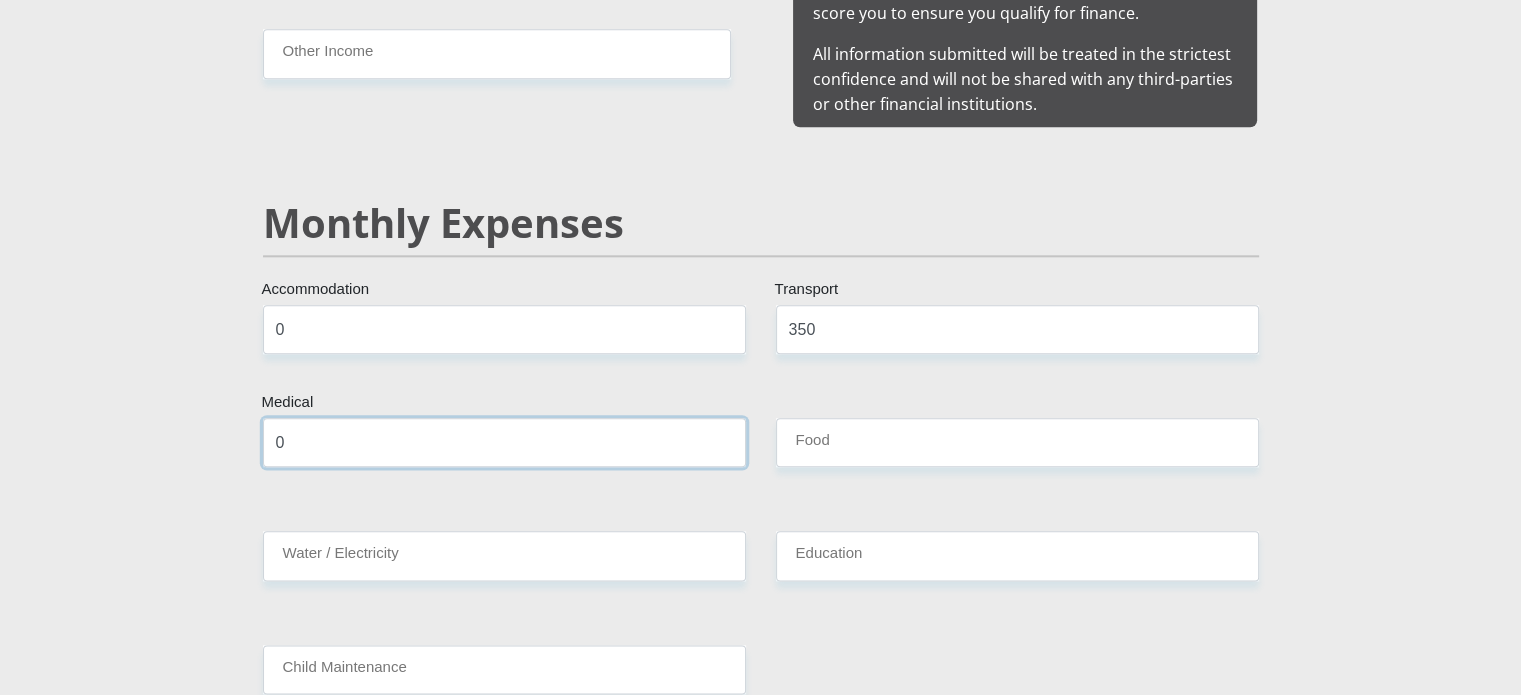 type on "0" 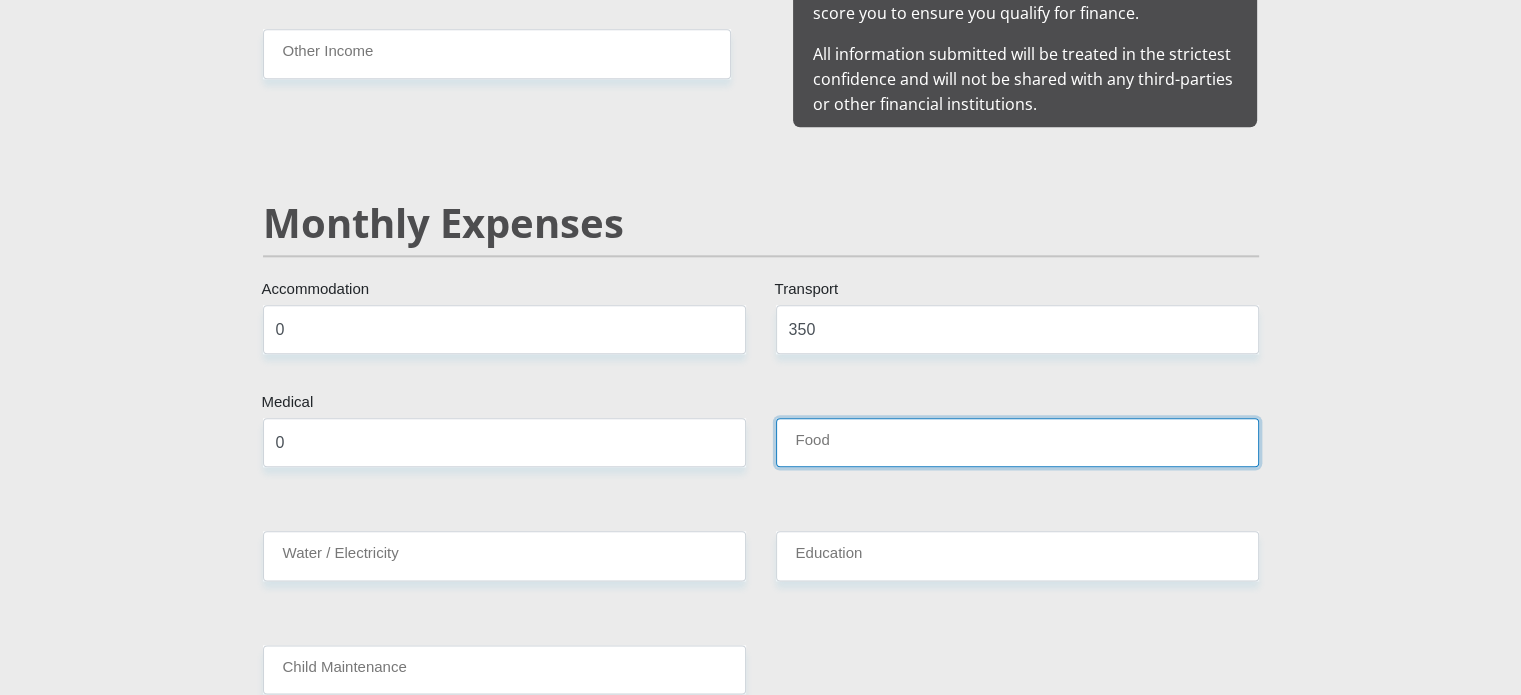 click on "Food" at bounding box center [1017, 442] 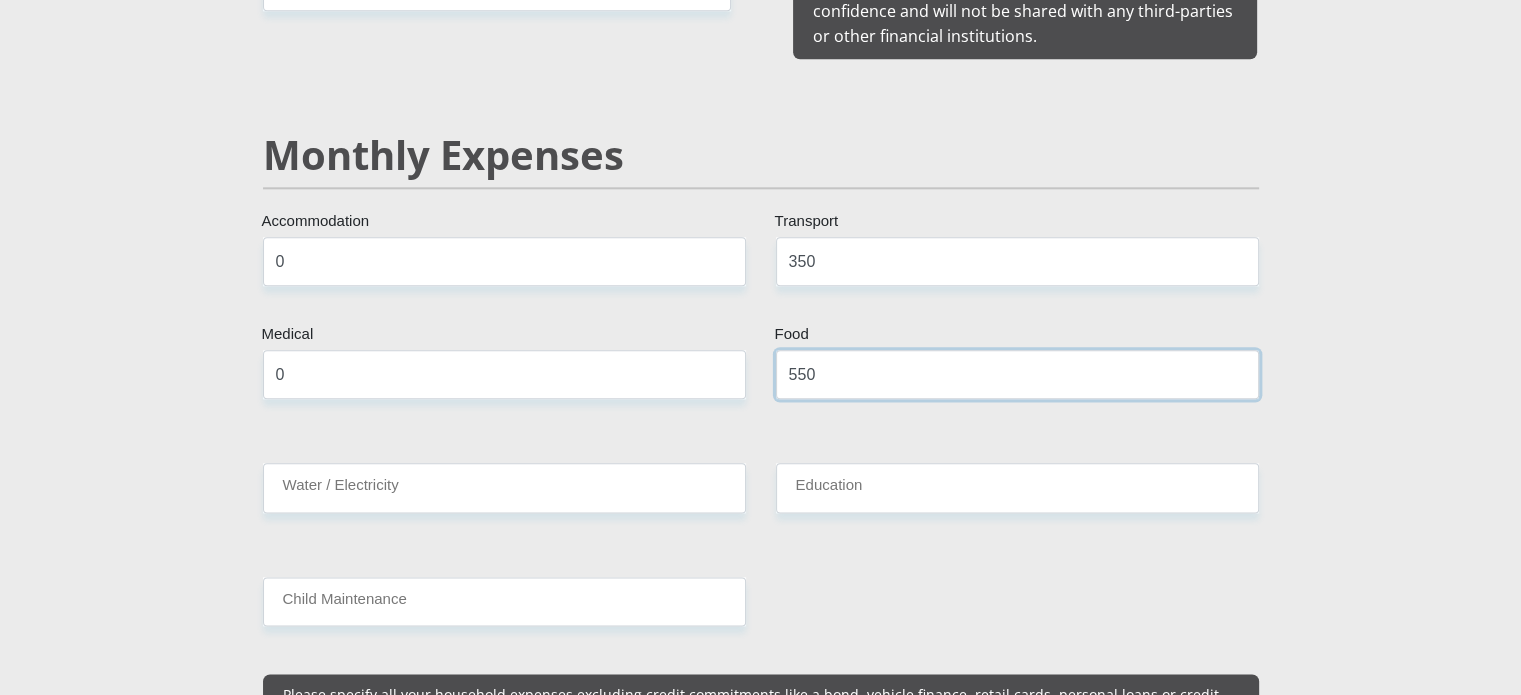 scroll, scrollTop: 2500, scrollLeft: 0, axis: vertical 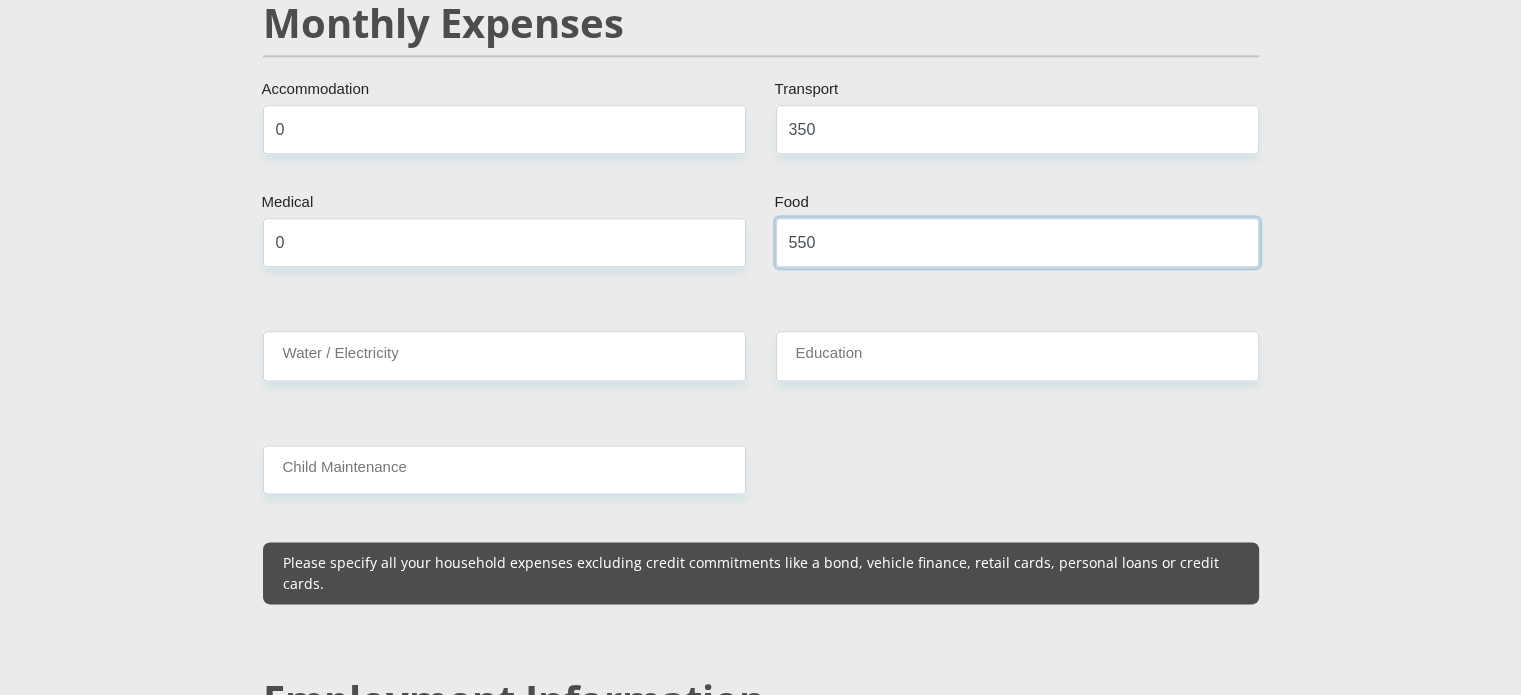 type on "550" 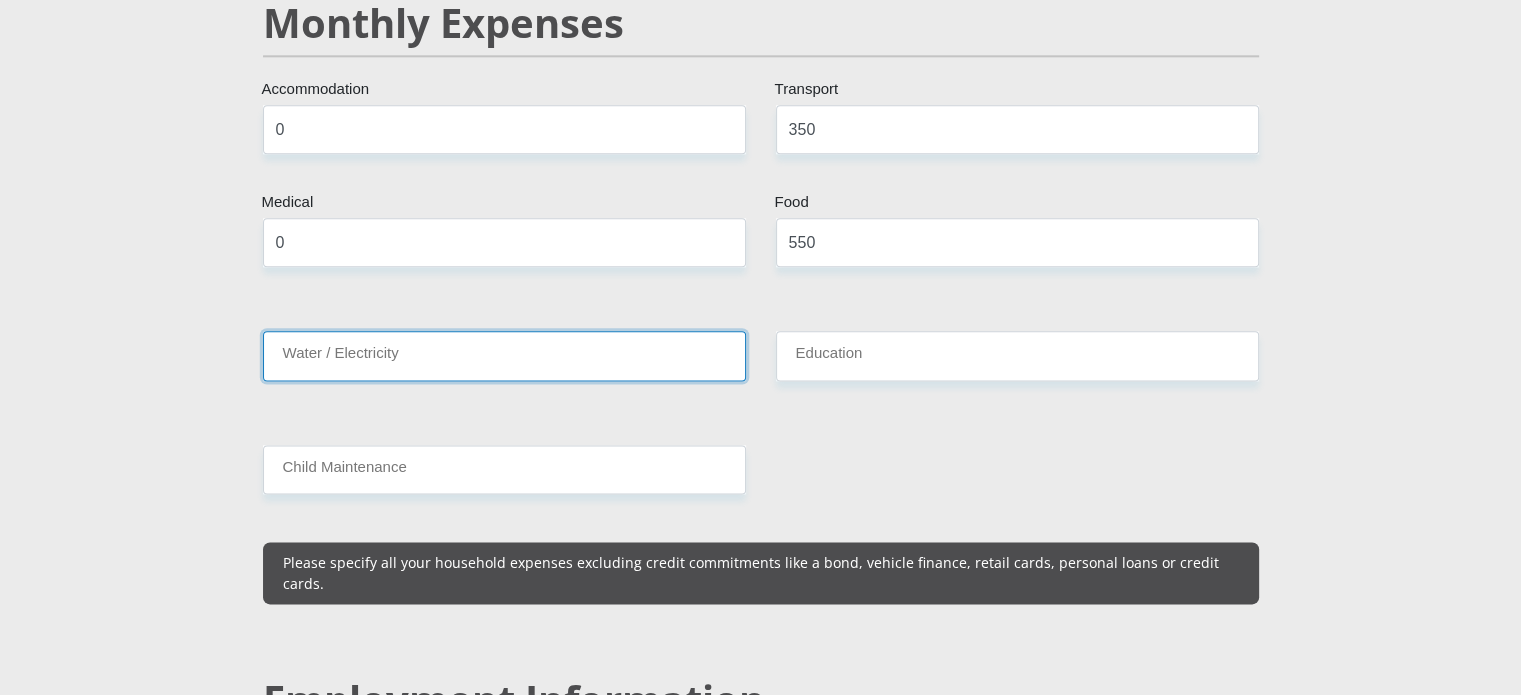 click on "Water / Electricity" at bounding box center [504, 355] 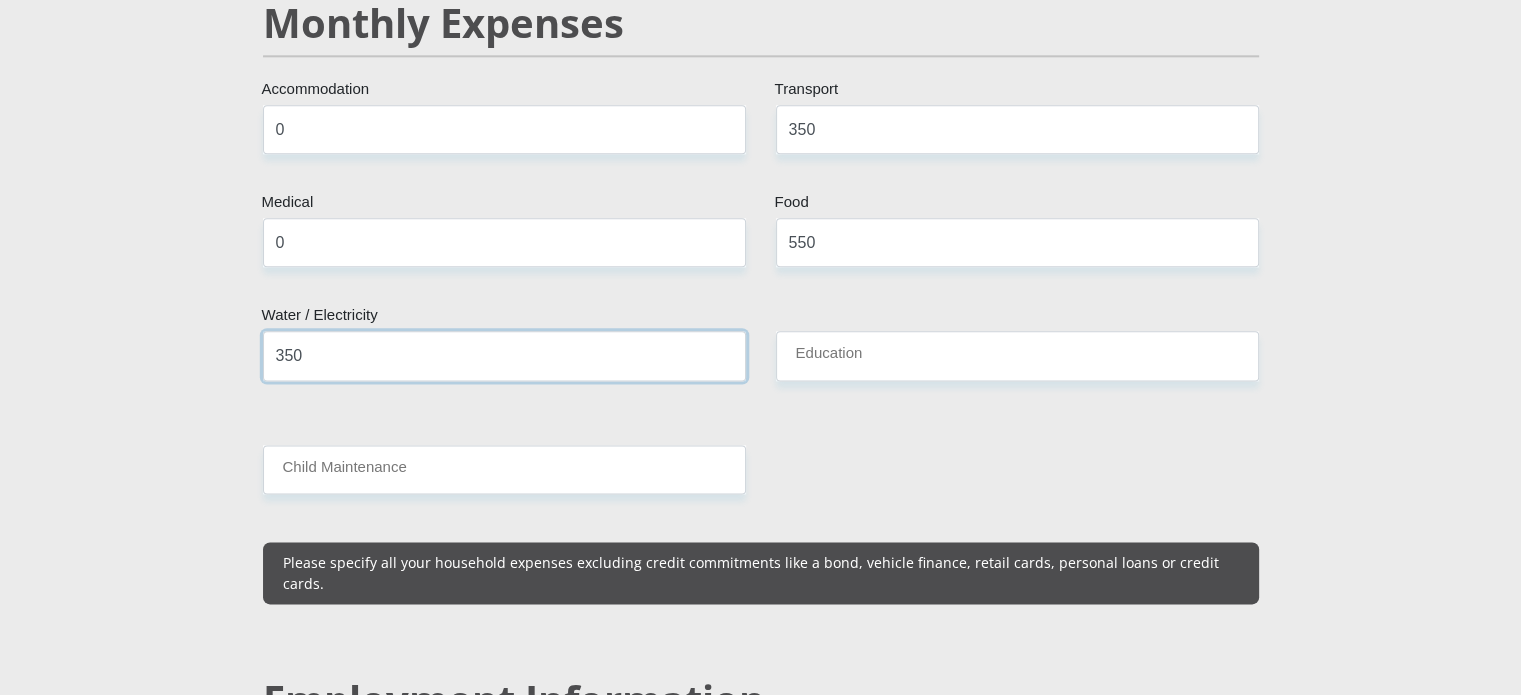 type on "350" 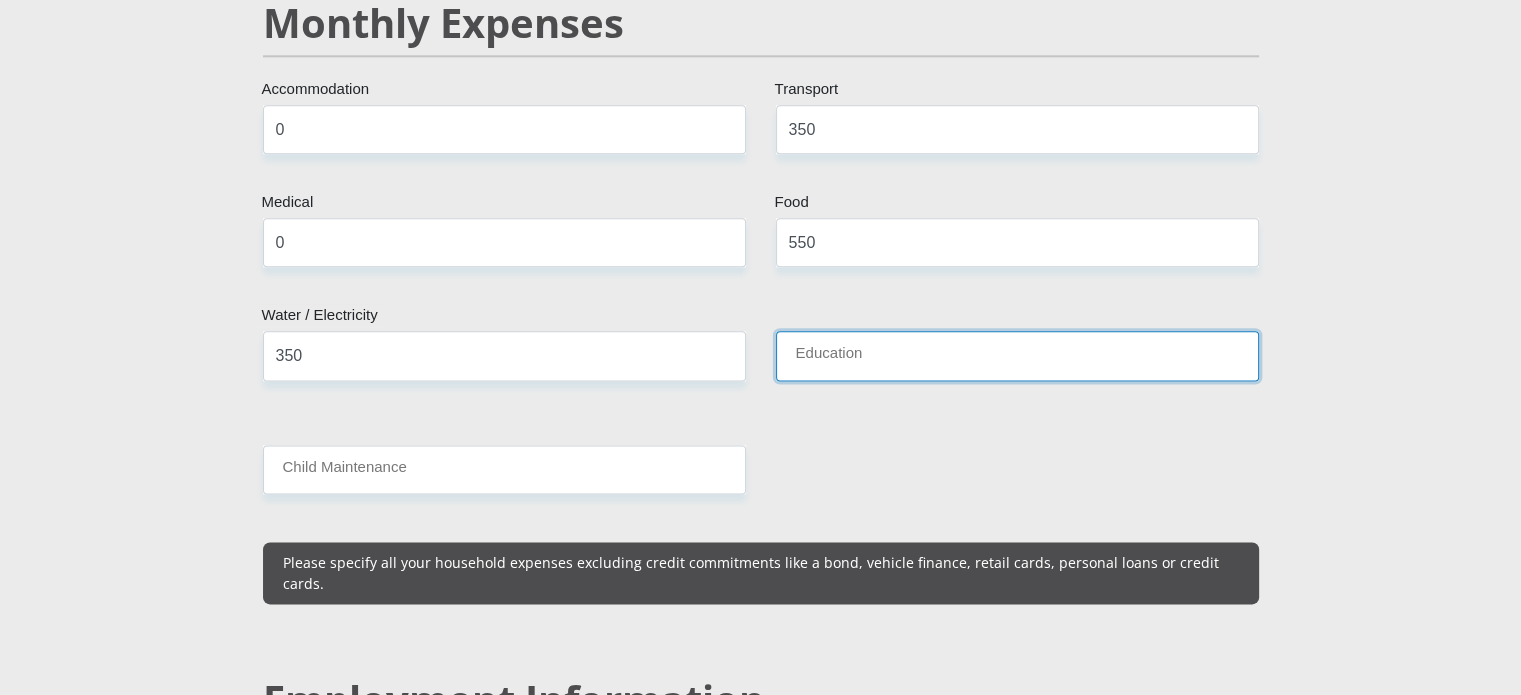 click on "Education" at bounding box center (1017, 355) 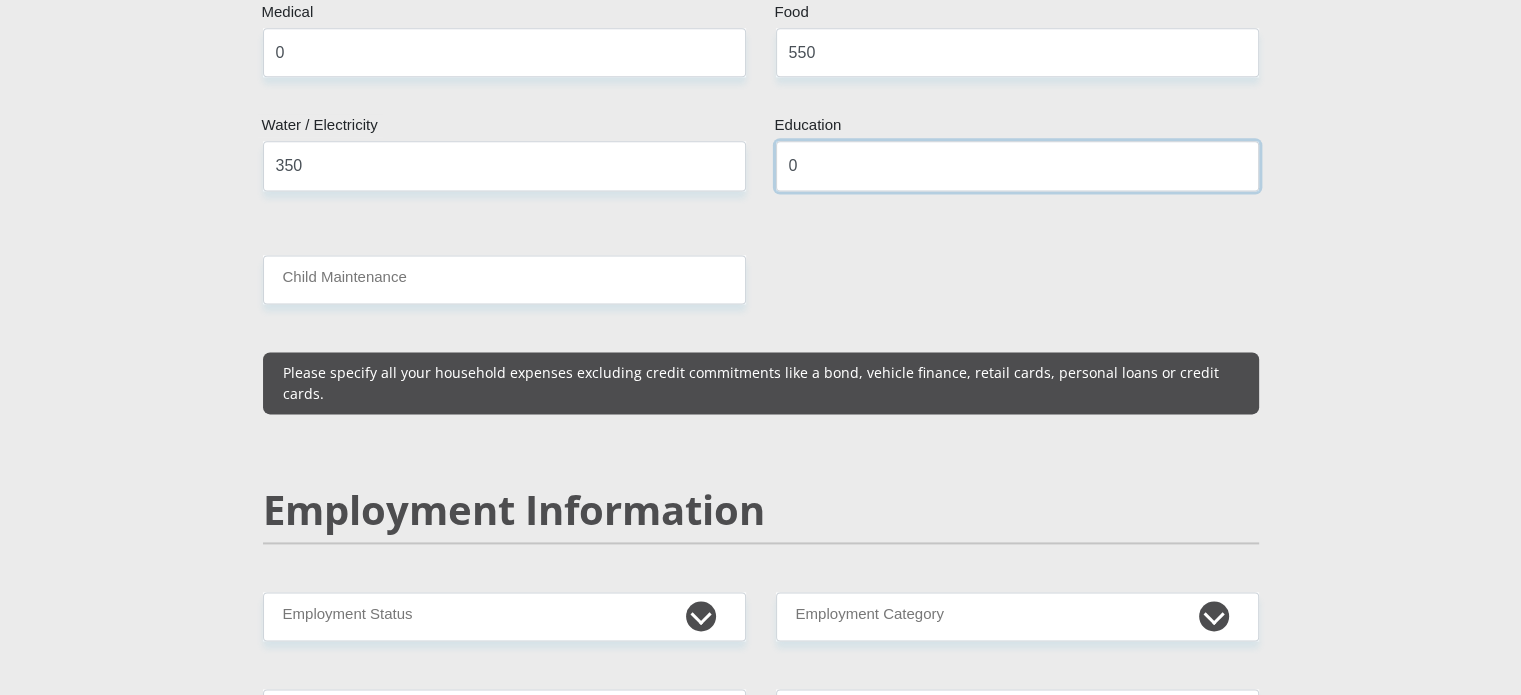 scroll, scrollTop: 2700, scrollLeft: 0, axis: vertical 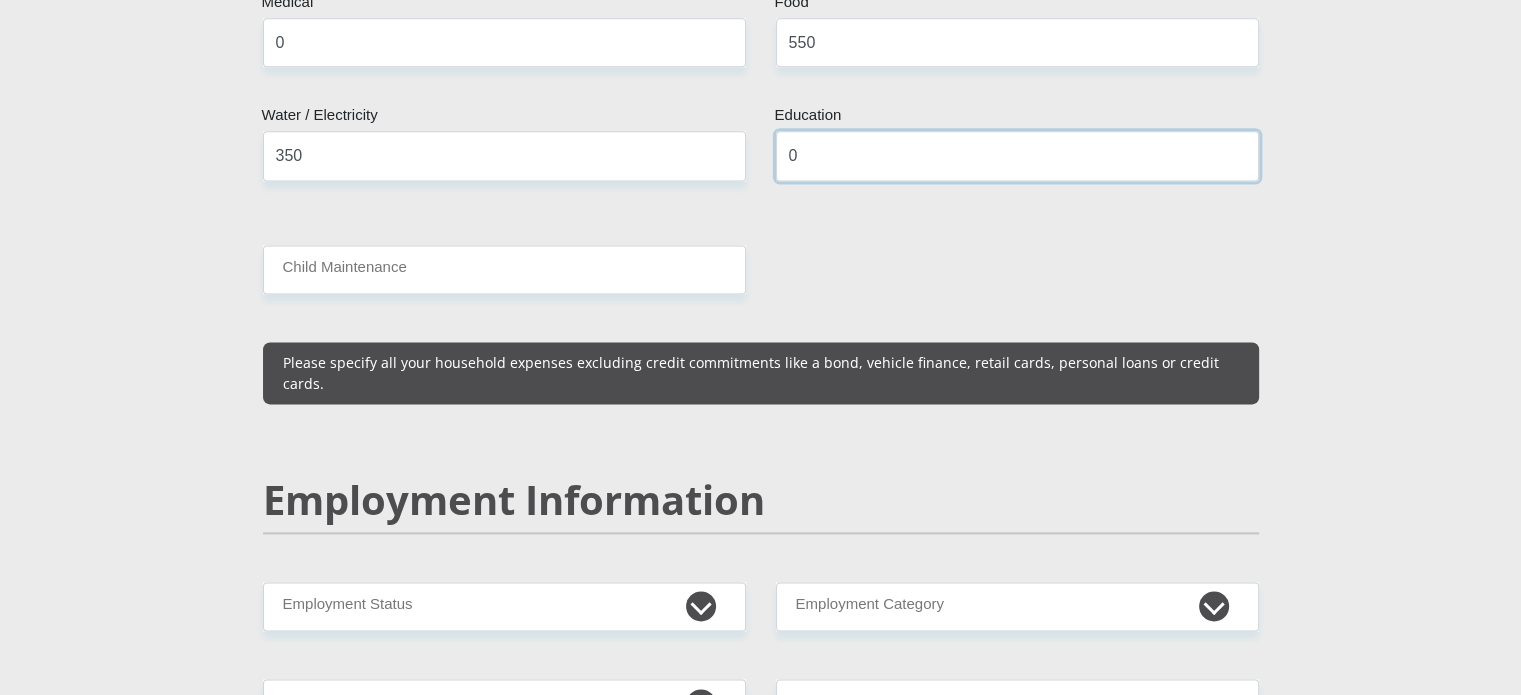 type on "0" 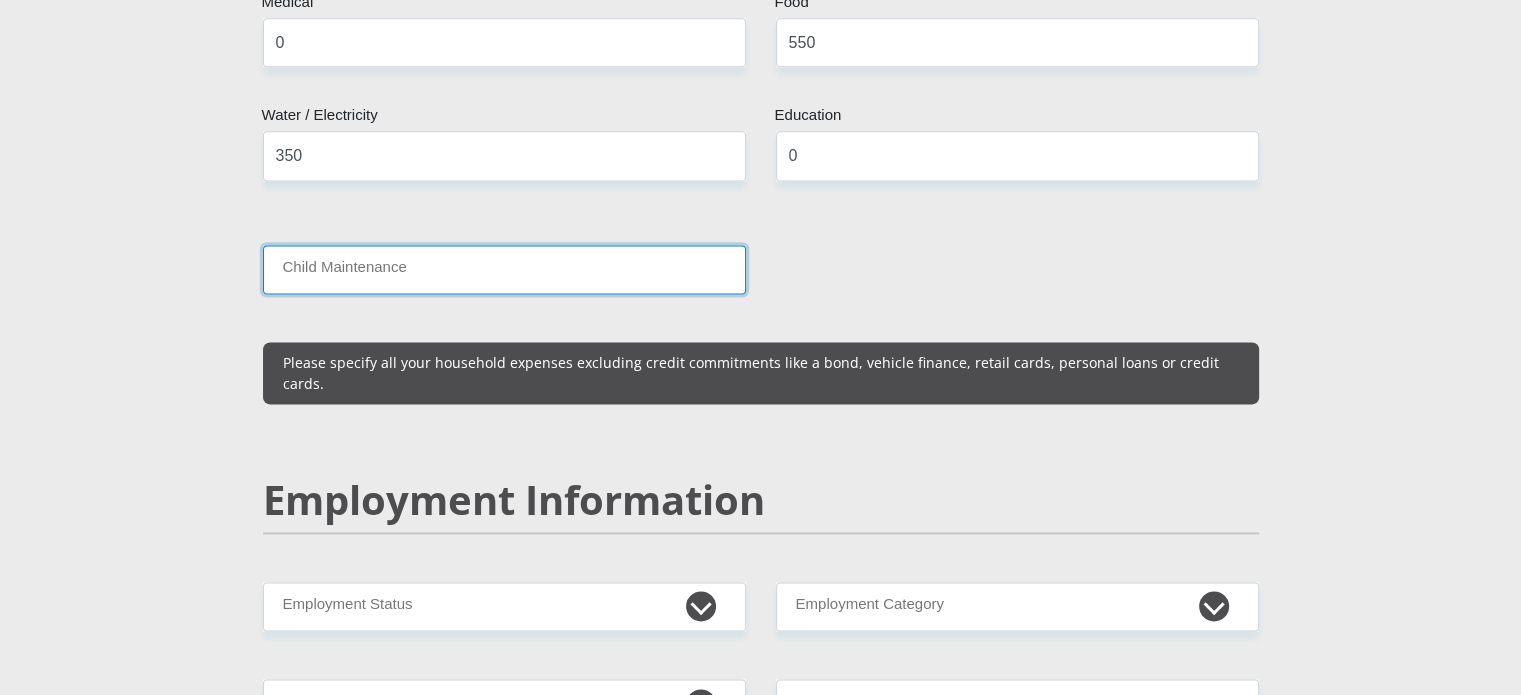 click on "Child Maintenance" at bounding box center [504, 269] 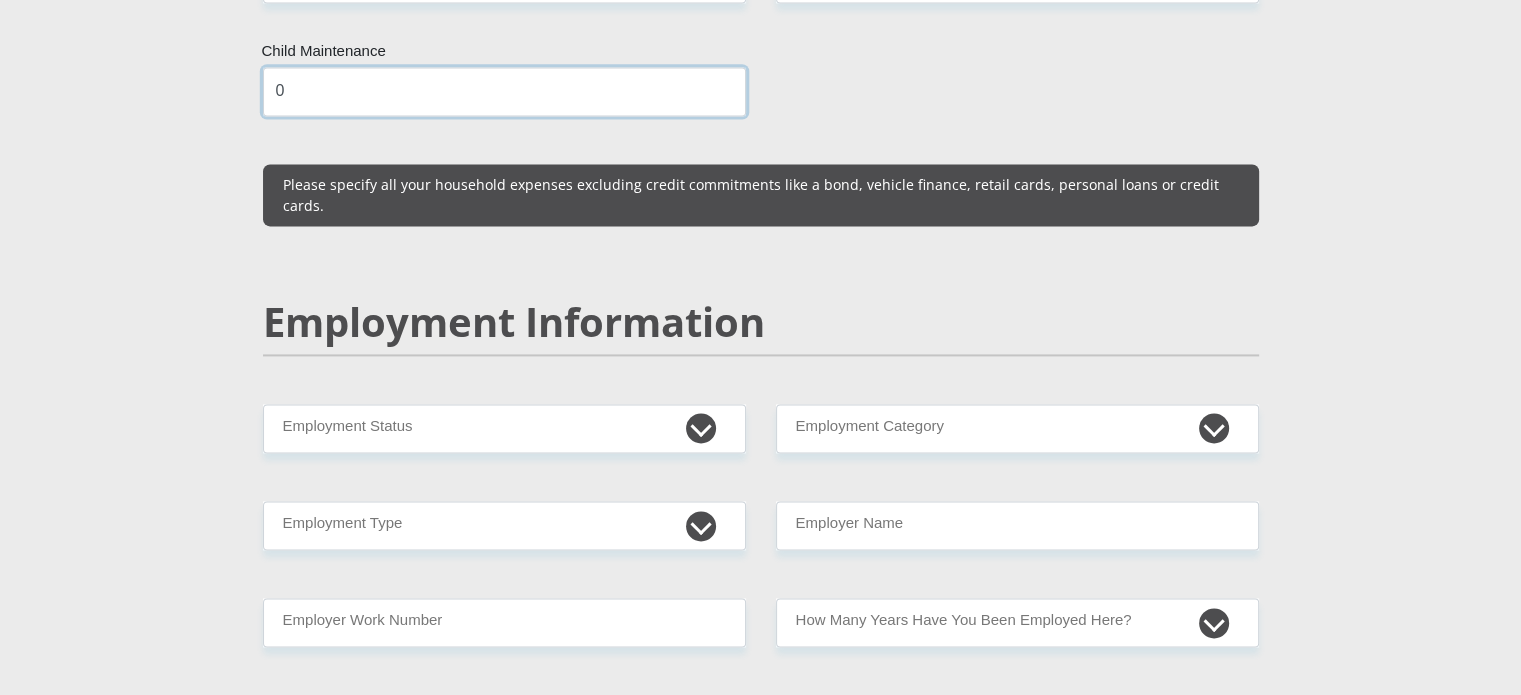 scroll, scrollTop: 2900, scrollLeft: 0, axis: vertical 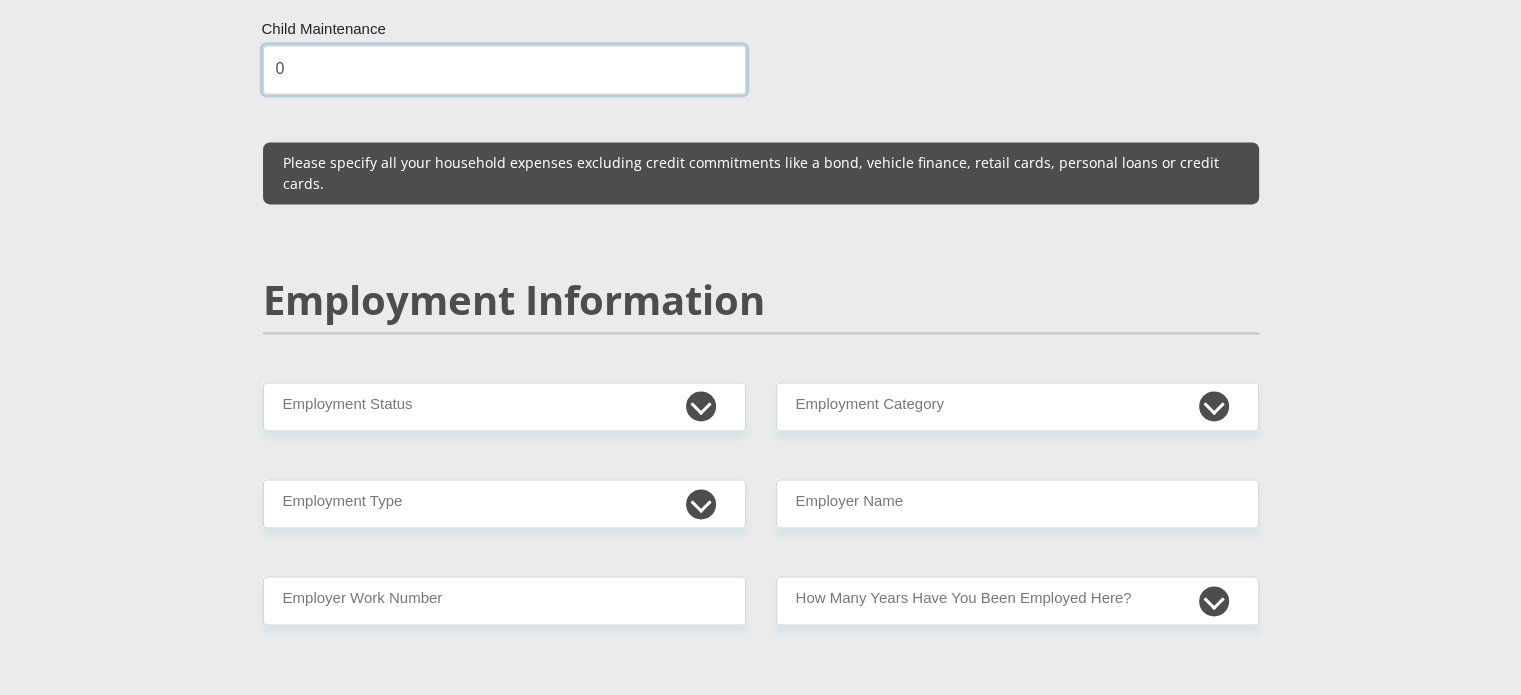 type on "0" 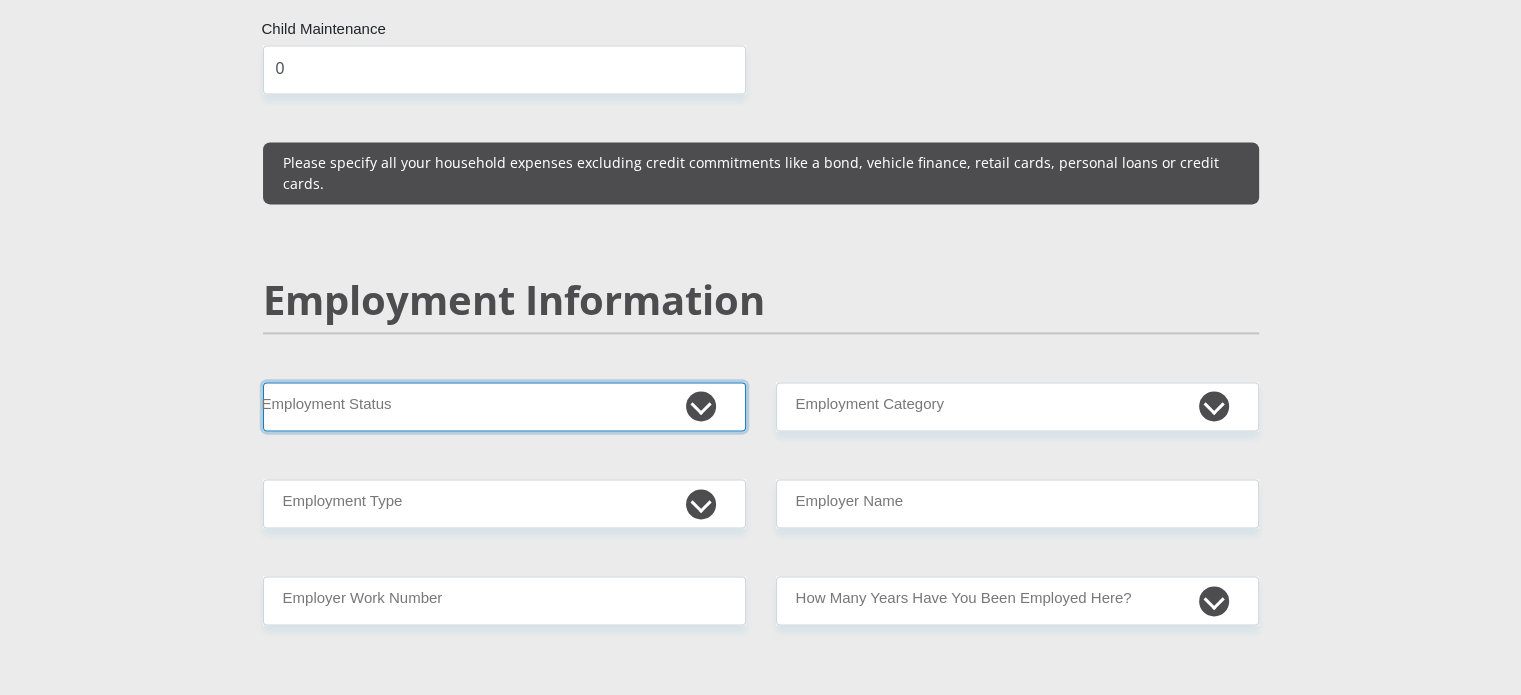 click on "Permanent/Full-time
Part-time/Casual
Contract Worker
Self-Employed
Housewife
Retired
Student
Medically Boarded
Disability
Unemployed" at bounding box center [504, 406] 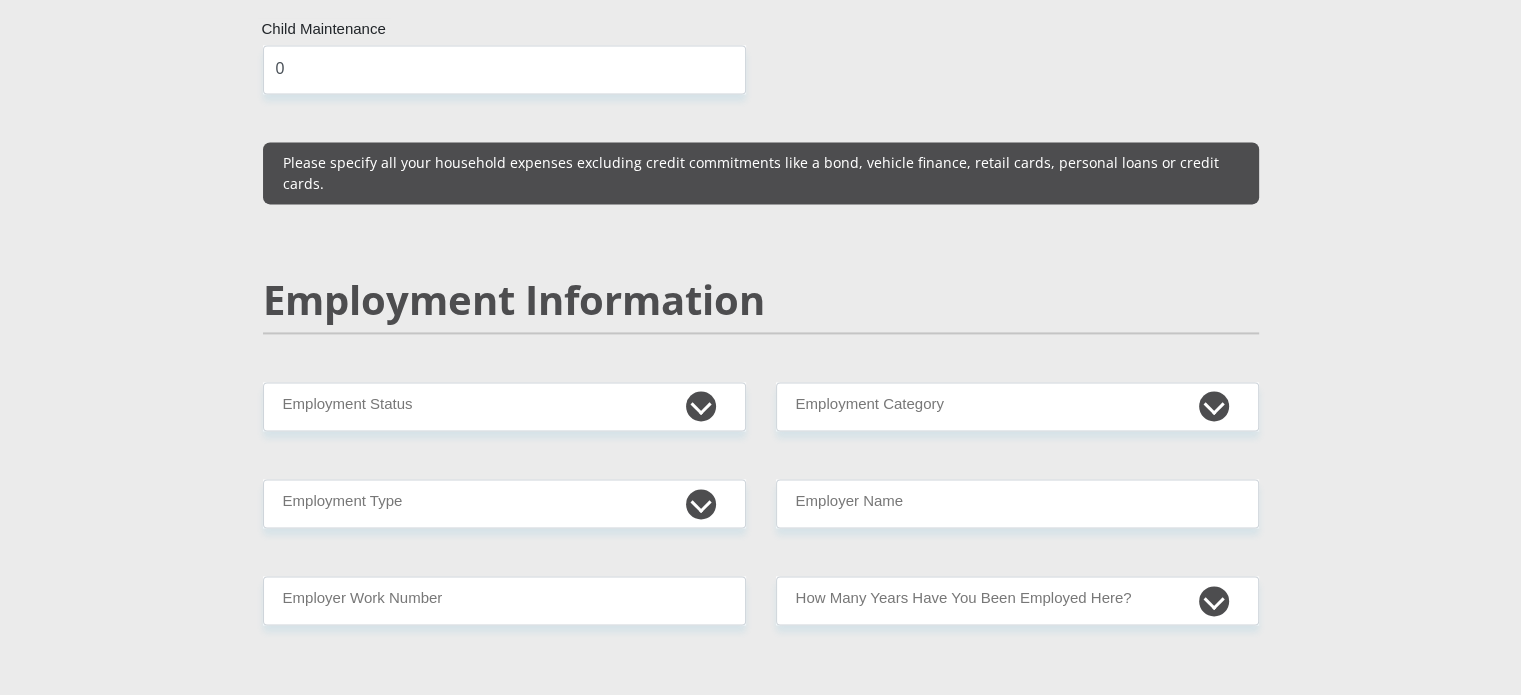click on "Personal Details
Mr
Ms
Mrs
Dr
Other
Title
[NAME]
First Name
[NAME]
Surname
[ID]
South African ID Number
Please input valid ID number
South Africa
Afghanistan
Aland Islands
Albania
Algeria
America Samoa
American Virgin Islands
Andorra
Angola
Anguilla  Antarctica" at bounding box center (760, 340) 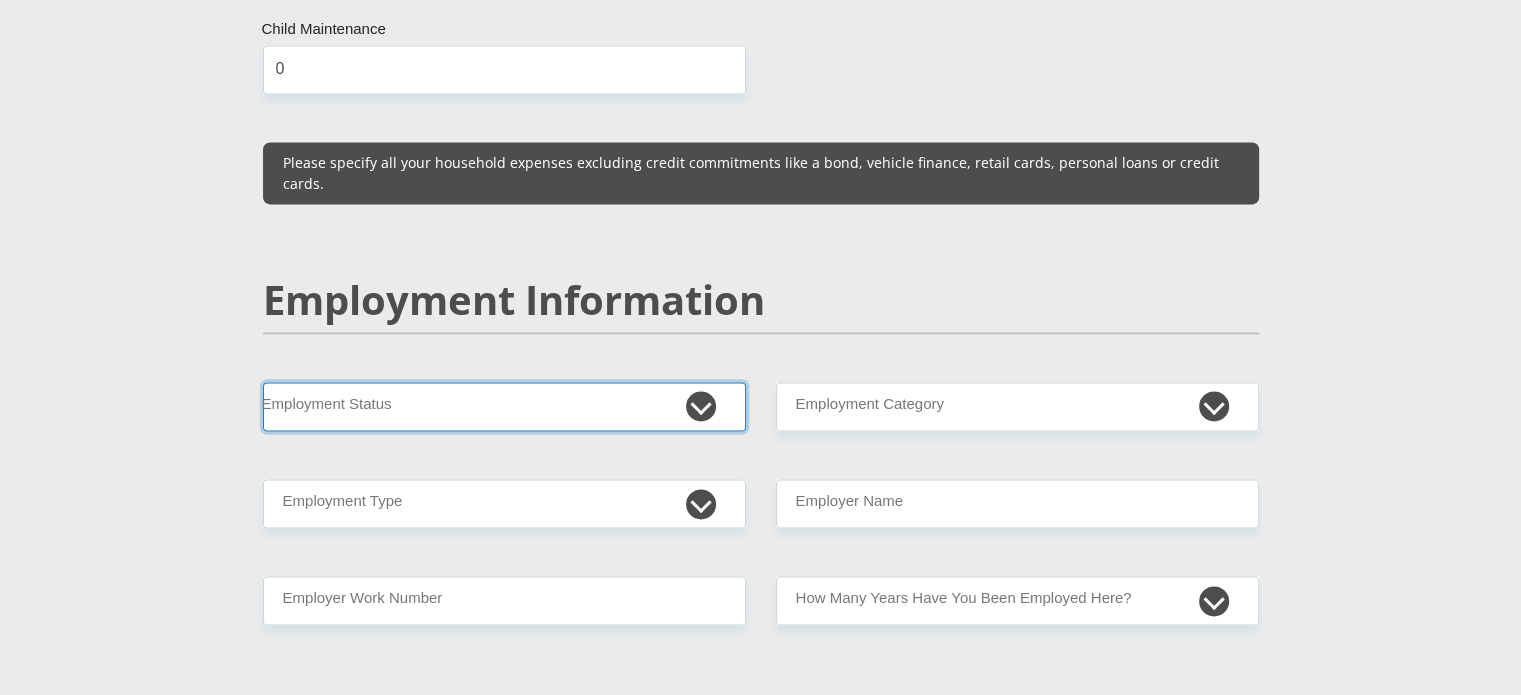 click on "Permanent/Full-time
Part-time/Casual
Contract Worker
Self-Employed
Housewife
Retired
Student
Medically Boarded
Disability
Unemployed" at bounding box center [504, 406] 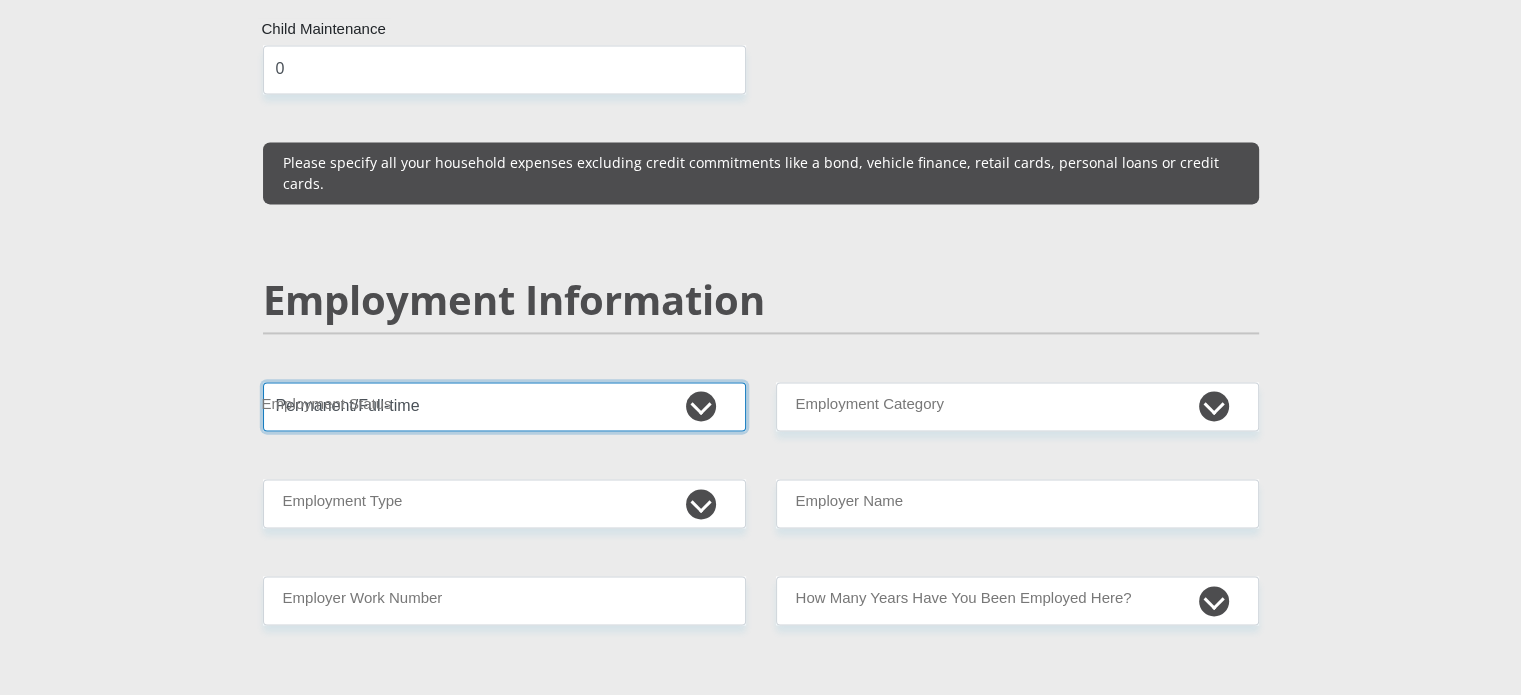 click on "Permanent/Full-time
Part-time/Casual
Contract Worker
Self-Employed
Housewife
Retired
Student
Medically Boarded
Disability
Unemployed" at bounding box center [504, 406] 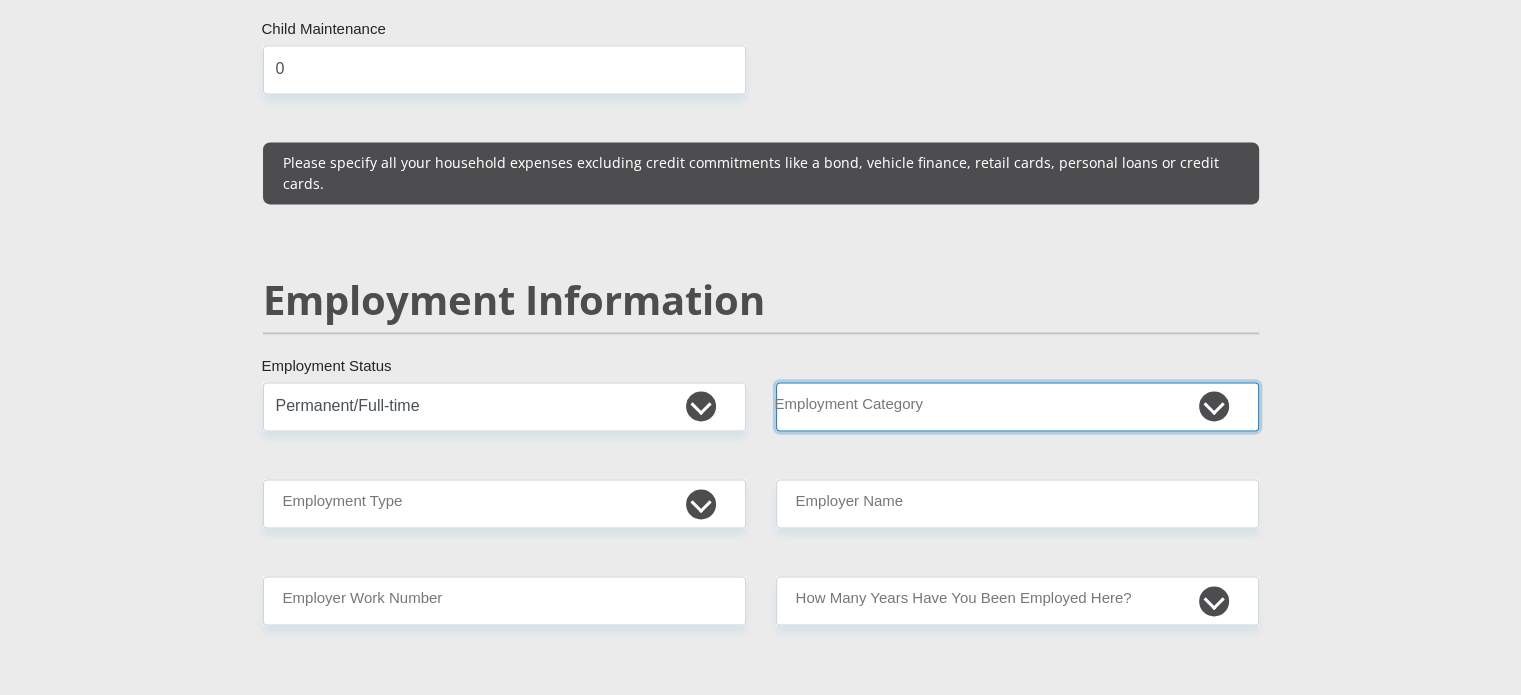 click on "AGRICULTURE
ALCOHOL & TOBACCO
CONSTRUCTION MATERIALS
METALLURGY
EQUIPMENT FOR RENEWABLE ENERGY
SPECIALIZED CONTRACTORS
CAR
GAMING (INCL. INTERNET
OTHER WHOLESALE
UNLICENSED PHARMACEUTICALS
CURRENCY EXCHANGE HOUSES
OTHER FINANCIAL INSTITUTIONS & INSURANCE
REAL ESTATE AGENTS
OIL & GAS
OTHER MATERIALS (E.G. IRON ORE)
PRECIOUS STONES & PRECIOUS METALS
POLITICAL ORGANIZATIONS
RELIGIOUS ORGANIZATIONS(NOT SECTS)
ACTI. HAVING BUSINESS DEAL WITH PUBLIC ADMINISTRATION
LAUNDROMATS" at bounding box center (1017, 406) 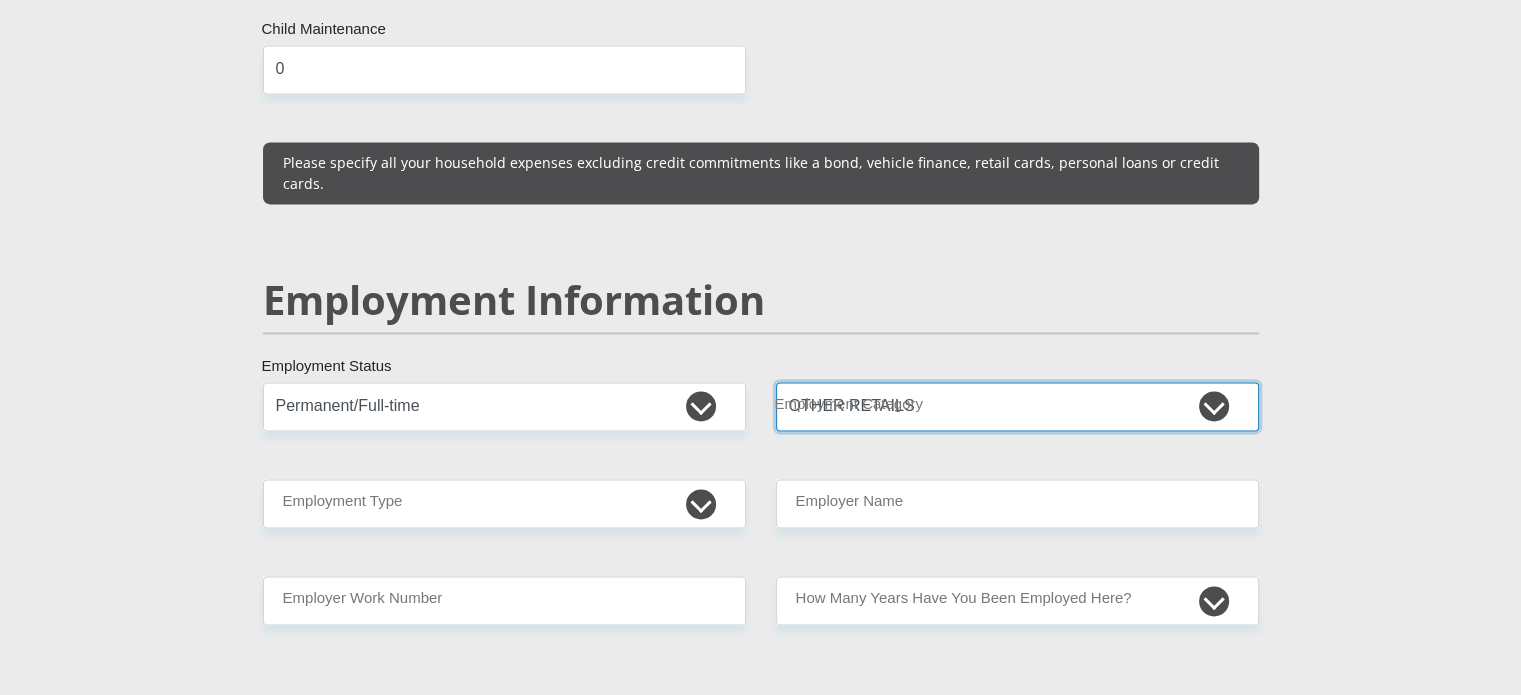 click on "AGRICULTURE
ALCOHOL & TOBACCO
CONSTRUCTION MATERIALS
METALLURGY
EQUIPMENT FOR RENEWABLE ENERGY
SPECIALIZED CONTRACTORS
CAR
GAMING (INCL. INTERNET
OTHER WHOLESALE
UNLICENSED PHARMACEUTICALS
CURRENCY EXCHANGE HOUSES
OTHER FINANCIAL INSTITUTIONS & INSURANCE
REAL ESTATE AGENTS
OIL & GAS
OTHER MATERIALS (E.G. IRON ORE)
PRECIOUS STONES & PRECIOUS METALS
POLITICAL ORGANIZATIONS
RELIGIOUS ORGANIZATIONS(NOT SECTS)
ACTI. HAVING BUSINESS DEAL WITH PUBLIC ADMINISTRATION
LAUNDROMATS" at bounding box center [1017, 406] 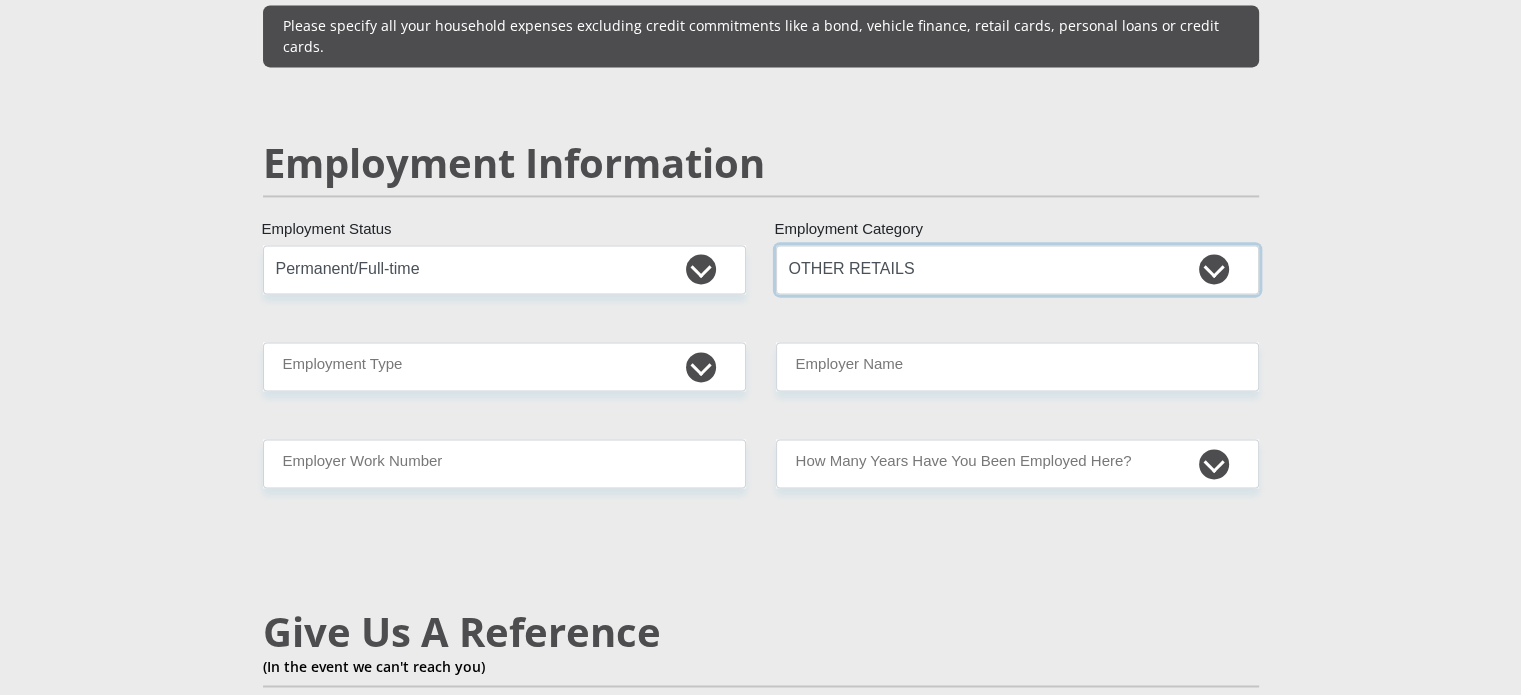 scroll, scrollTop: 3200, scrollLeft: 0, axis: vertical 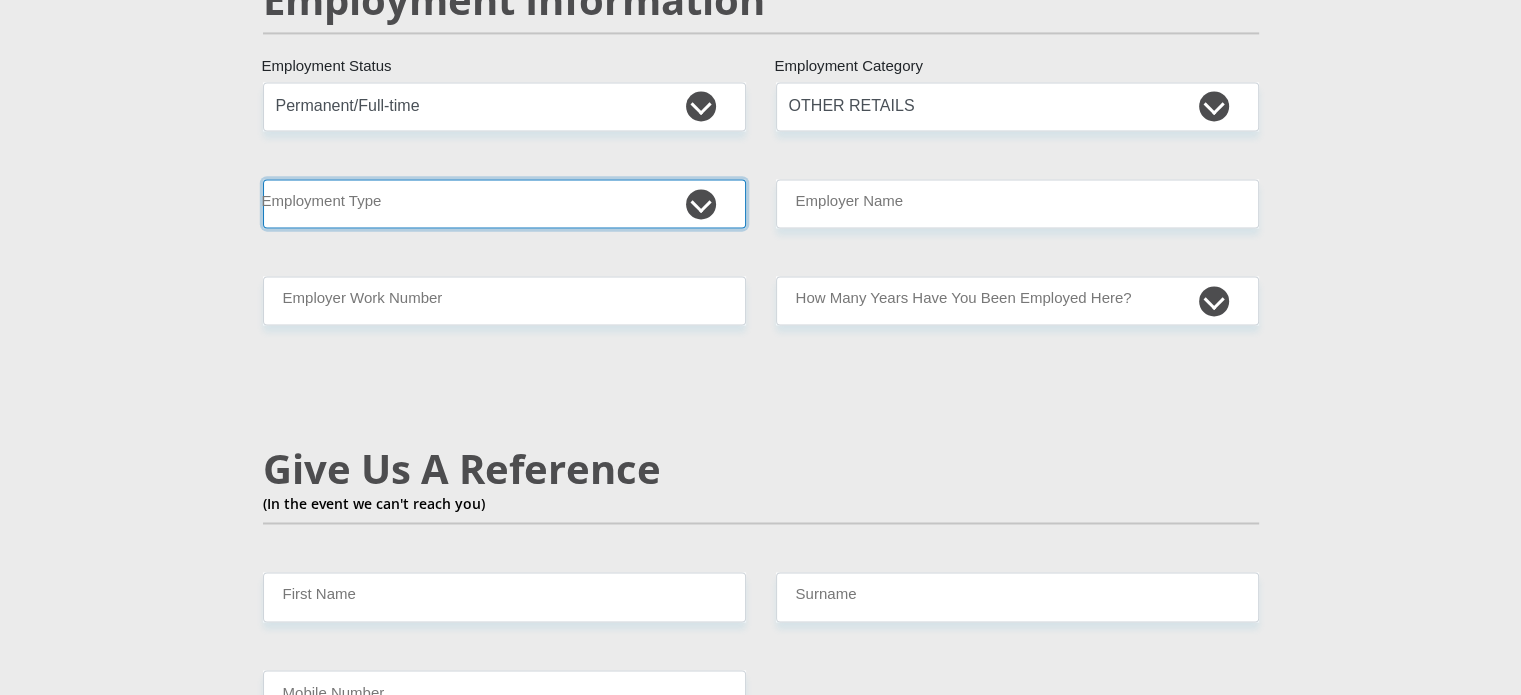 click on "College/Lecturer
Craft Seller
Creative
Driver
Executive
Farmer
Forces - Non Commissioned
Forces - Officer
Hawker
Housewife
Labourer
Licenced Professional
Manager
Miner
Non Licenced Professional
Office Staff/Clerk
Outside Worker
Pensioner
Permanent Teacher
Production/Manufacturing
Sales
Self-Employed
Semi-Professional Worker
Service Industry  Social Worker  Student" at bounding box center (504, 203) 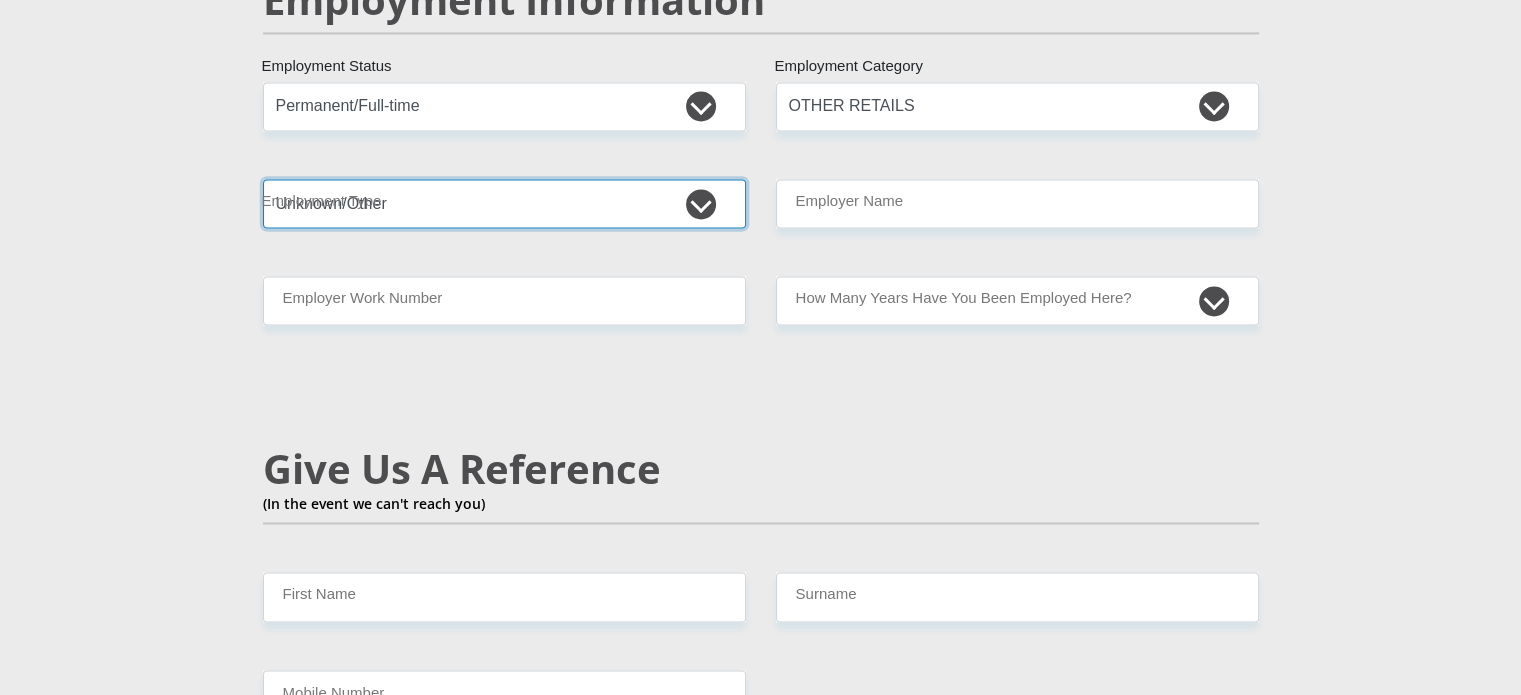 click on "College/Lecturer
Craft Seller
Creative
Driver
Executive
Farmer
Forces - Non Commissioned
Forces - Officer
Hawker
Housewife
Labourer
Licenced Professional
Manager
Miner
Non Licenced Professional
Office Staff/Clerk
Outside Worker
Pensioner
Permanent Teacher
Production/Manufacturing
Sales
Self-Employed
Semi-Professional Worker
Service Industry  Social Worker  Student" at bounding box center (504, 203) 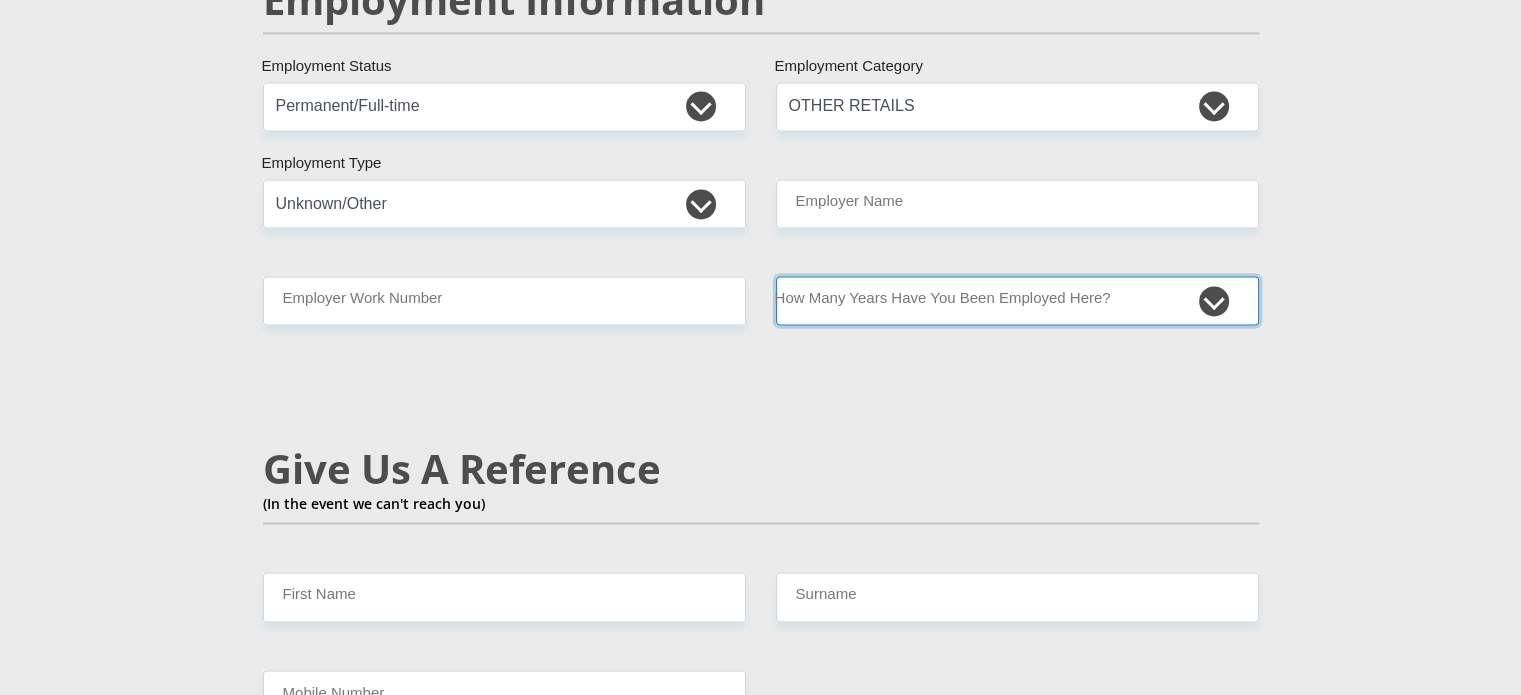 click on "less than 1 year
1-3 years
3-5 years
5+ years" at bounding box center (1017, 300) 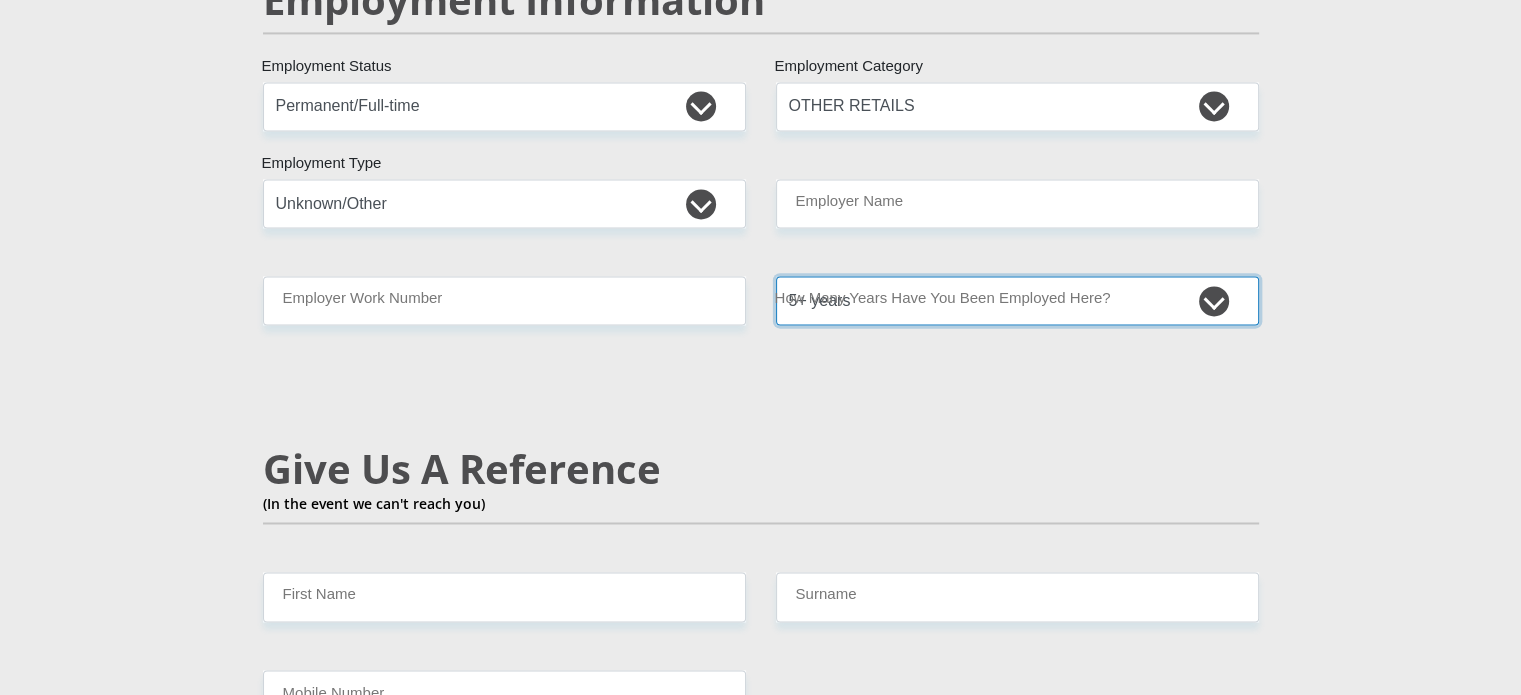 click on "less than 1 year
1-3 years
3-5 years
5+ years" at bounding box center [1017, 300] 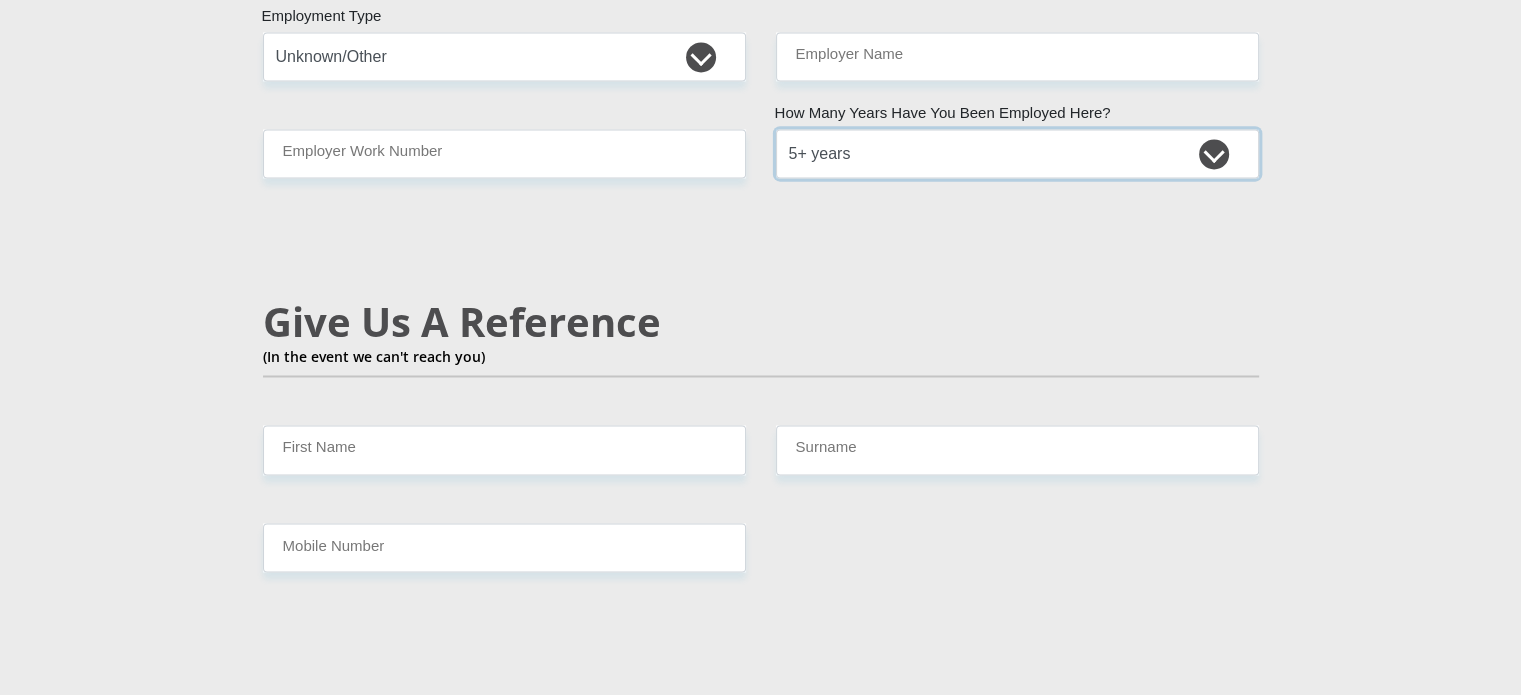 scroll, scrollTop: 3500, scrollLeft: 0, axis: vertical 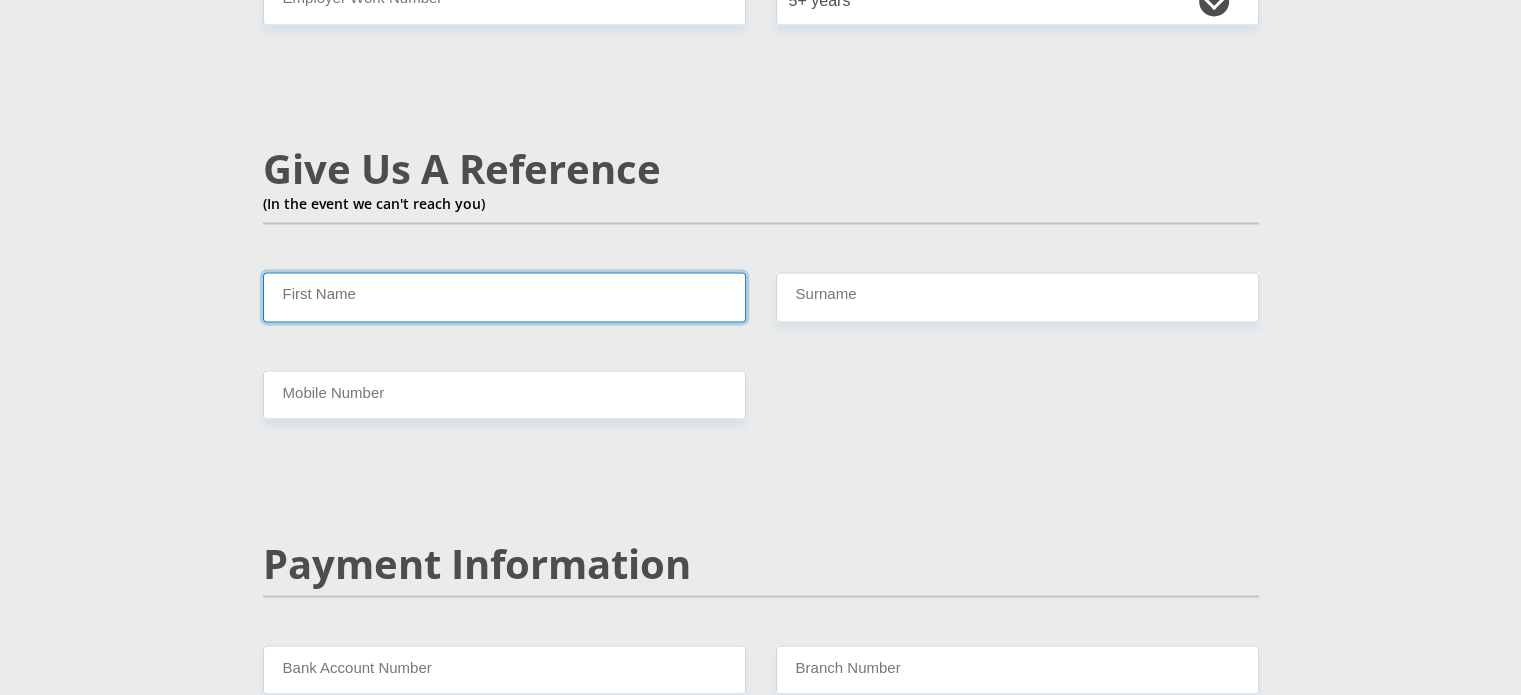 click on "First Name" at bounding box center [504, 296] 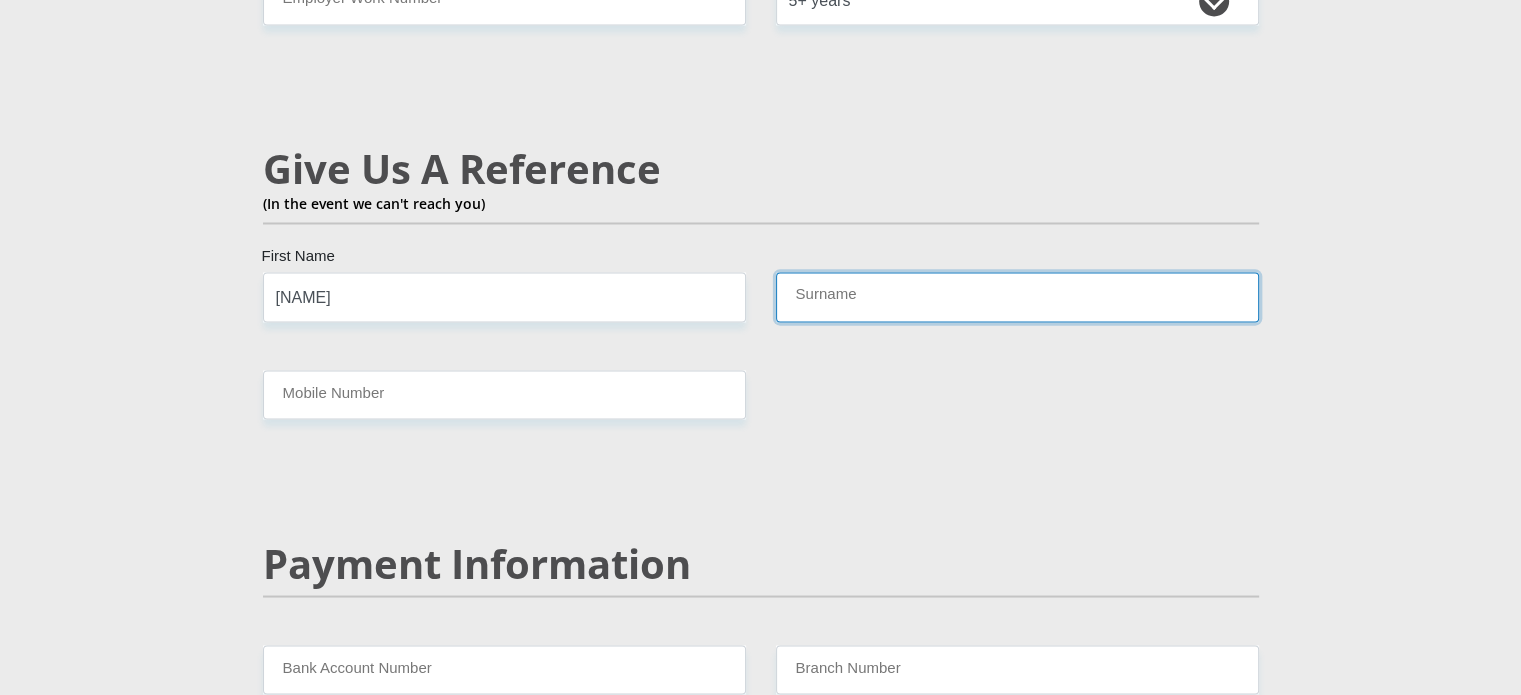 click on "Surname" at bounding box center (1017, 296) 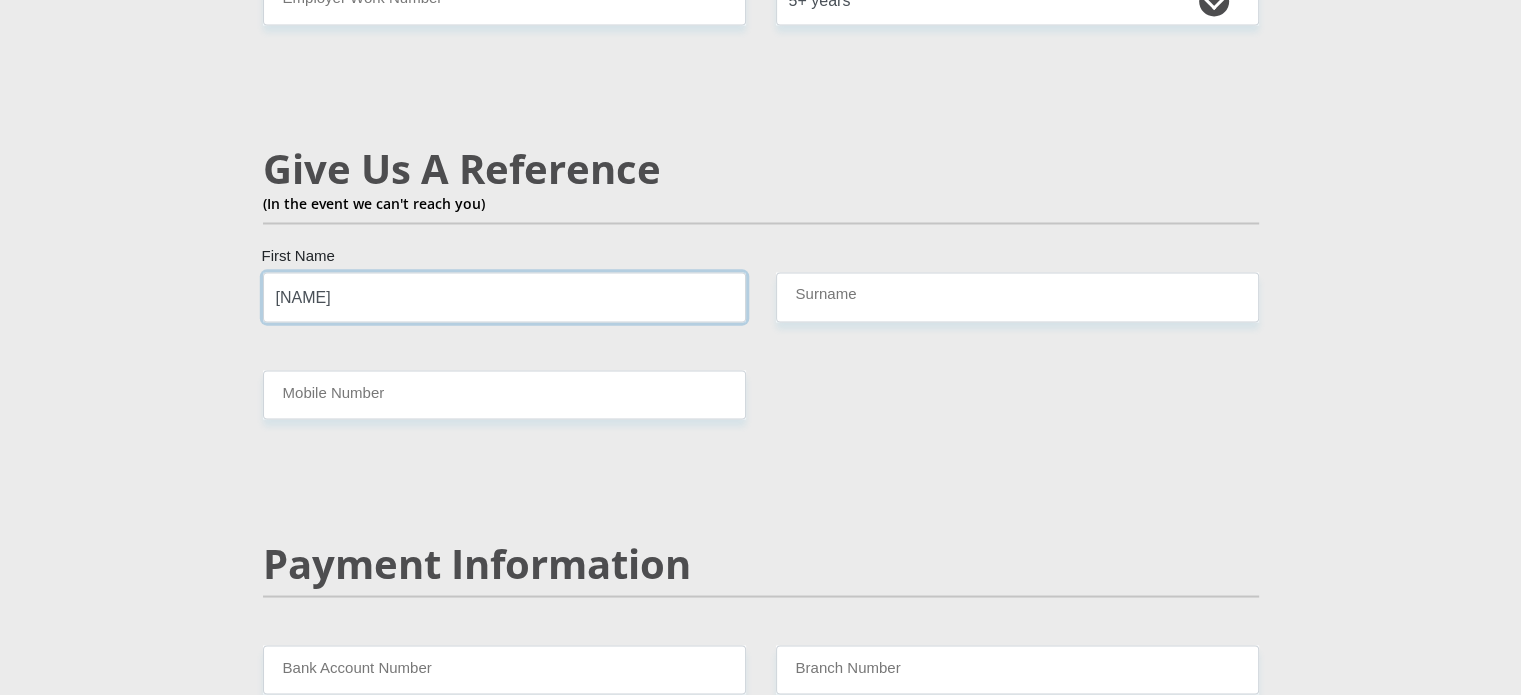 click on "[NAME]" at bounding box center [504, 296] 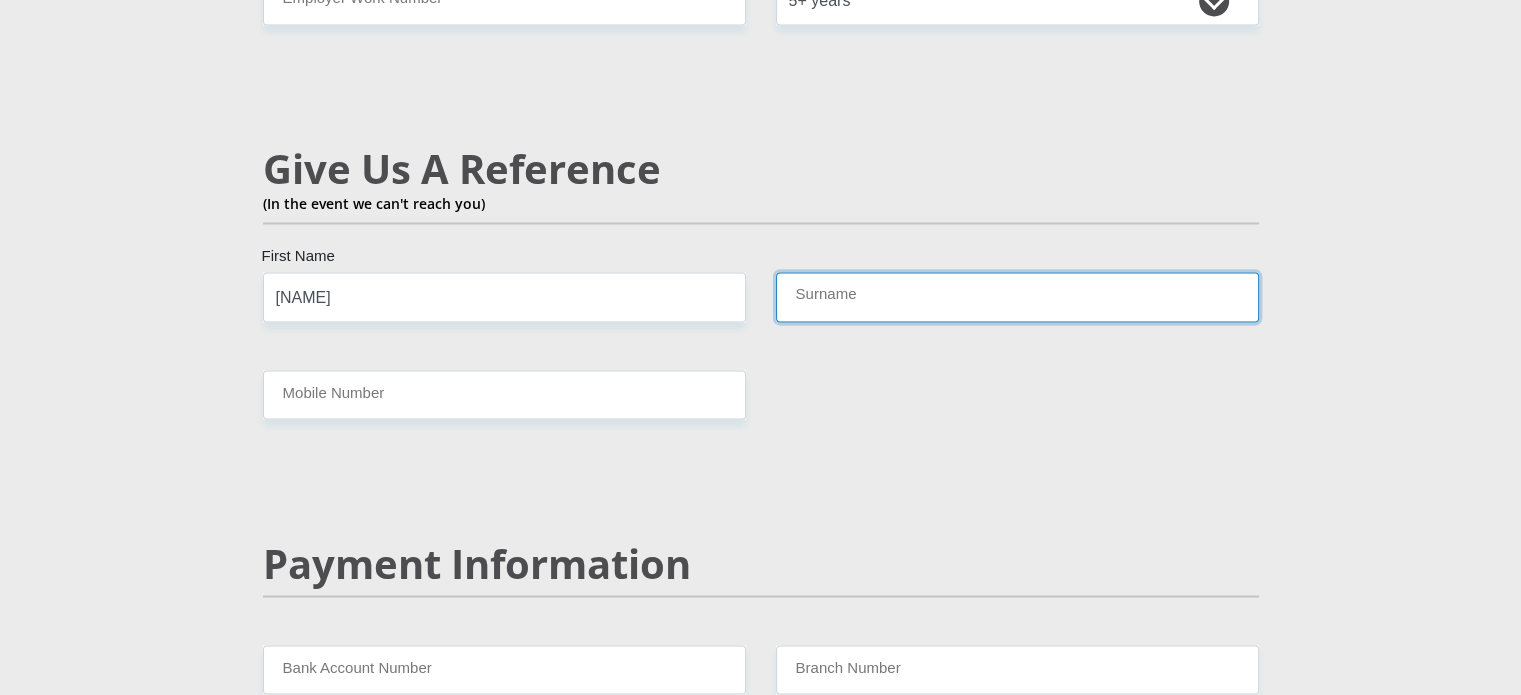 click on "Surname" at bounding box center (1017, 296) 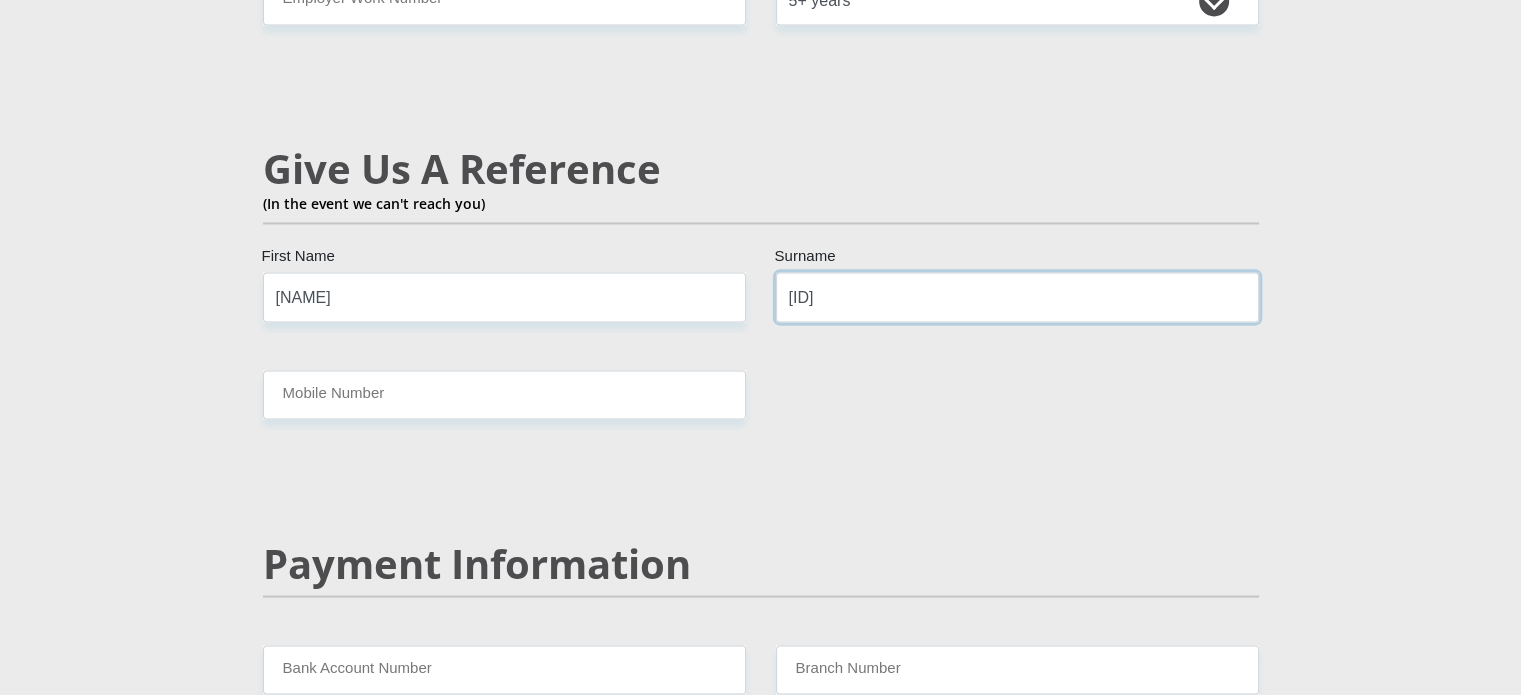 click on "[ID]" at bounding box center (1017, 296) 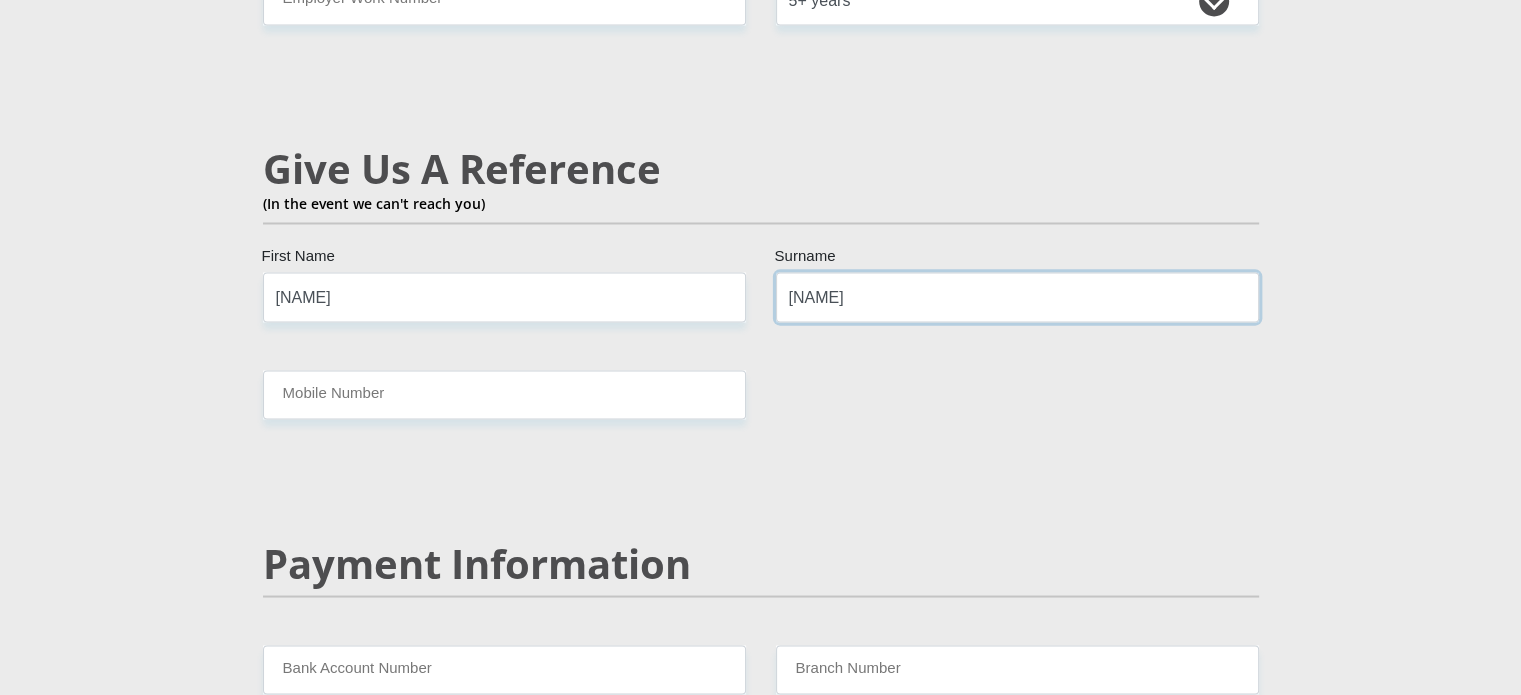 type on "[NAME]" 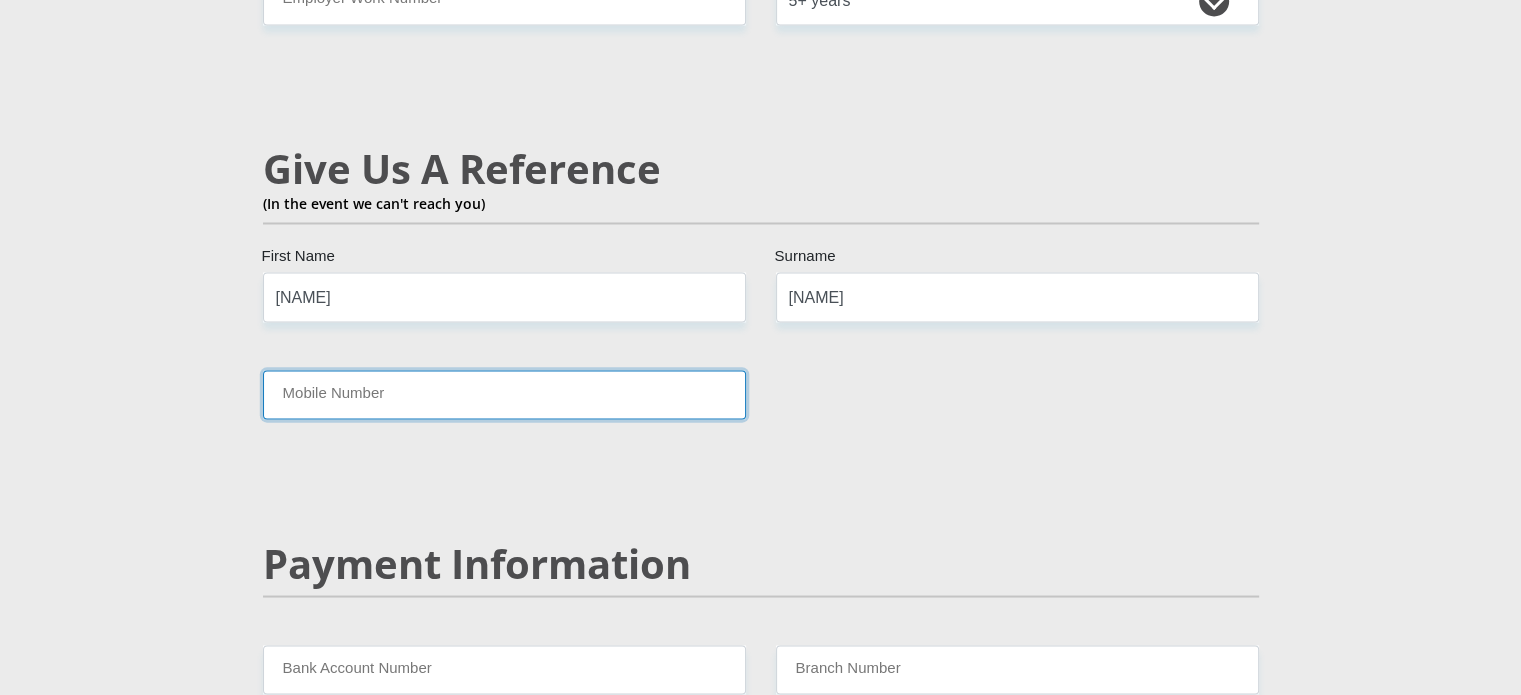 click on "Mobile Number" at bounding box center [504, 394] 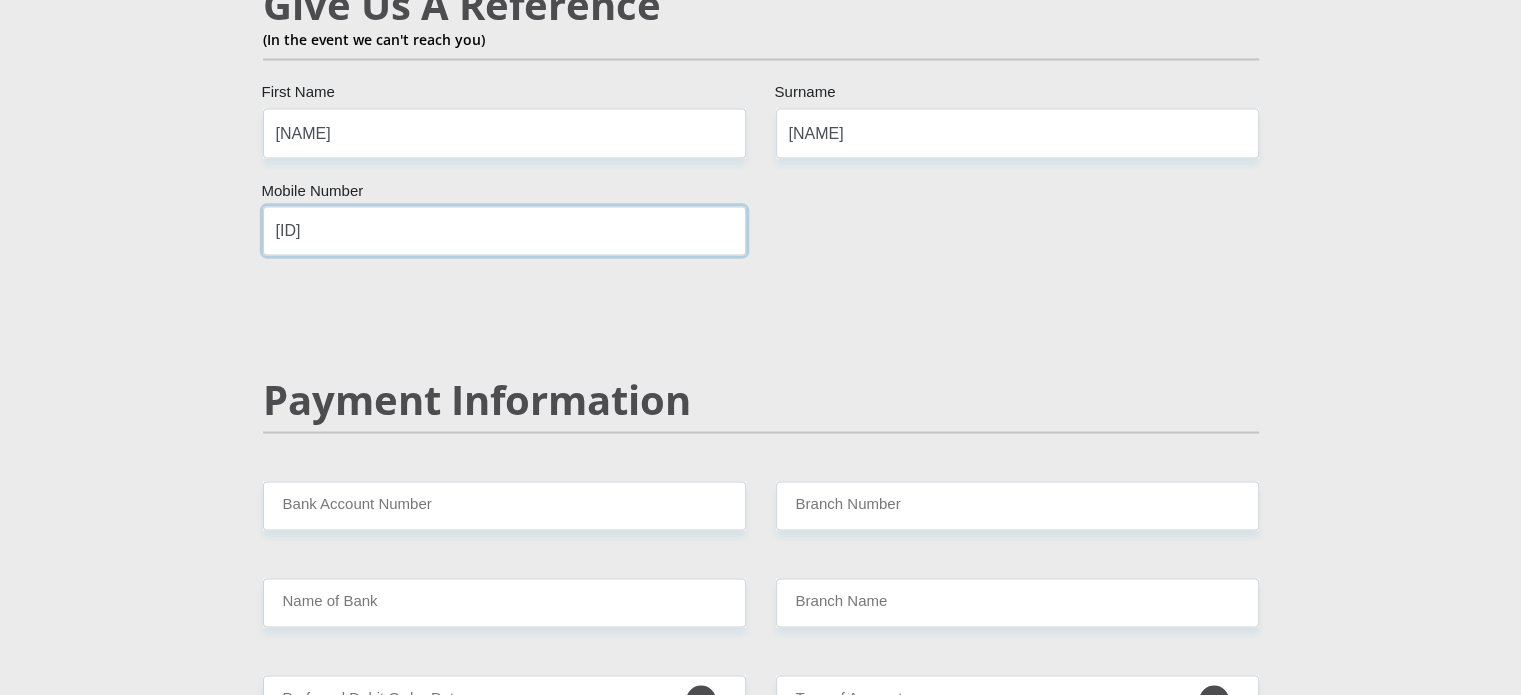 scroll, scrollTop: 3900, scrollLeft: 0, axis: vertical 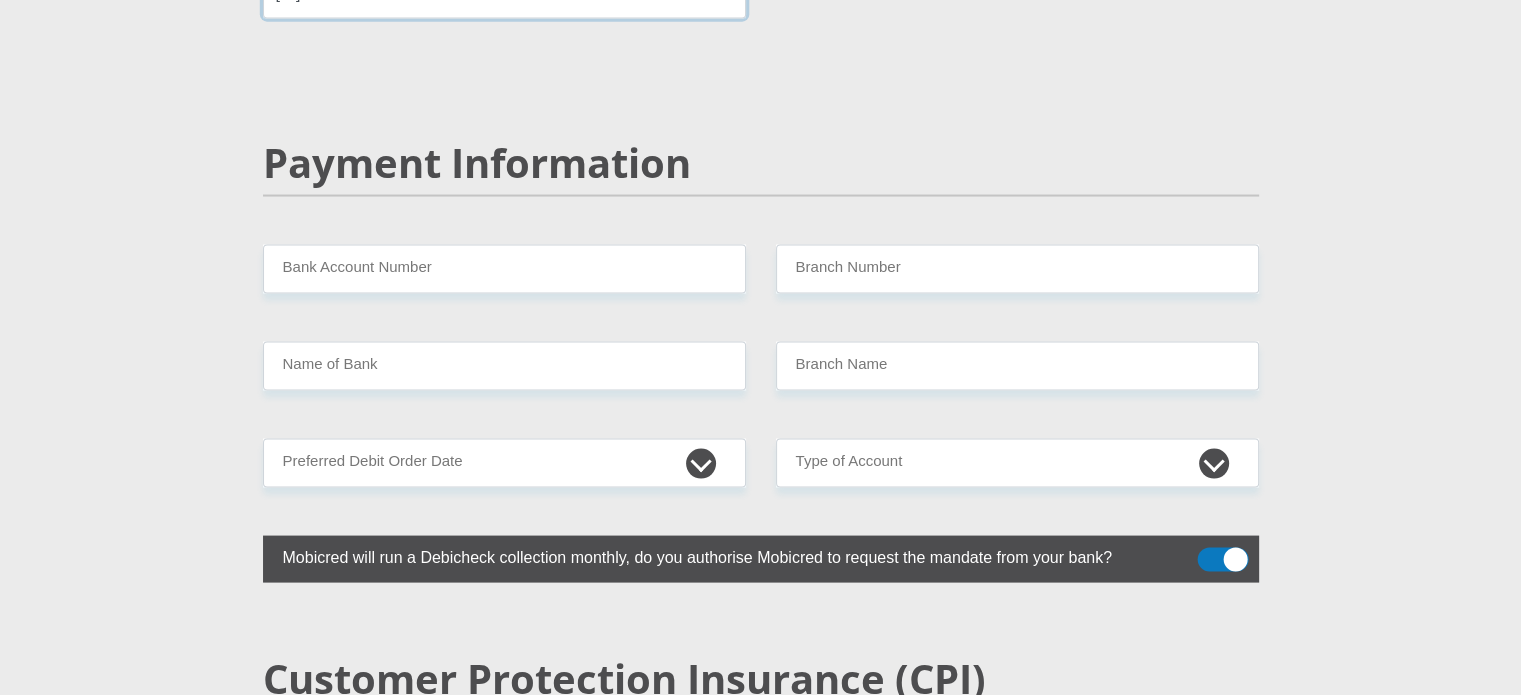 type on "[ID]" 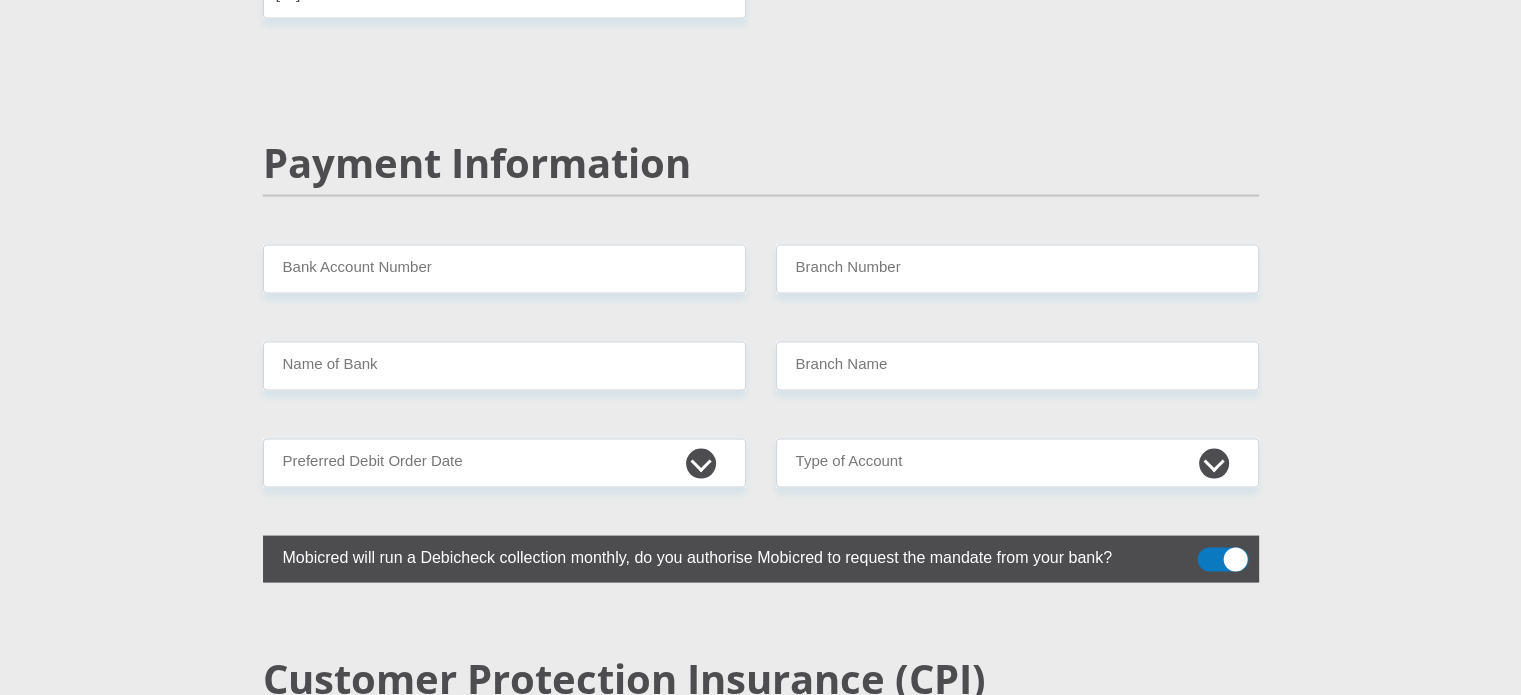 click at bounding box center (1222, 560) 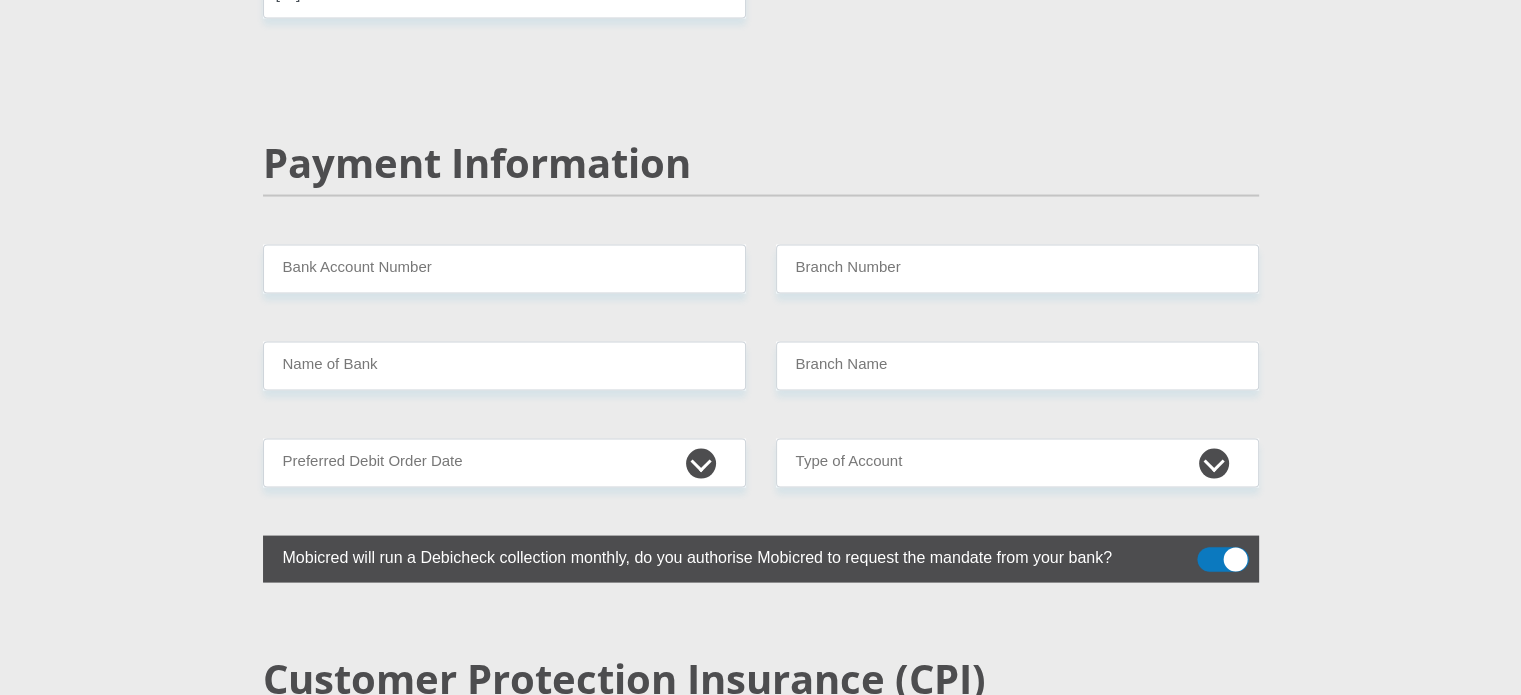 click at bounding box center (1209, 553) 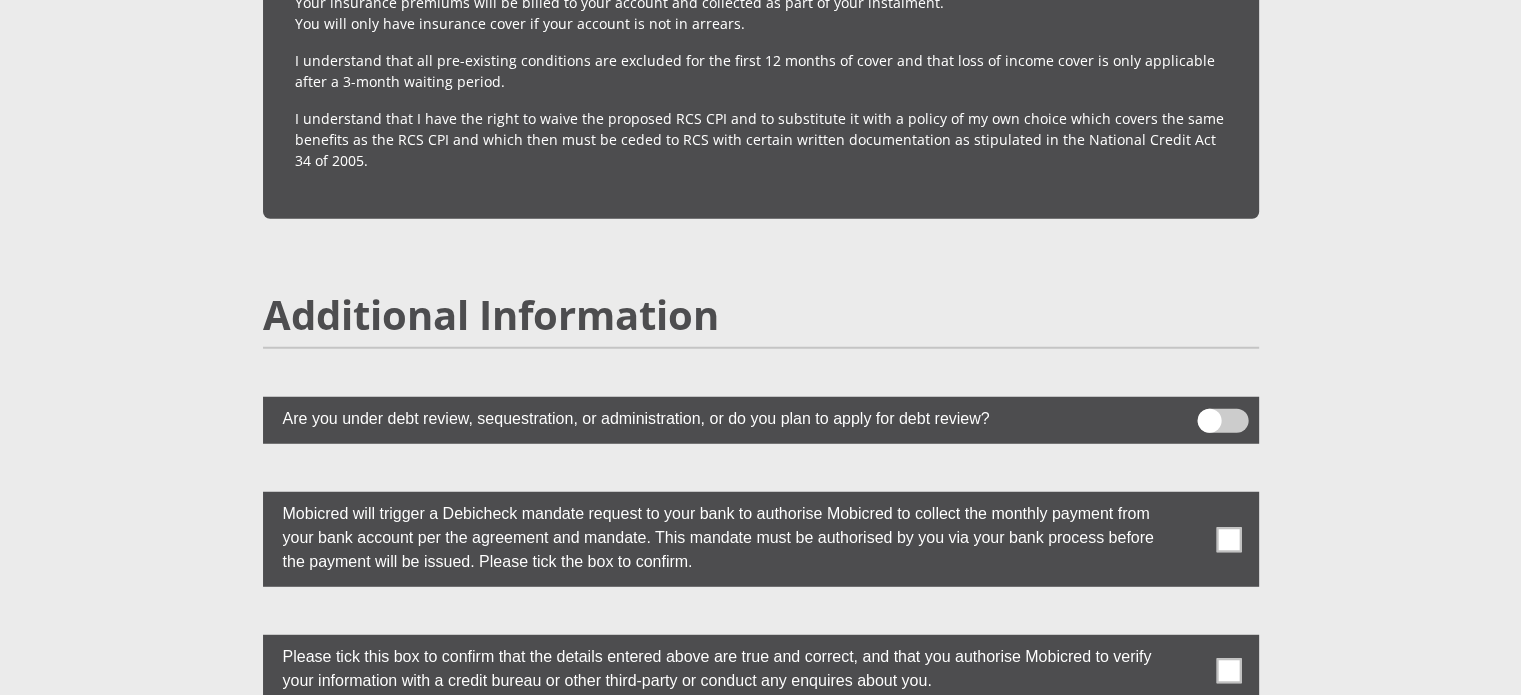 scroll, scrollTop: 5400, scrollLeft: 0, axis: vertical 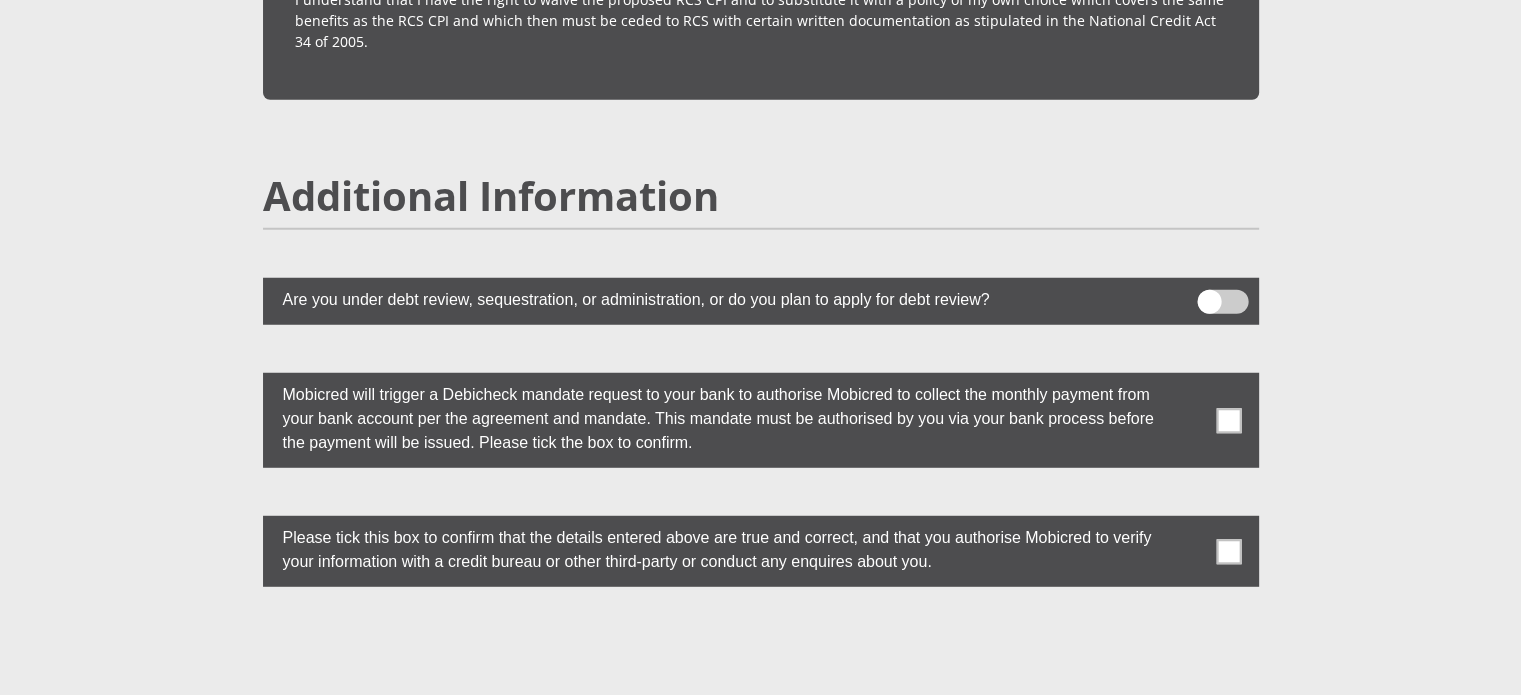 click at bounding box center [1228, 420] 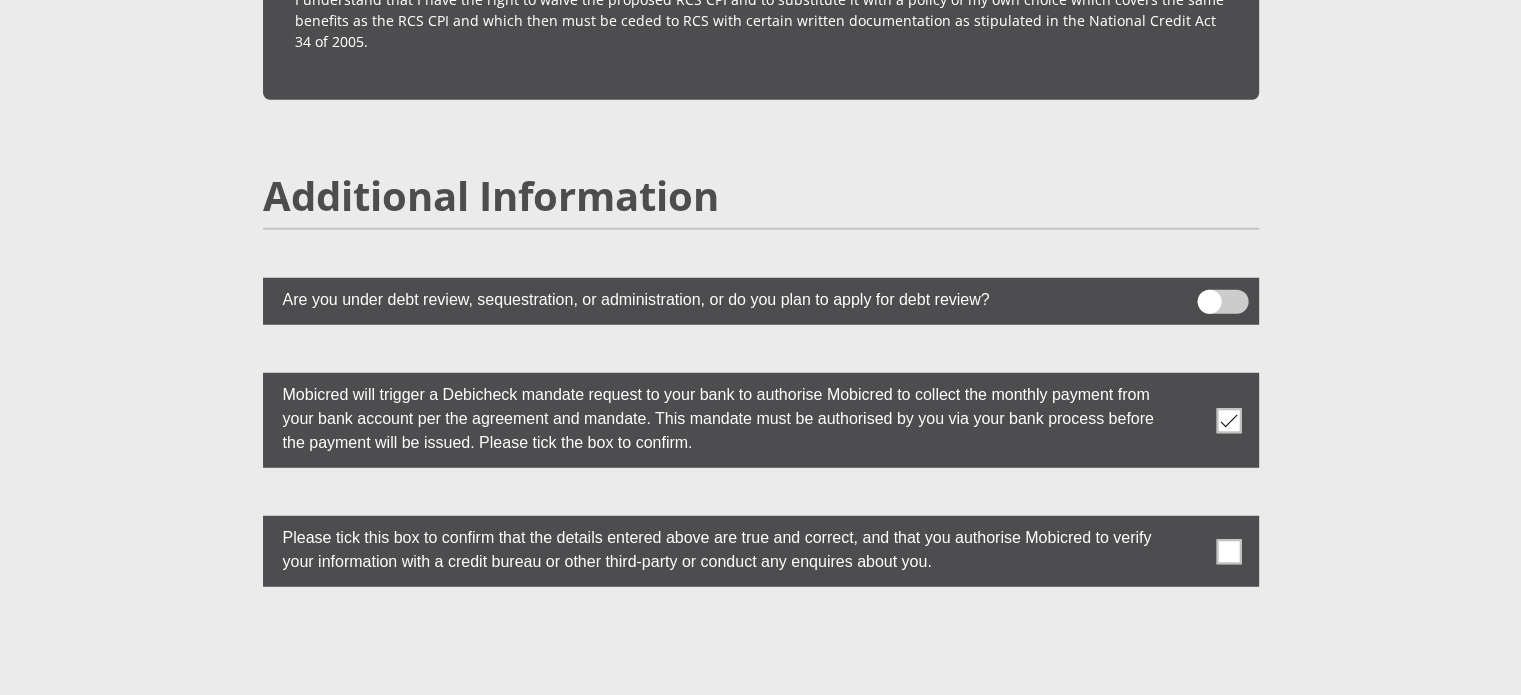 click at bounding box center [1228, 551] 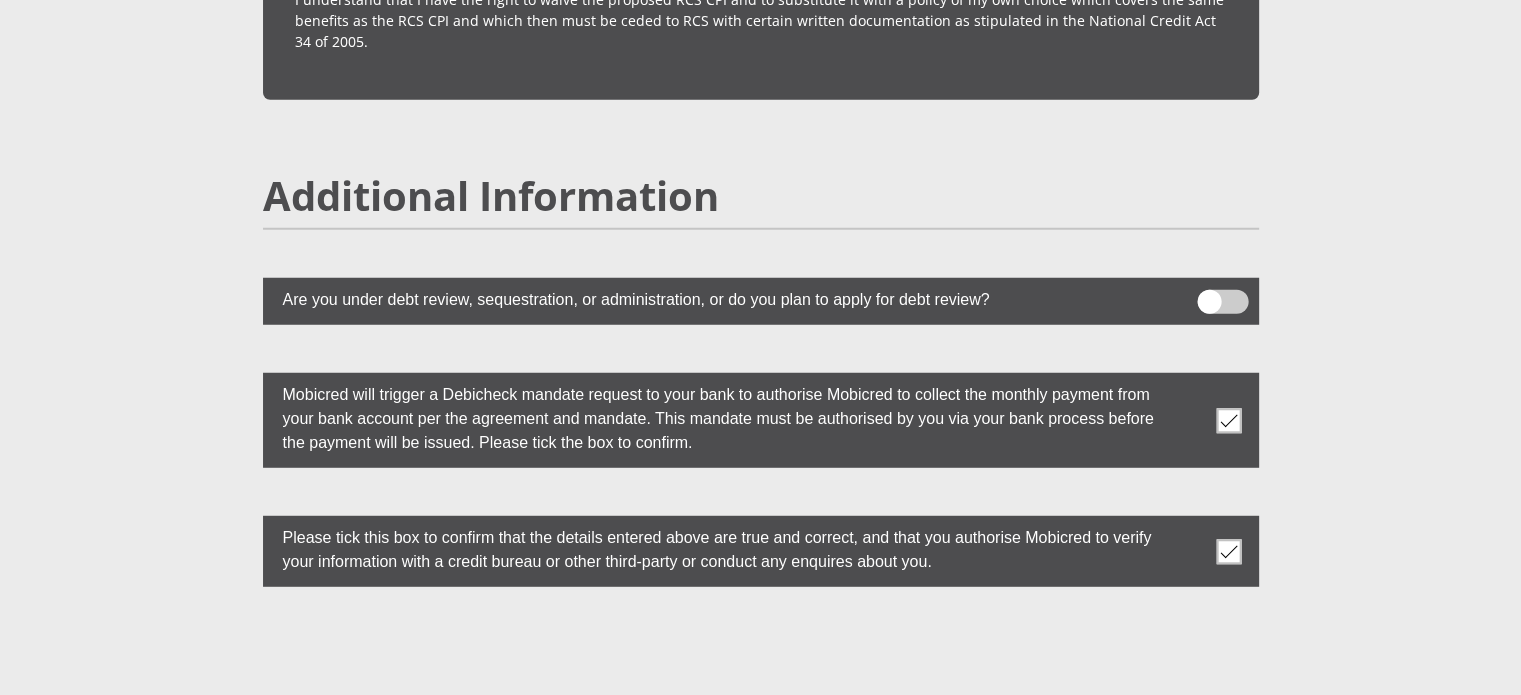 click at bounding box center [1222, 302] 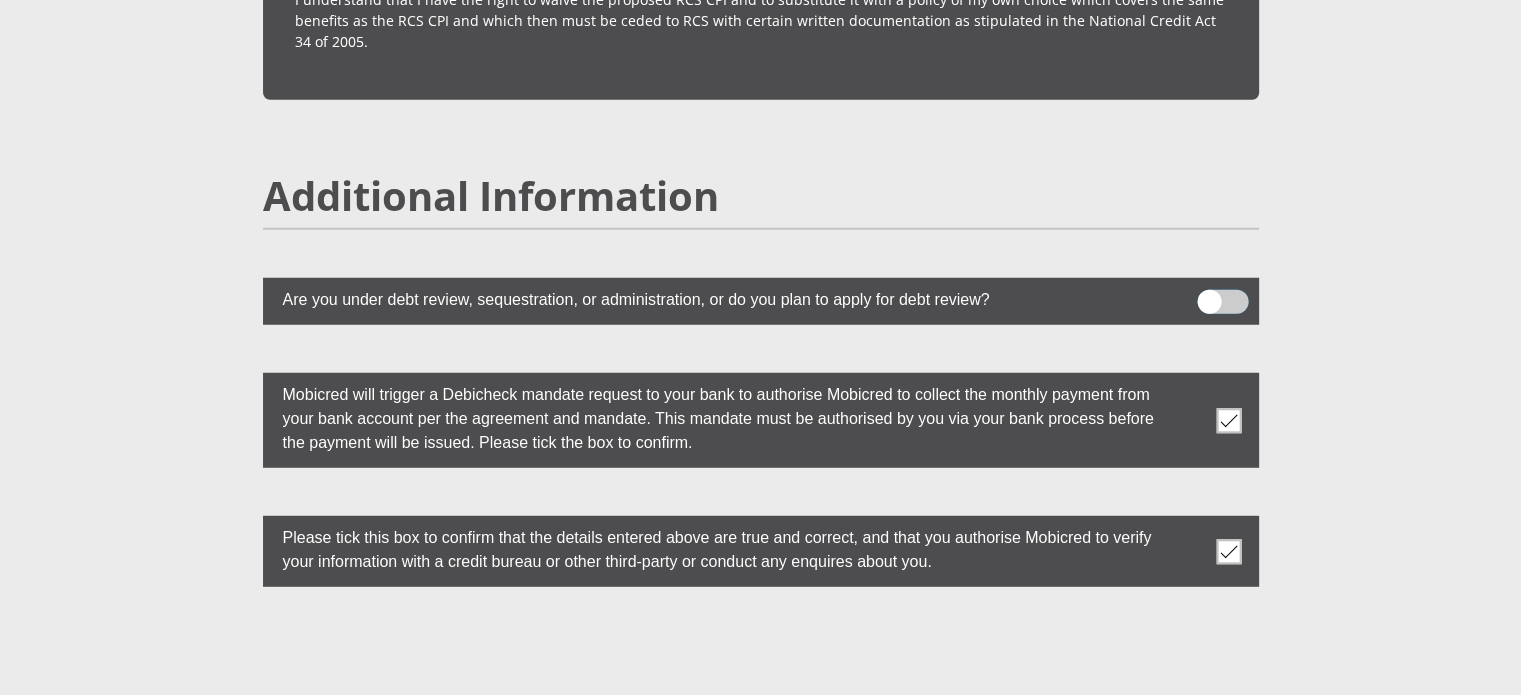 click at bounding box center [1209, 295] 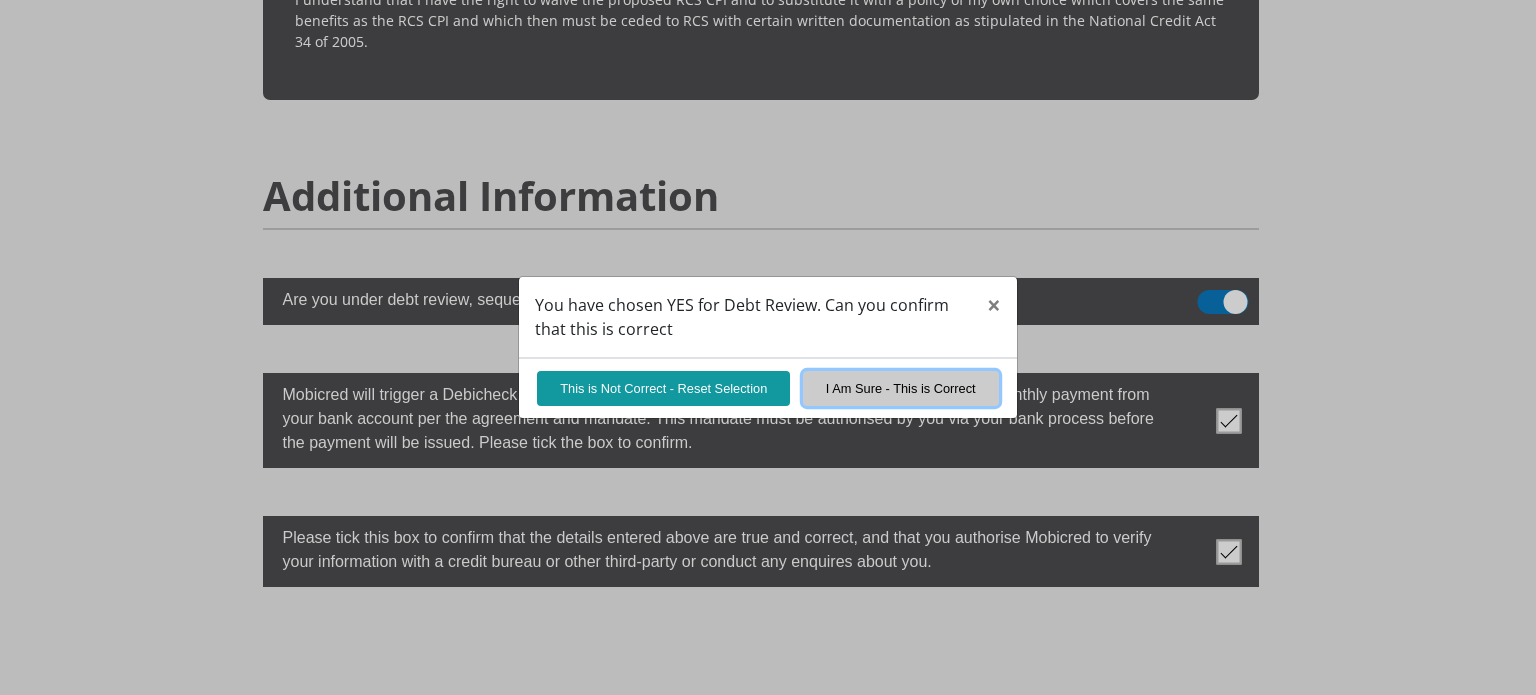 click on "I Am Sure - This is Correct" at bounding box center [901, 388] 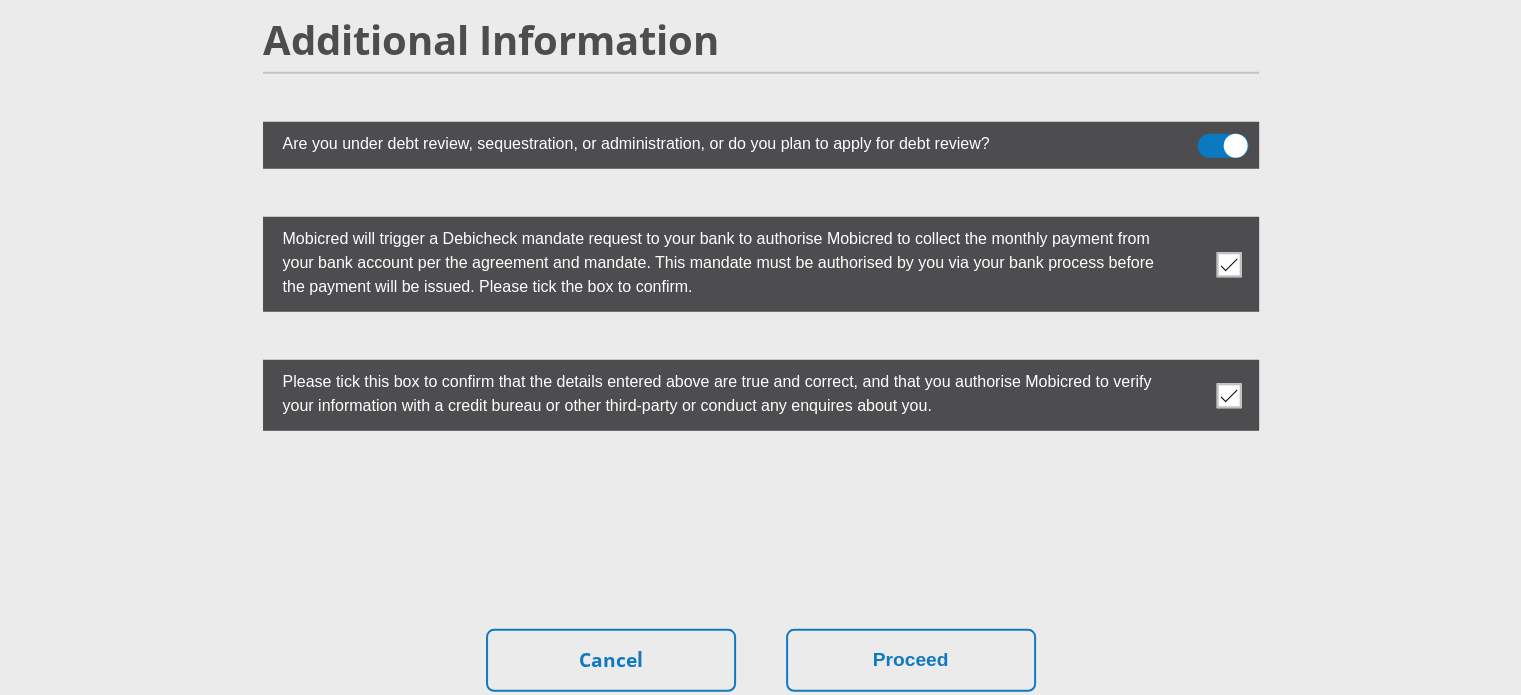 scroll, scrollTop: 5700, scrollLeft: 0, axis: vertical 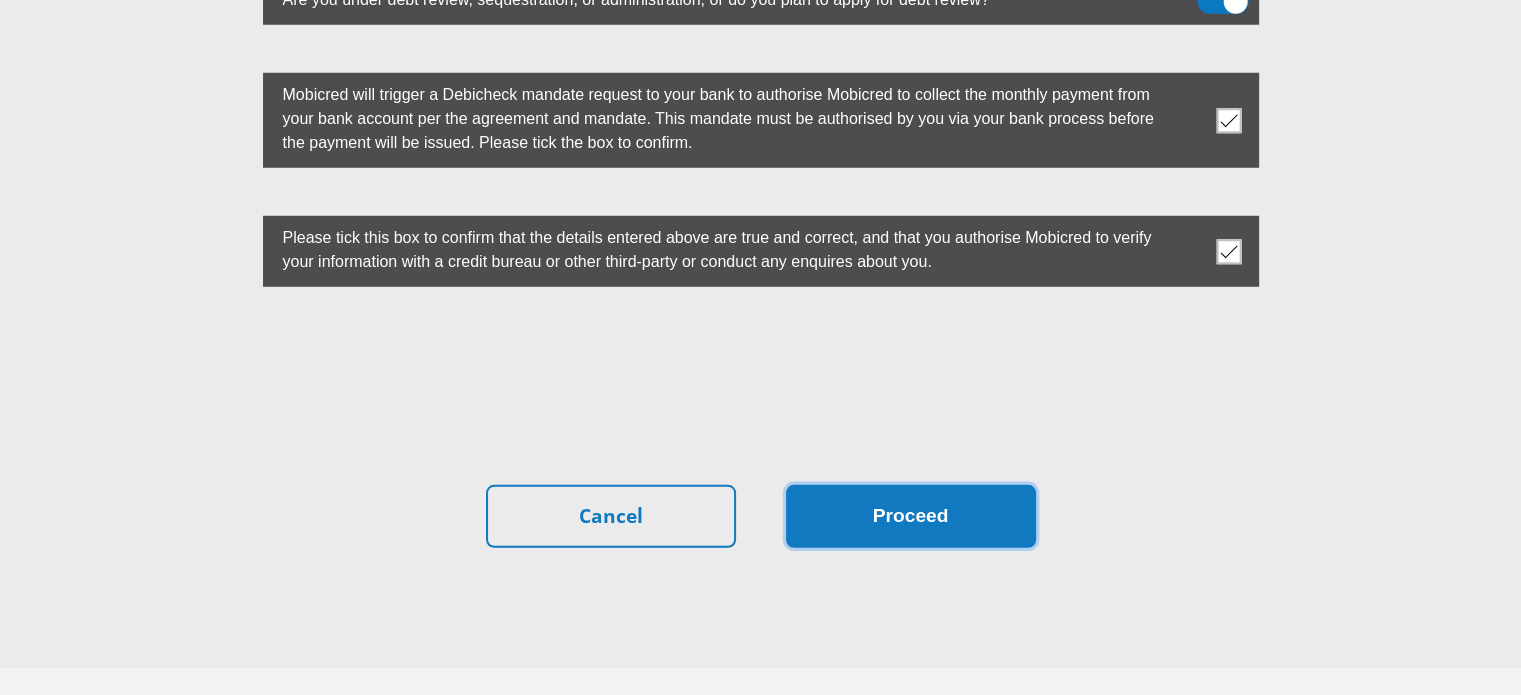 click on "Proceed" at bounding box center [911, 516] 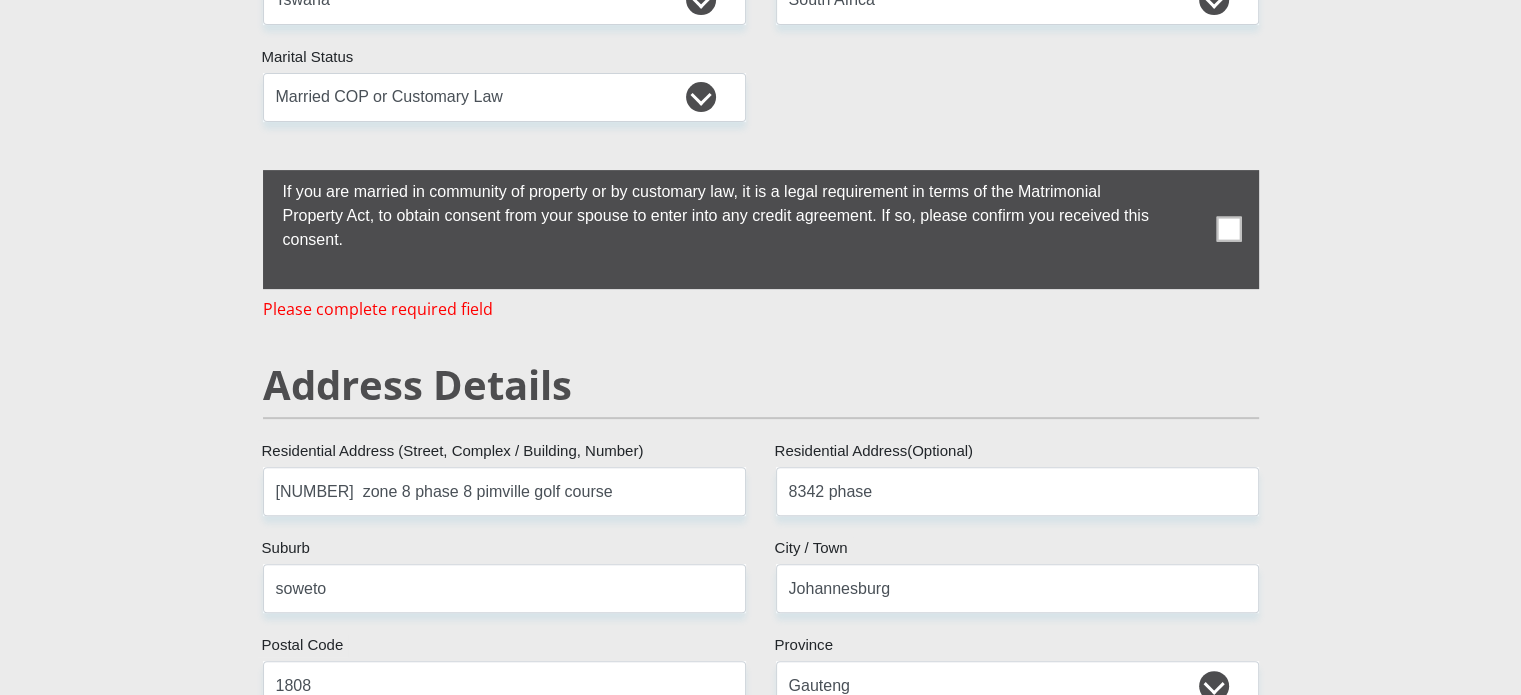 scroll, scrollTop: 650, scrollLeft: 0, axis: vertical 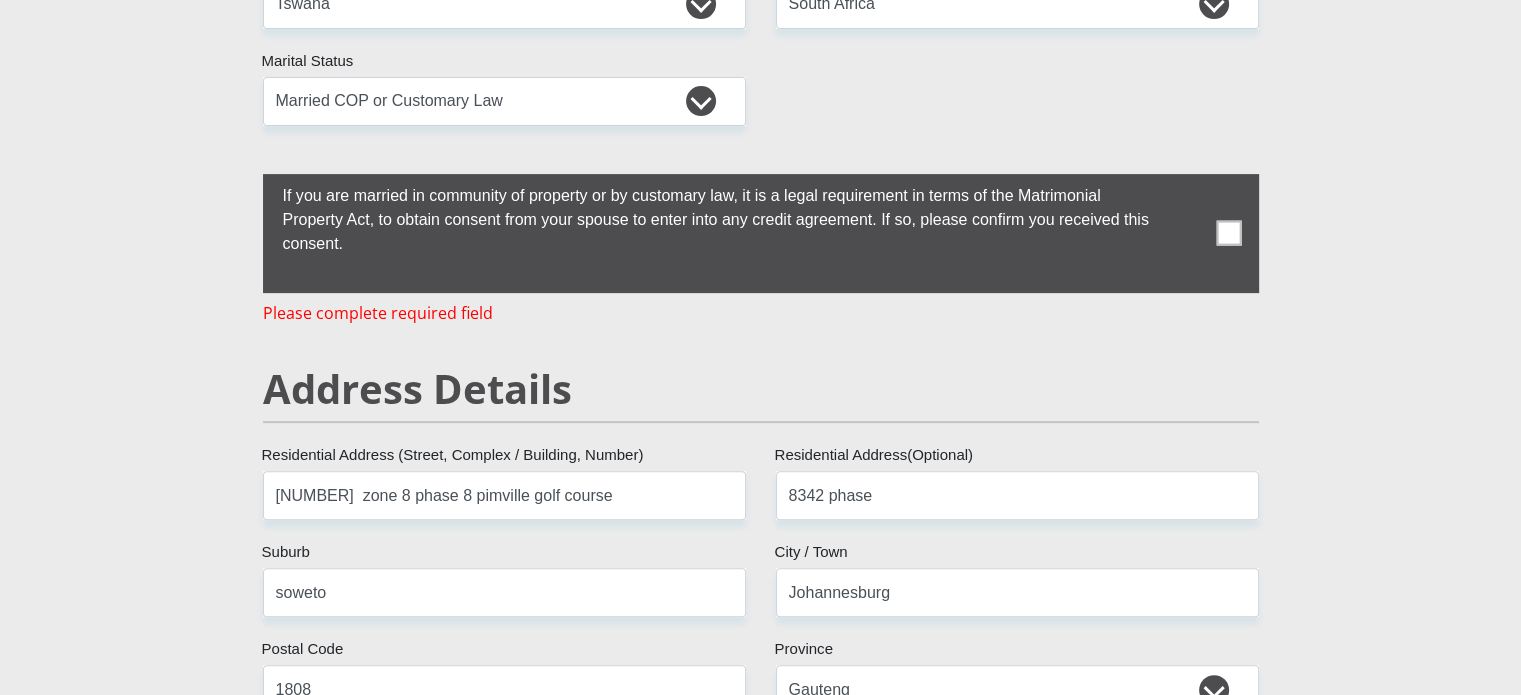 click at bounding box center (1228, 233) 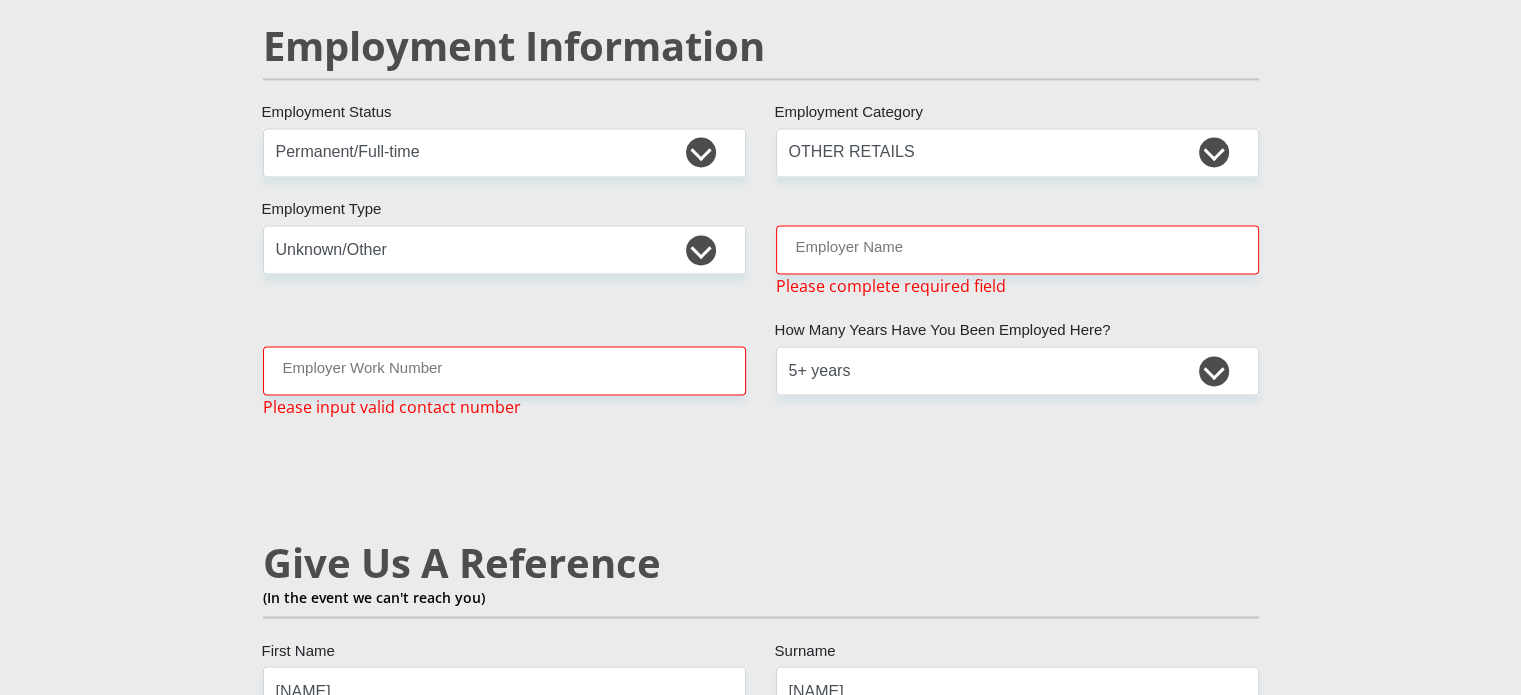 scroll, scrollTop: 3150, scrollLeft: 0, axis: vertical 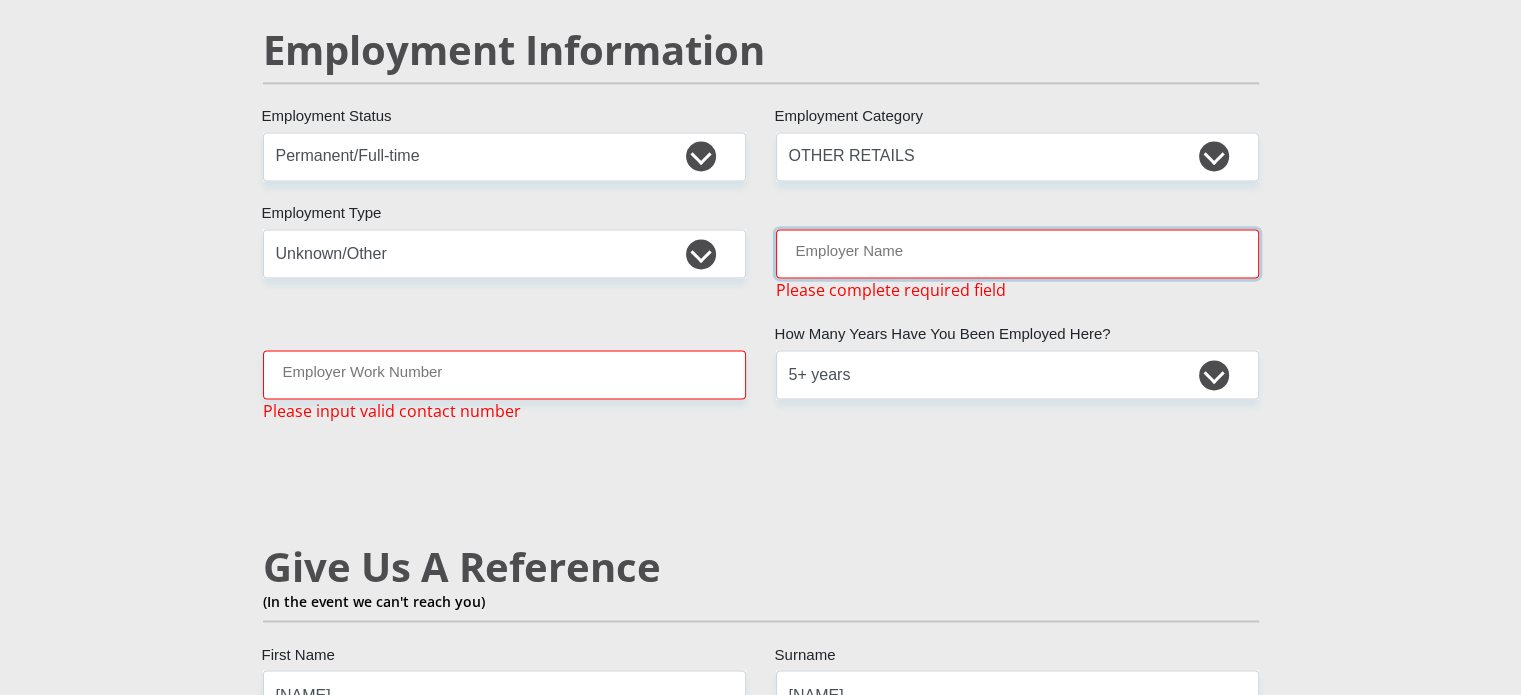 click on "Employer Name" at bounding box center (1017, 253) 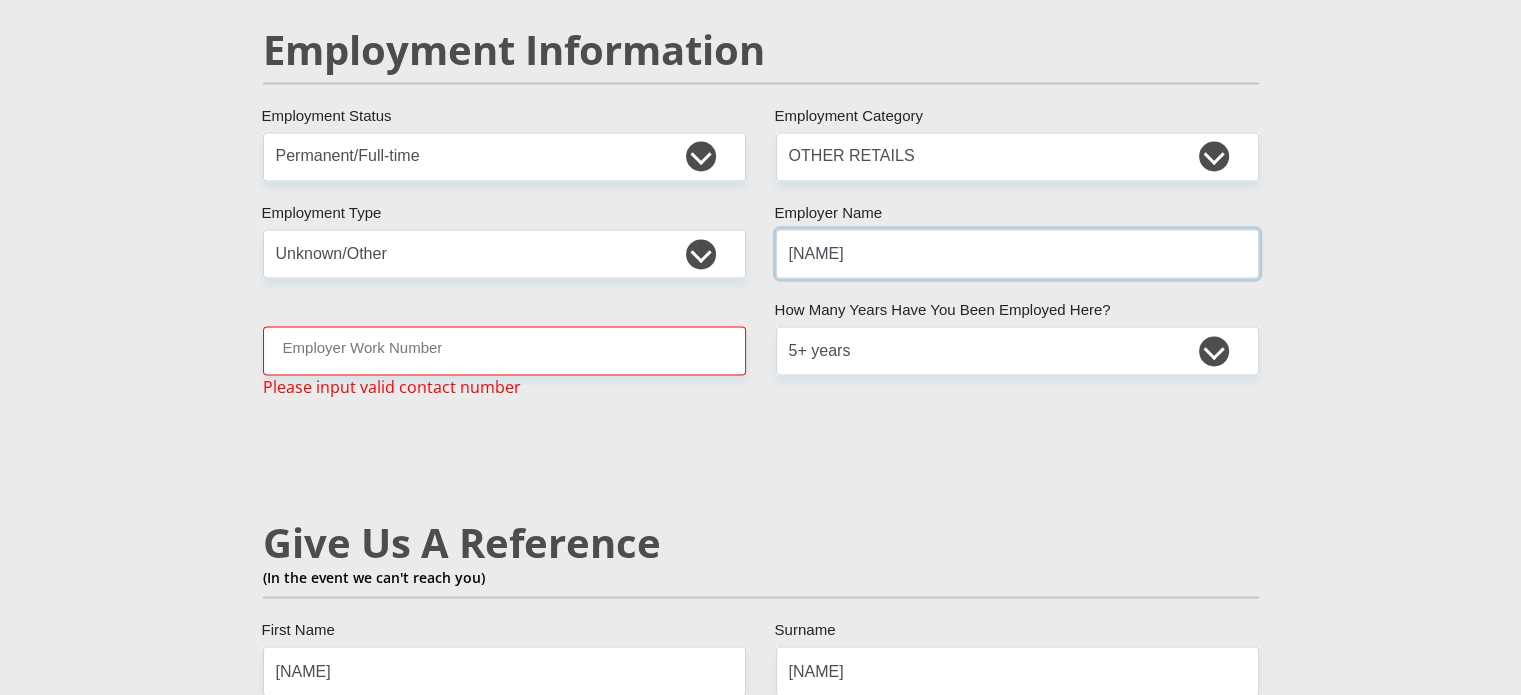 type on "[NAME]" 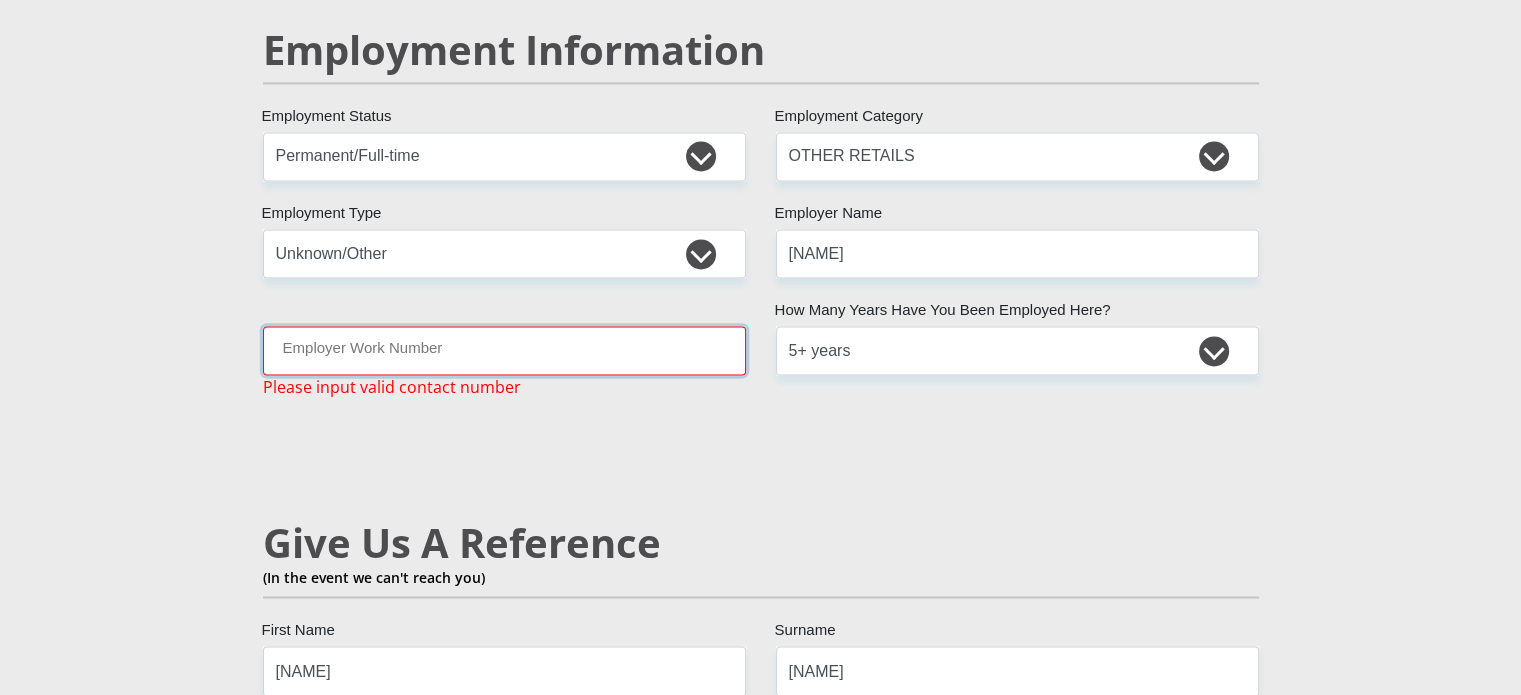 click on "Employer Work Number" at bounding box center [504, 350] 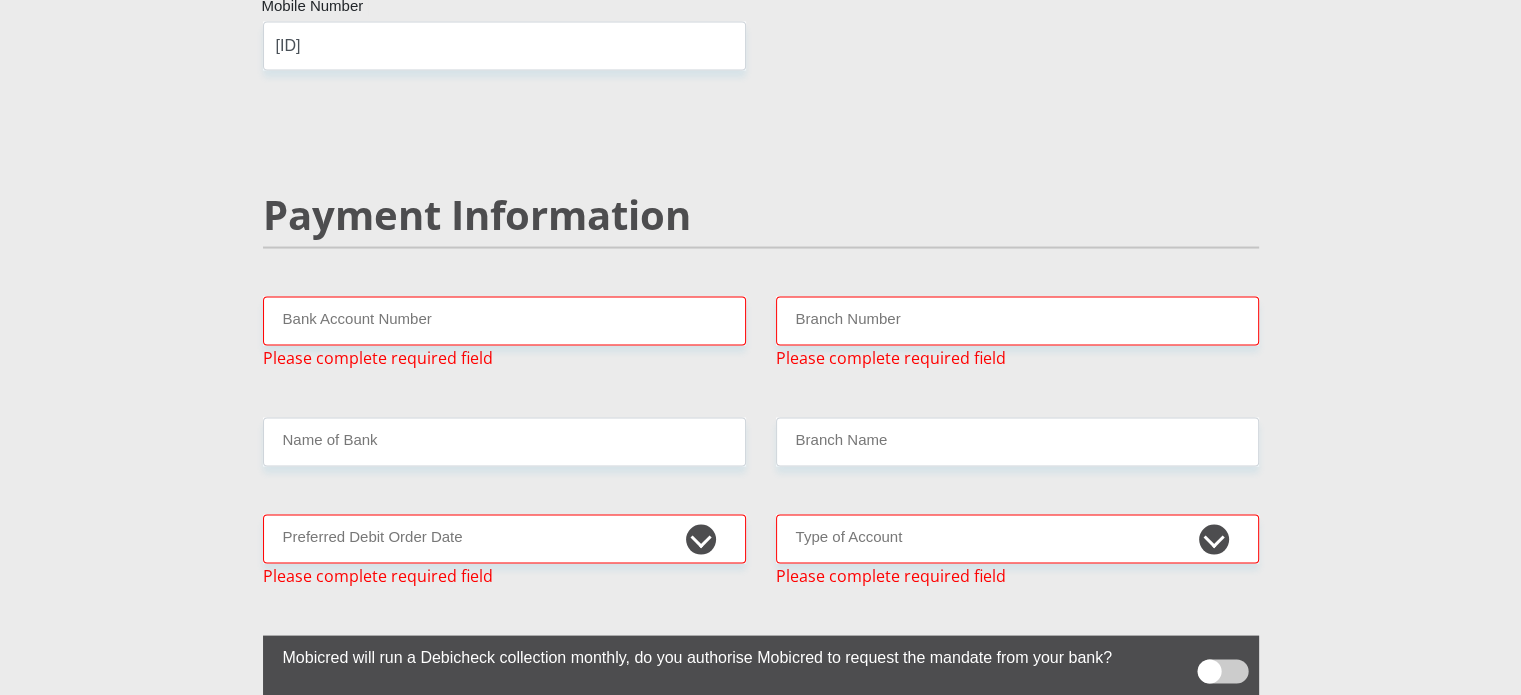 scroll, scrollTop: 3850, scrollLeft: 0, axis: vertical 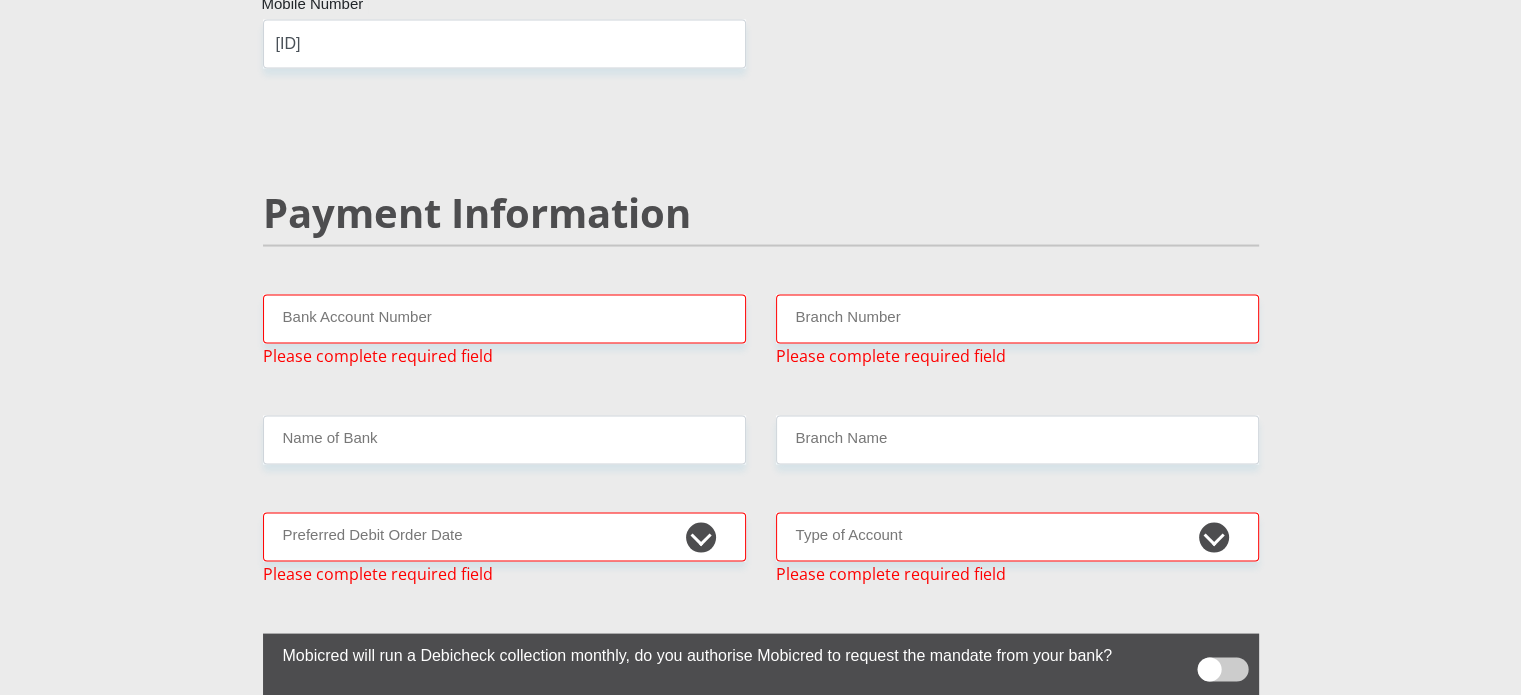 type on "[ID]" 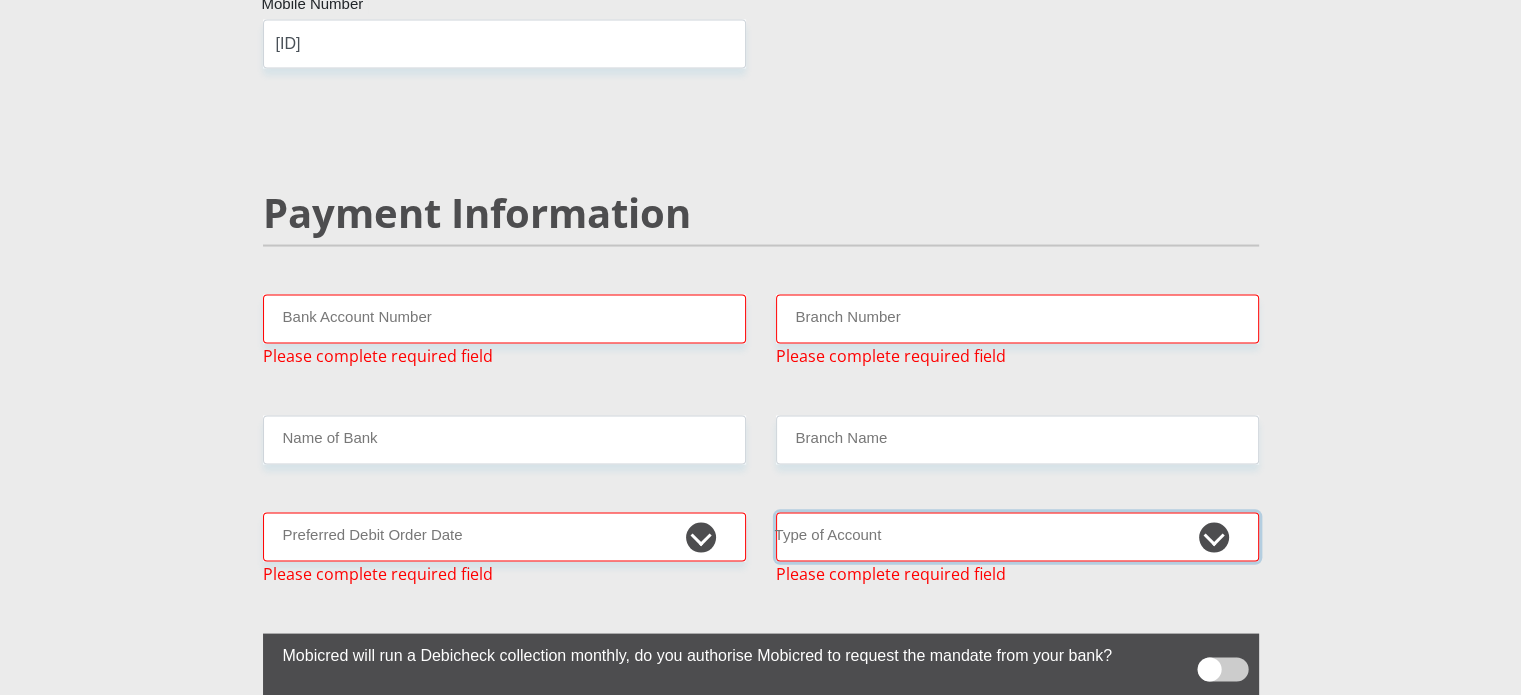 drag, startPoint x: 1008, startPoint y: 524, endPoint x: 998, endPoint y: 535, distance: 14.866069 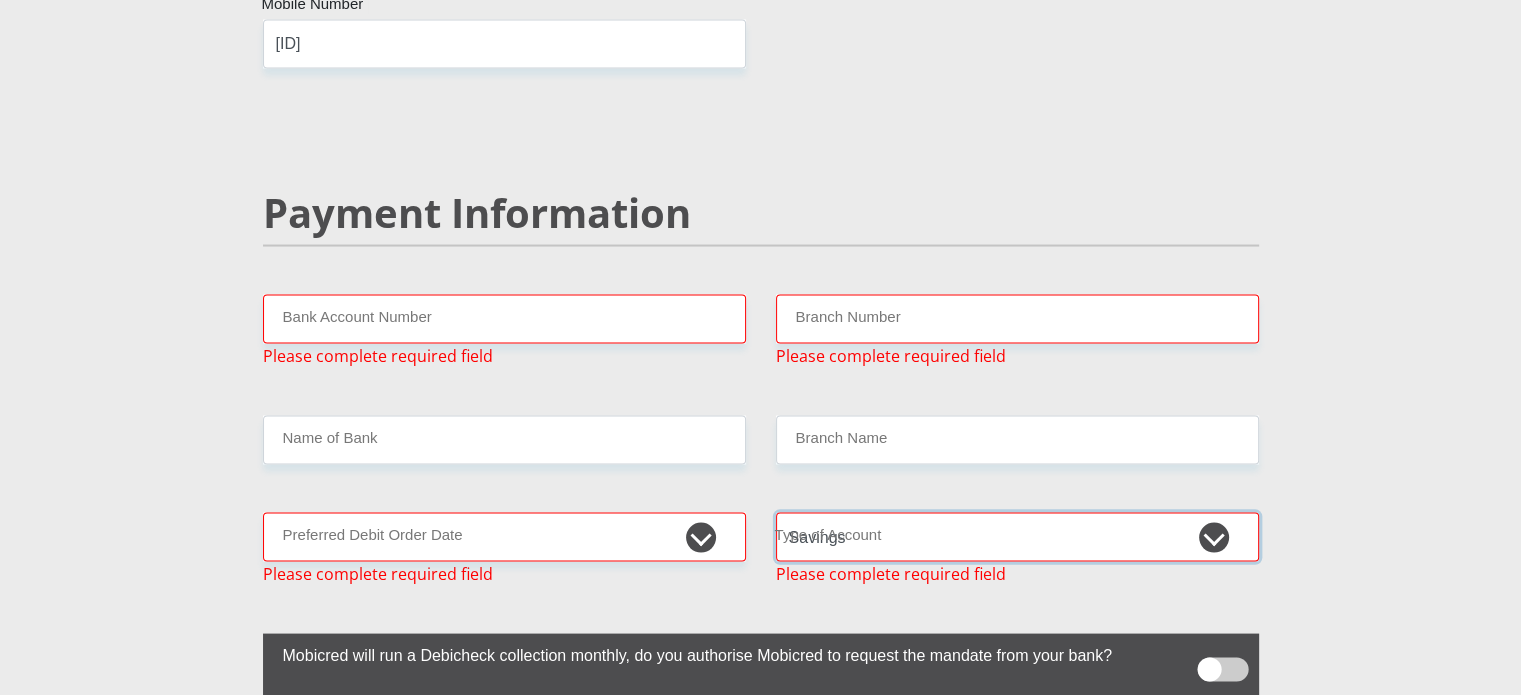 click on "Cheque
Savings" at bounding box center [1017, 537] 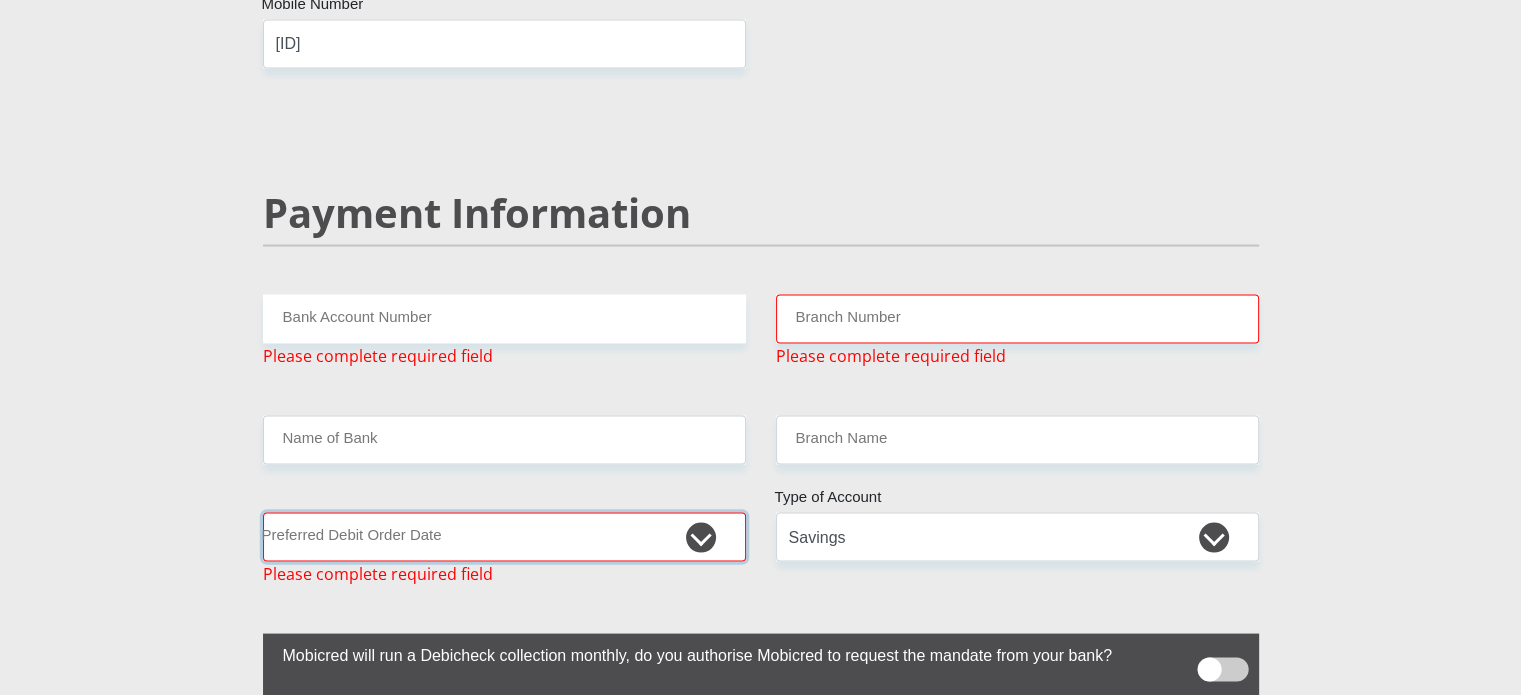 click on "1st
2nd
3rd
4th
5th
7th
18th
19th
20th
21st
22nd
23rd
24th
25th
26th
27th
28th
29th
30th" at bounding box center (504, 537) 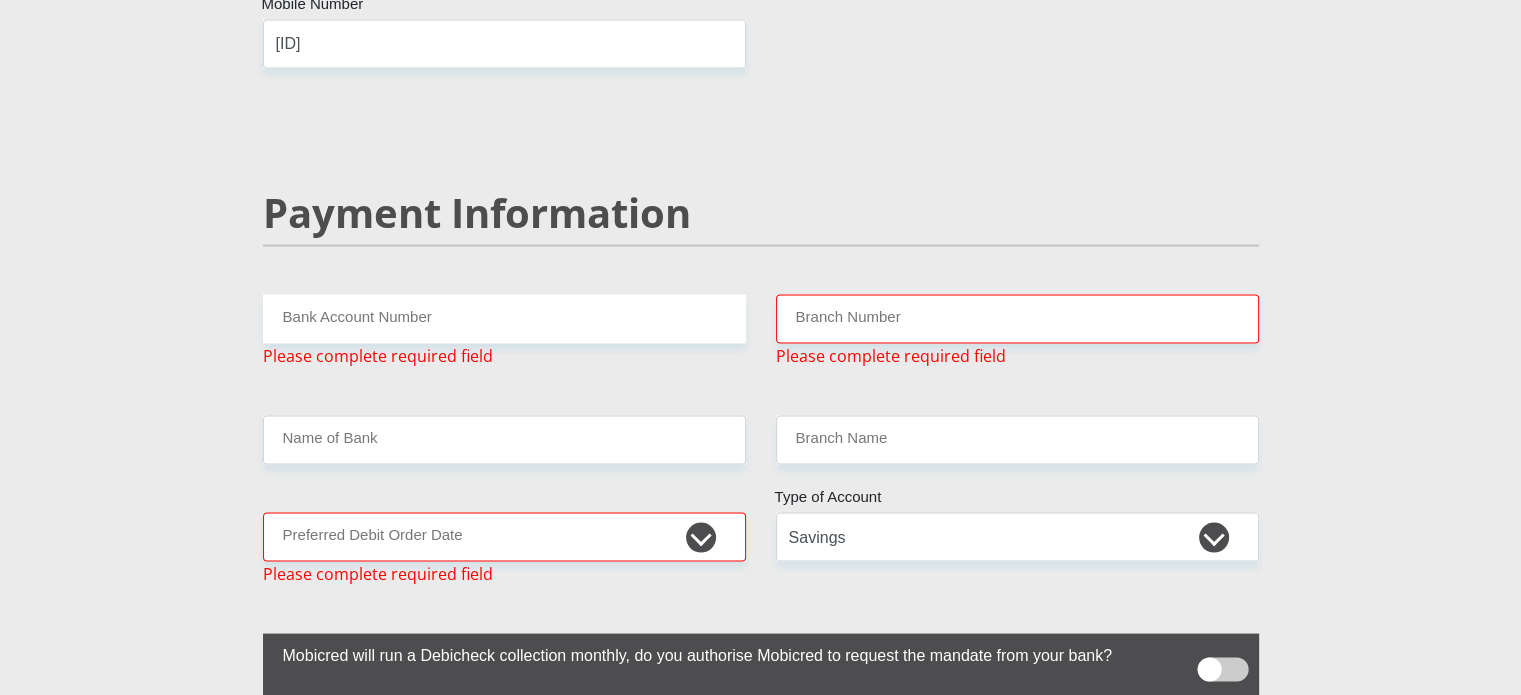 scroll, scrollTop: 5780, scrollLeft: 0, axis: vertical 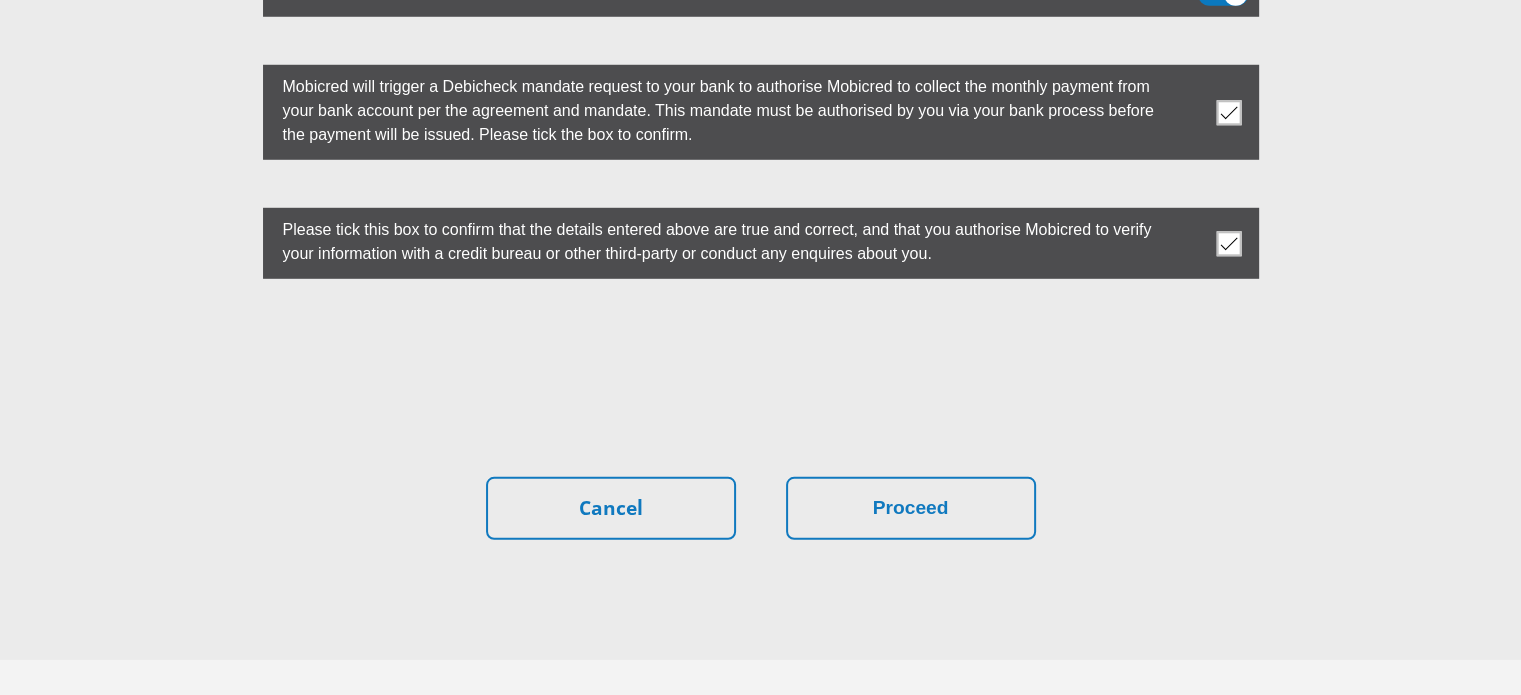 click on "Personal Details
Mr
Ms
Mrs
Dr
Other
Title
[NAME]
First Name
[NAME]
Surname
[ID]
South African ID Number
Please input valid ID number
South Africa
Afghanistan
Aland Islands
Albania
Algeria
America Samoa
American Virgin Islands
Andorra
Angola
Anguilla  Antarctica
Chad" at bounding box center [761, -2504] 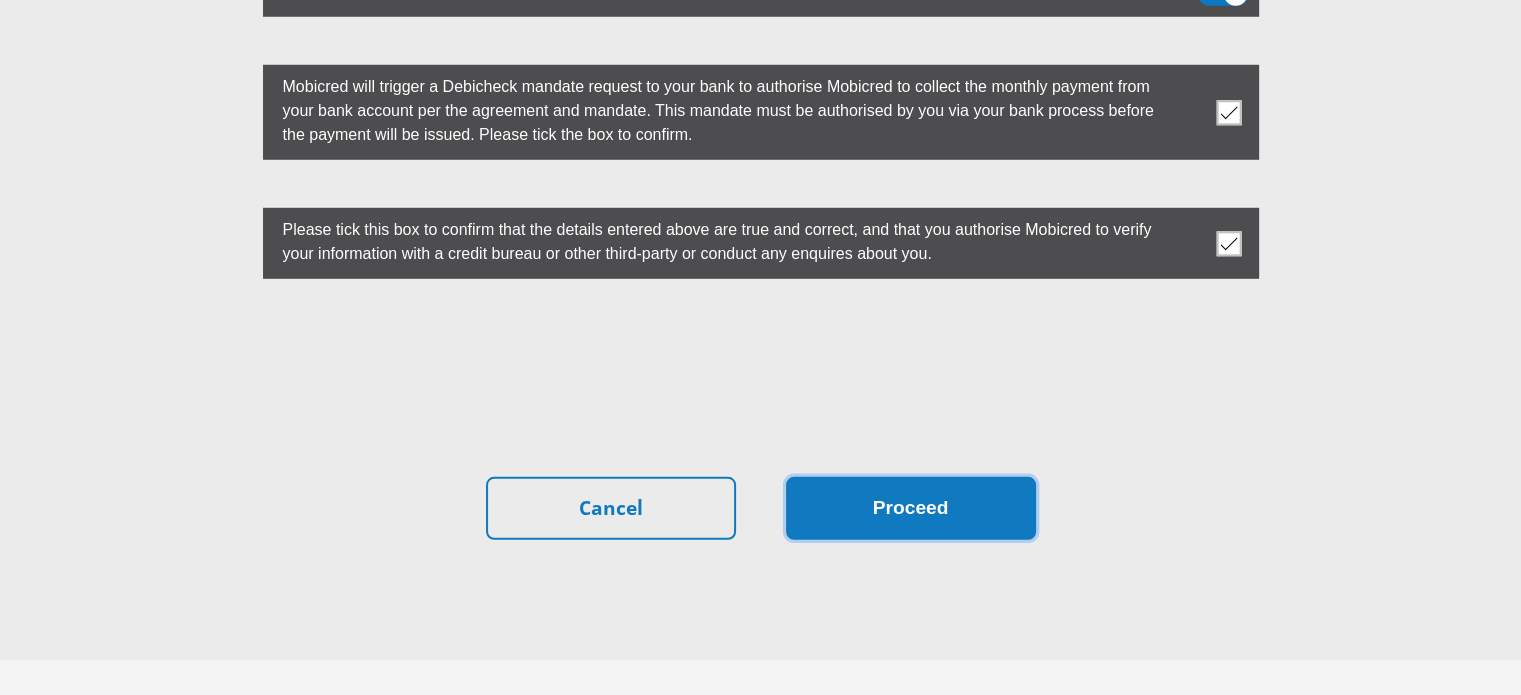 click on "Proceed" at bounding box center (911, 508) 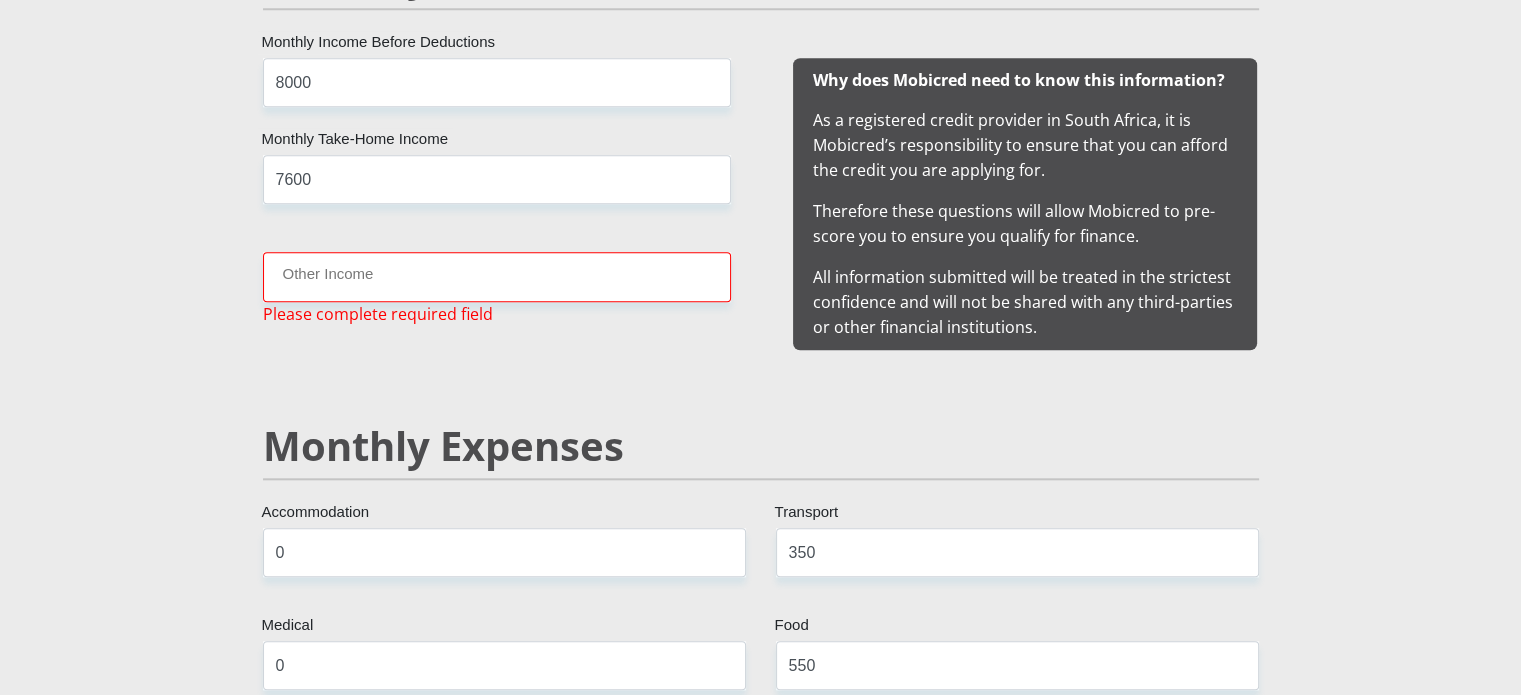 scroll, scrollTop: 2076, scrollLeft: 0, axis: vertical 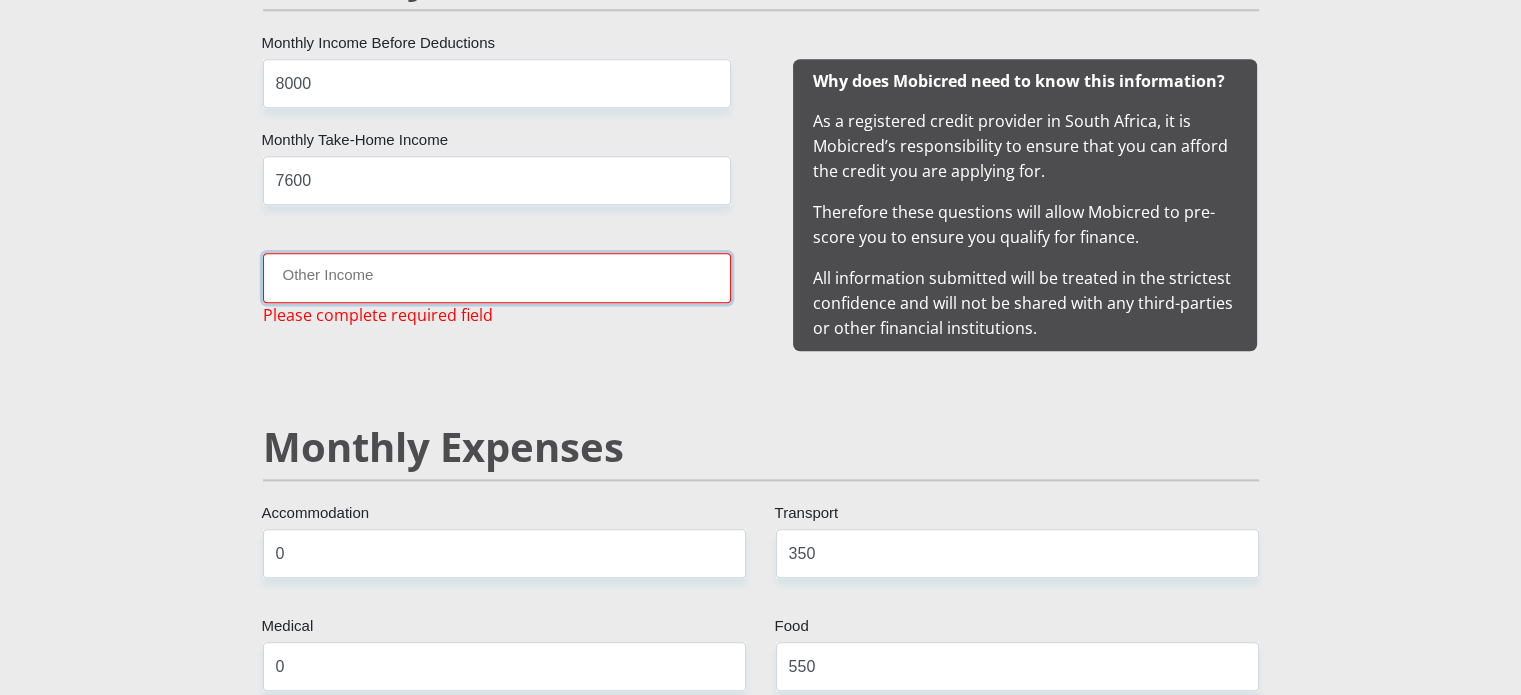click on "Other Income" at bounding box center (497, 277) 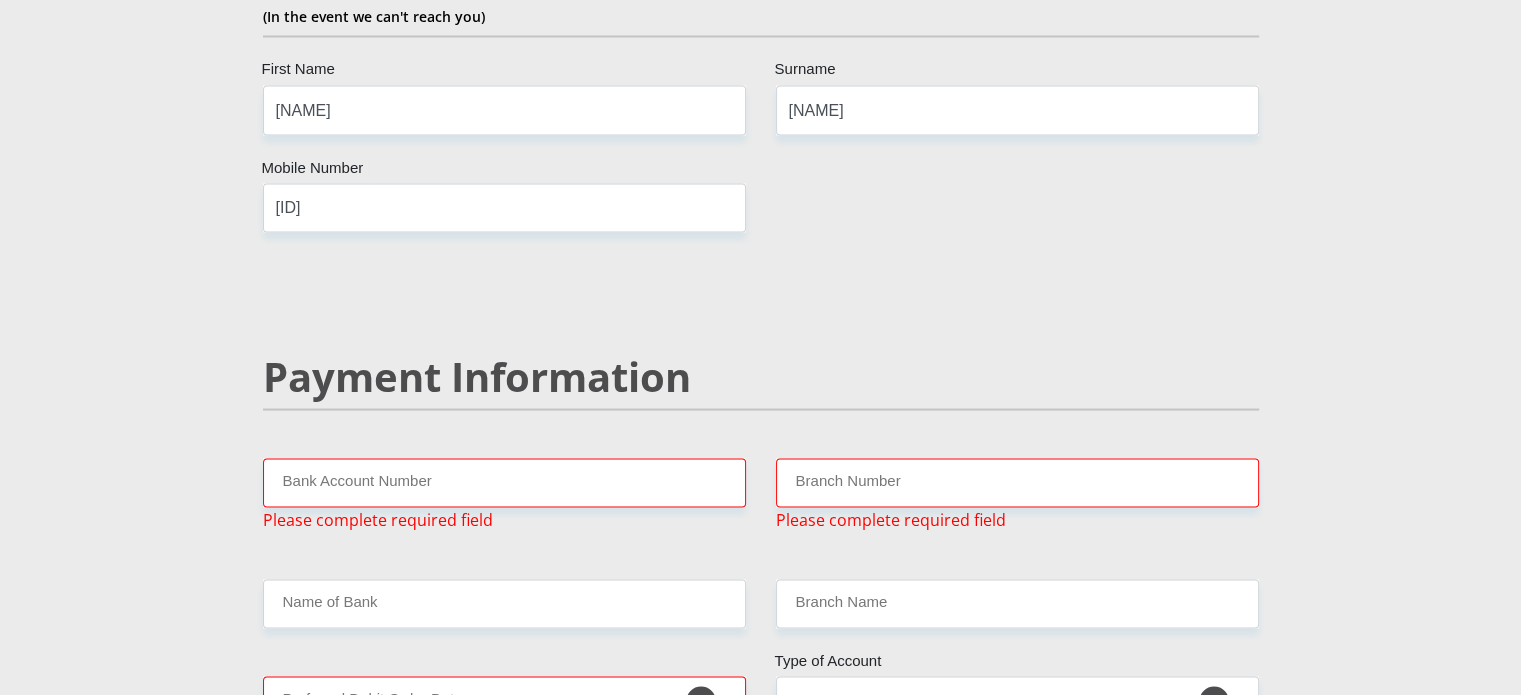 scroll, scrollTop: 4076, scrollLeft: 0, axis: vertical 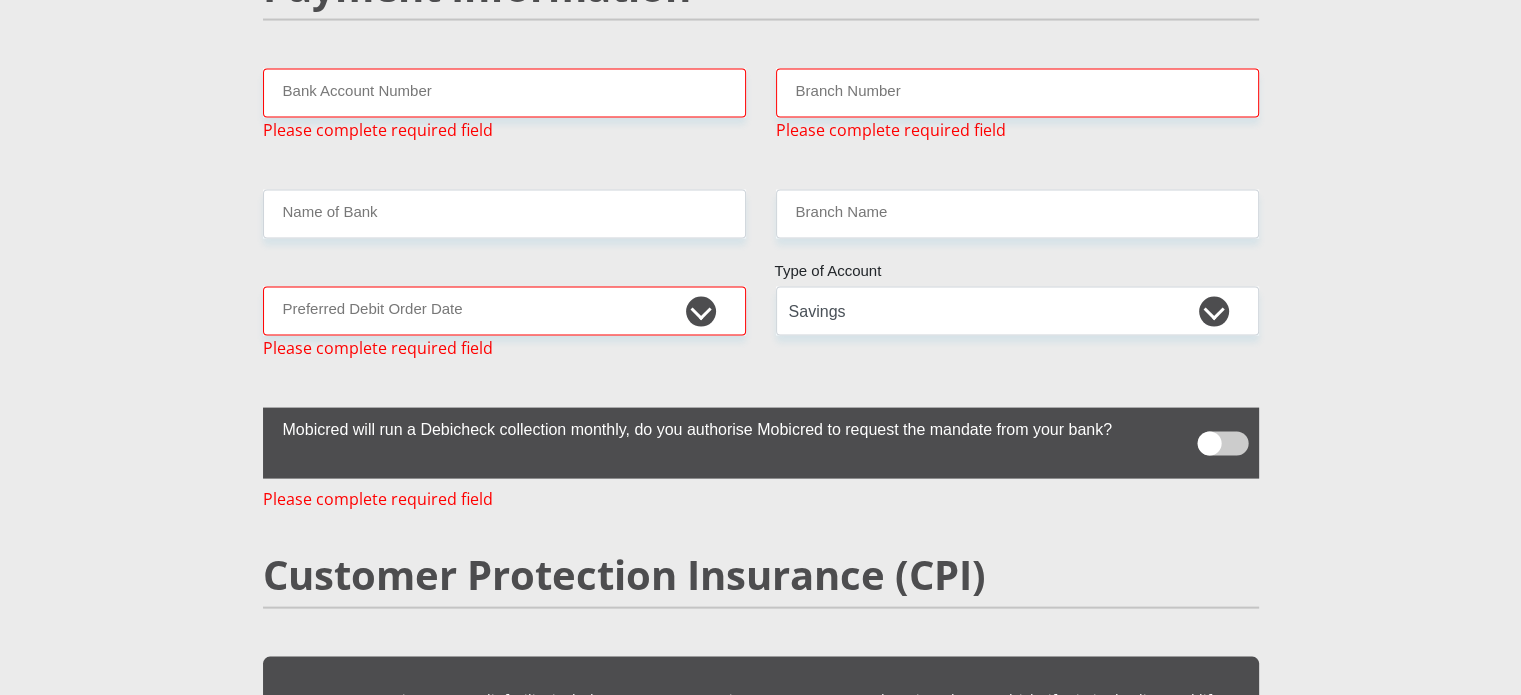 type on "0" 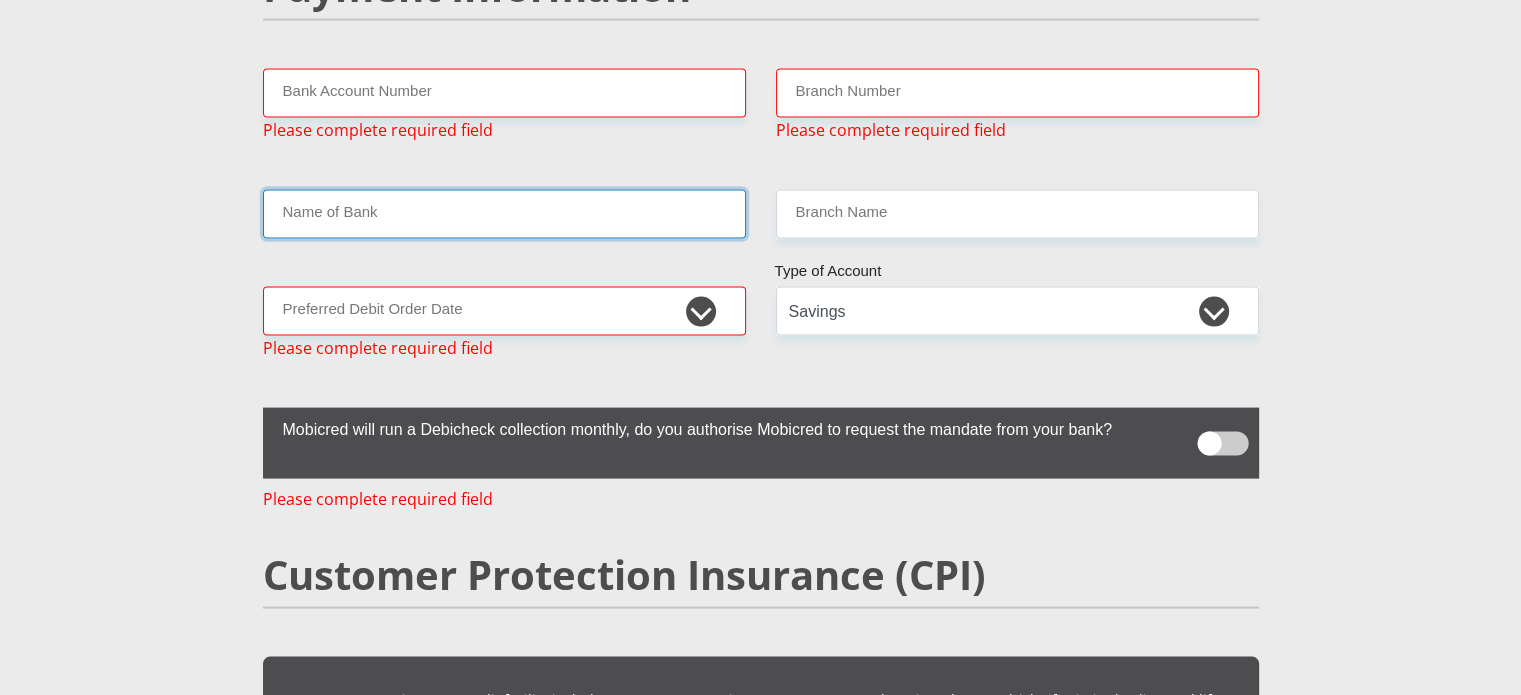 click on "Name of Bank" at bounding box center [504, 214] 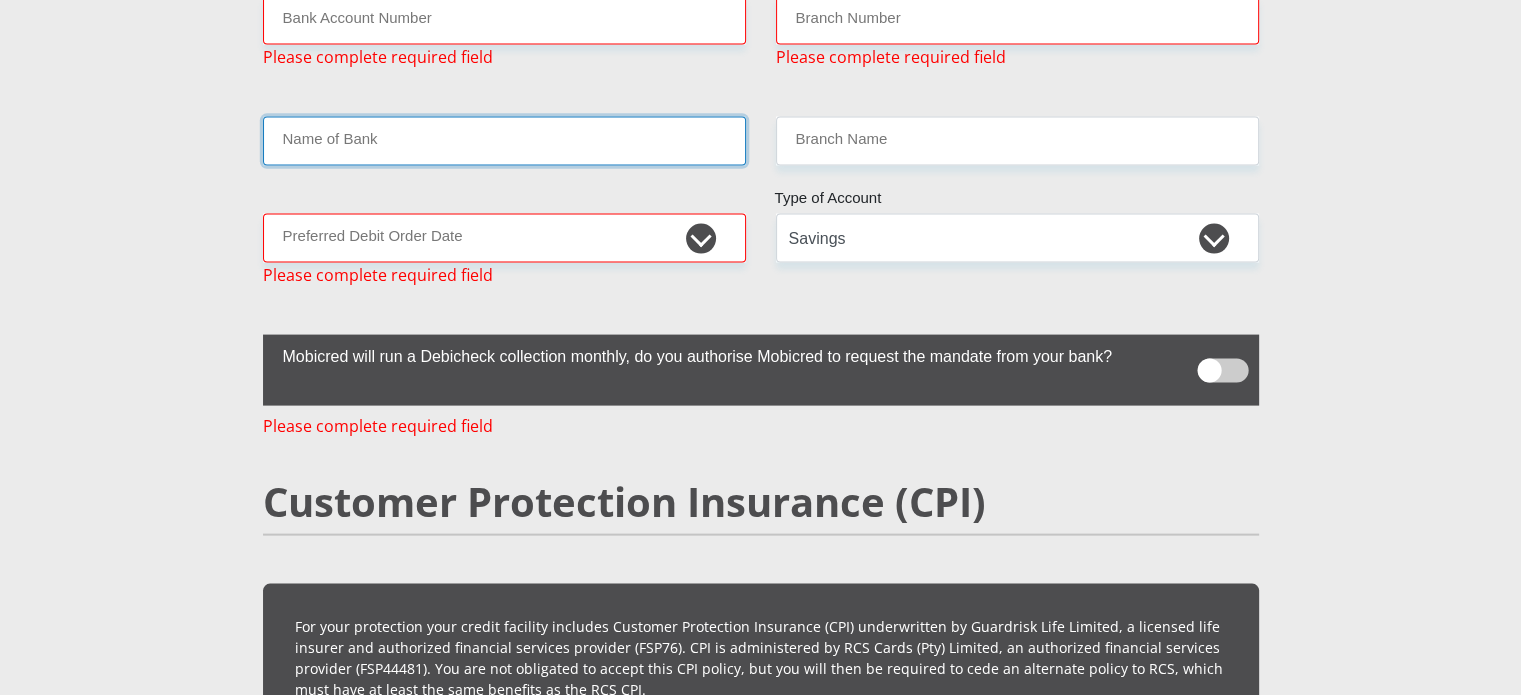 scroll, scrollTop: 4276, scrollLeft: 0, axis: vertical 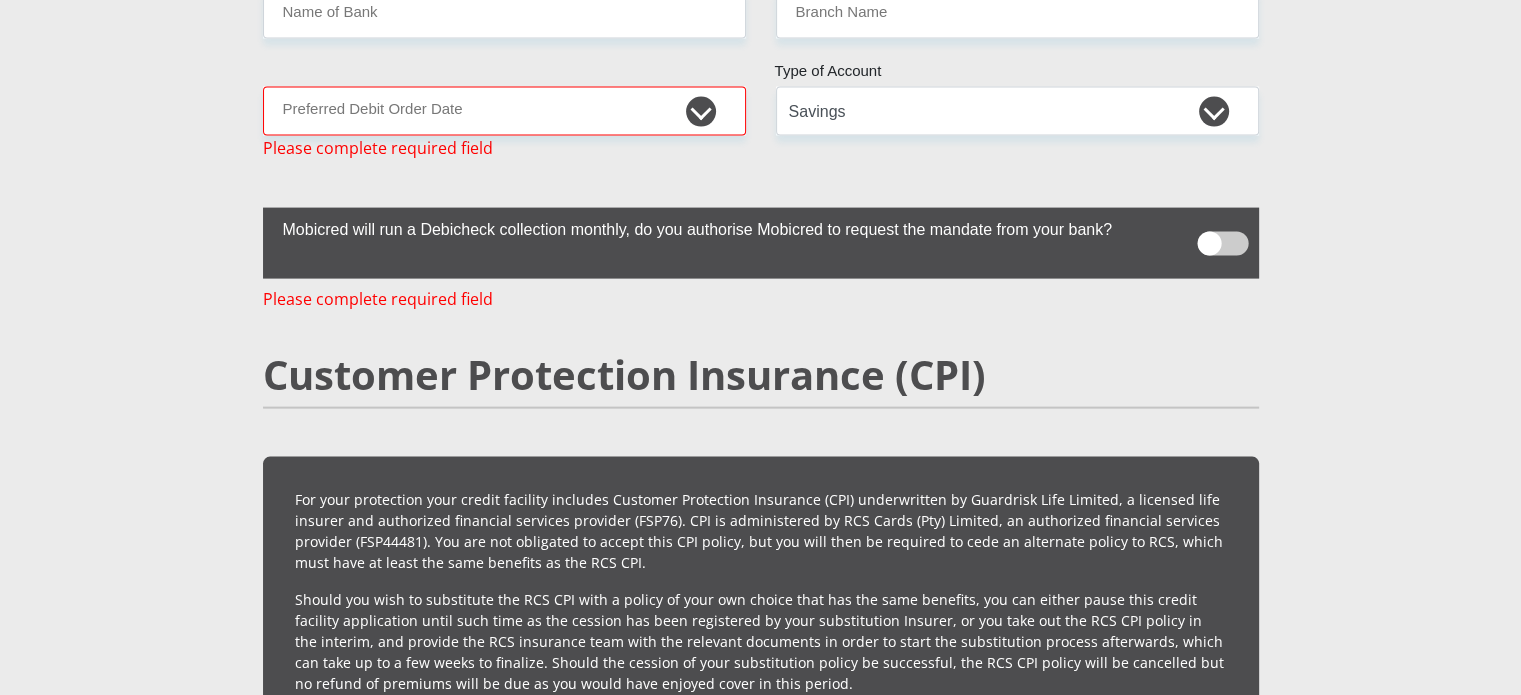 click at bounding box center (1222, 244) 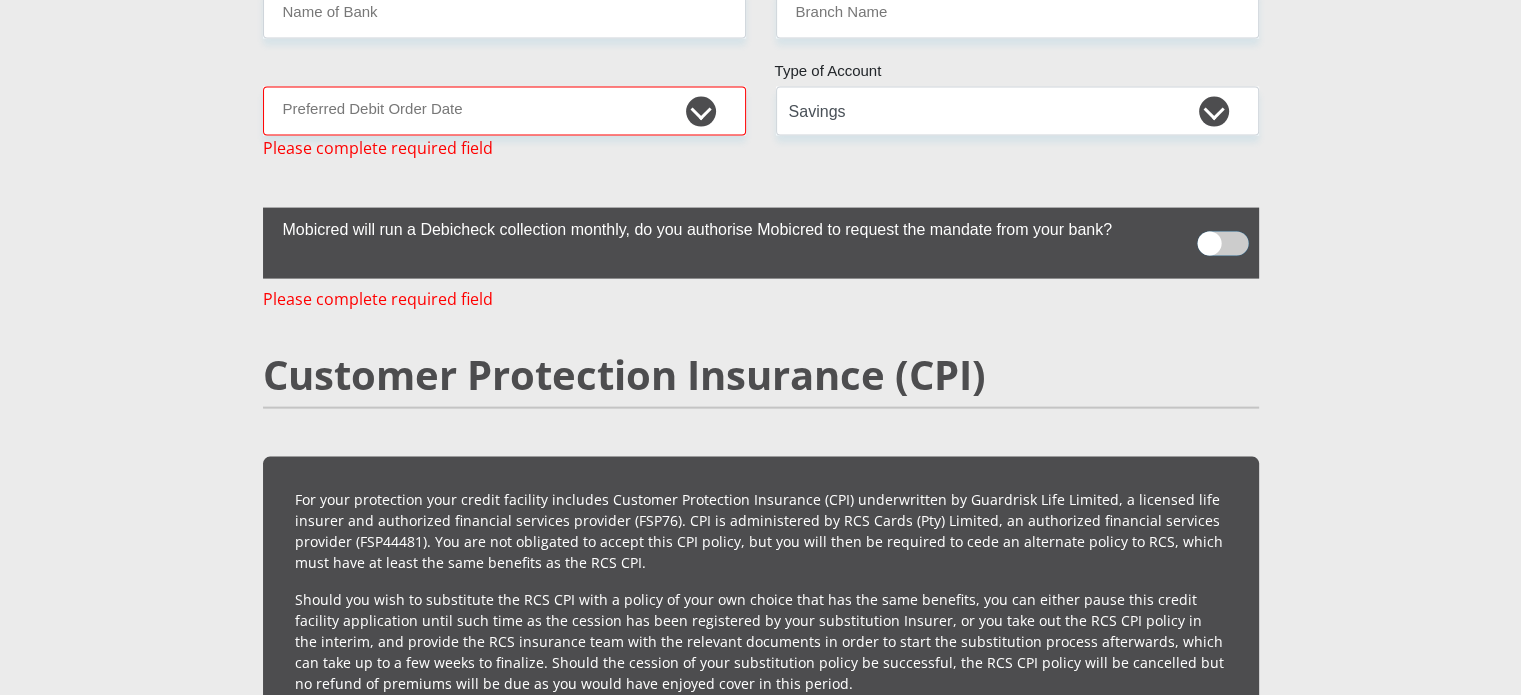 click at bounding box center [1209, 225] 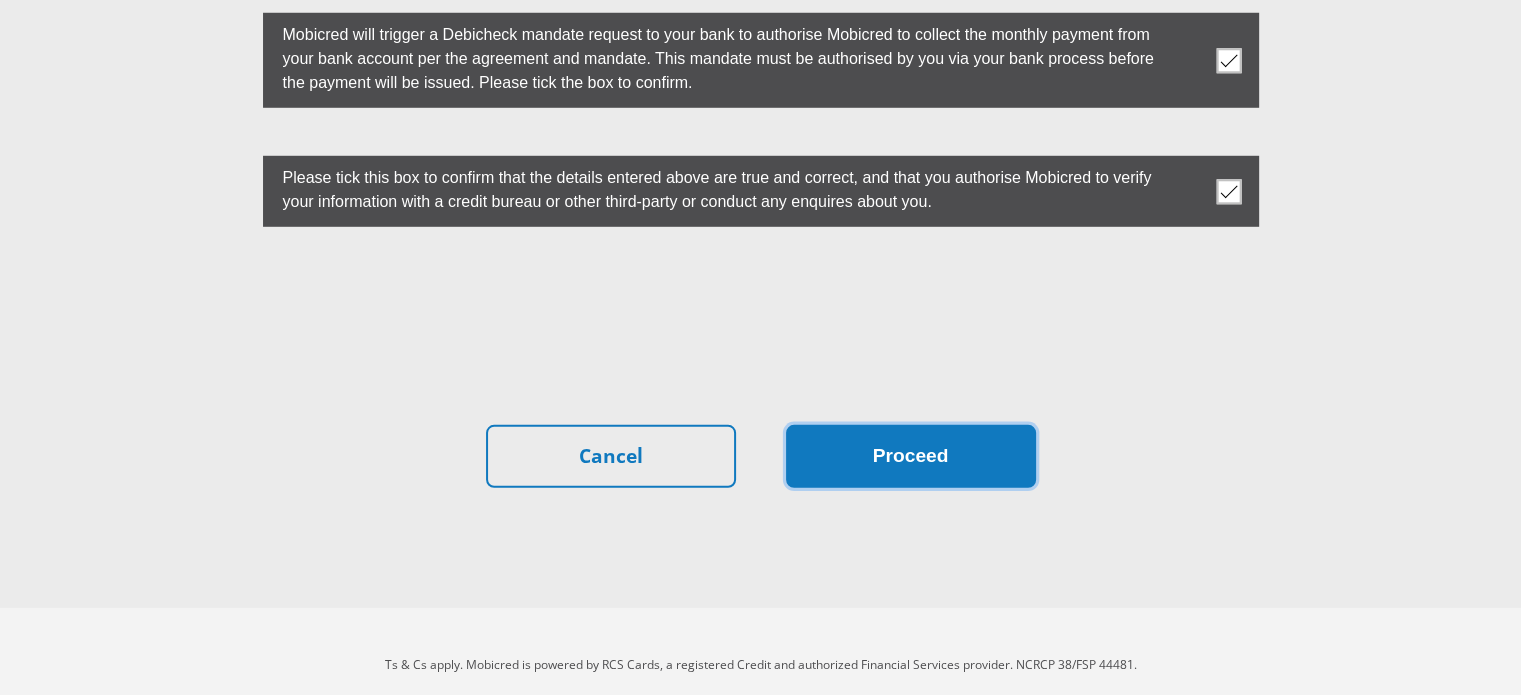 click on "Proceed" at bounding box center [911, 456] 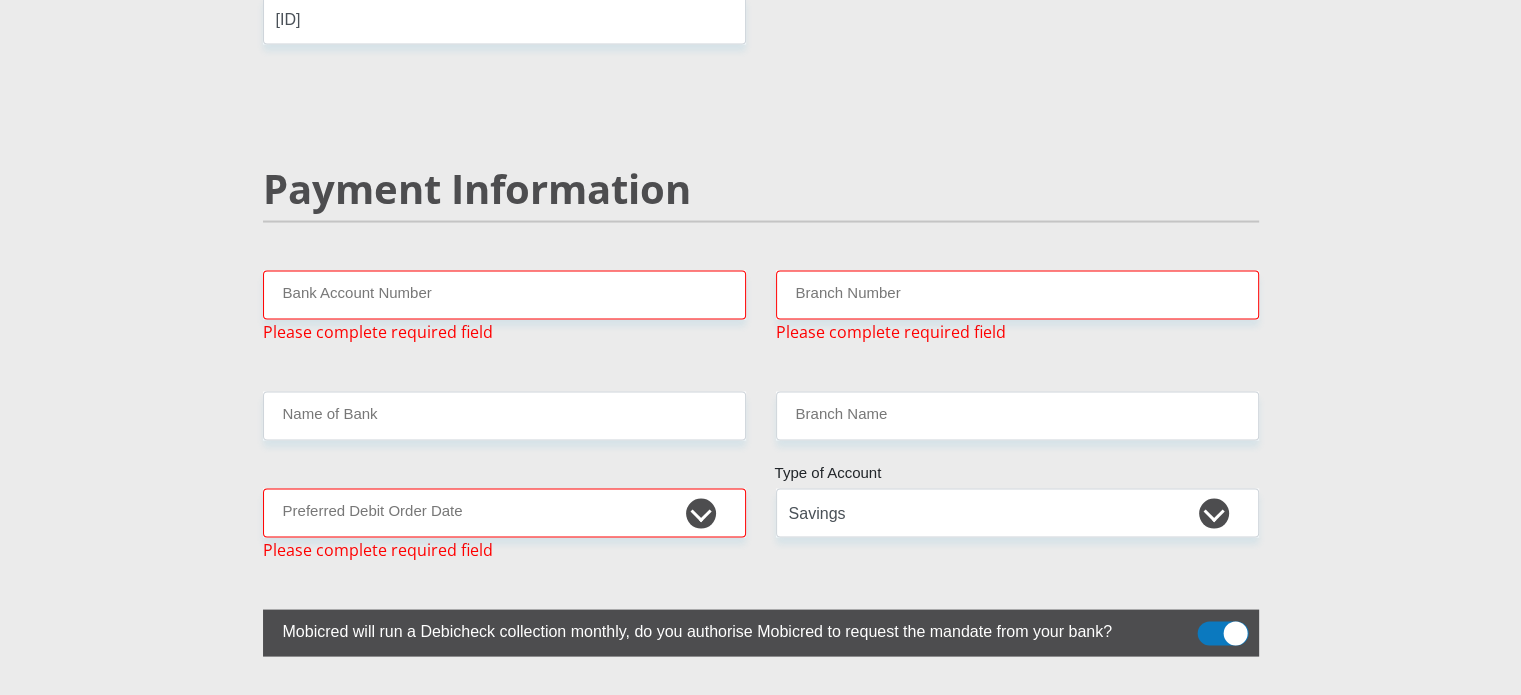 scroll, scrollTop: 3869, scrollLeft: 0, axis: vertical 